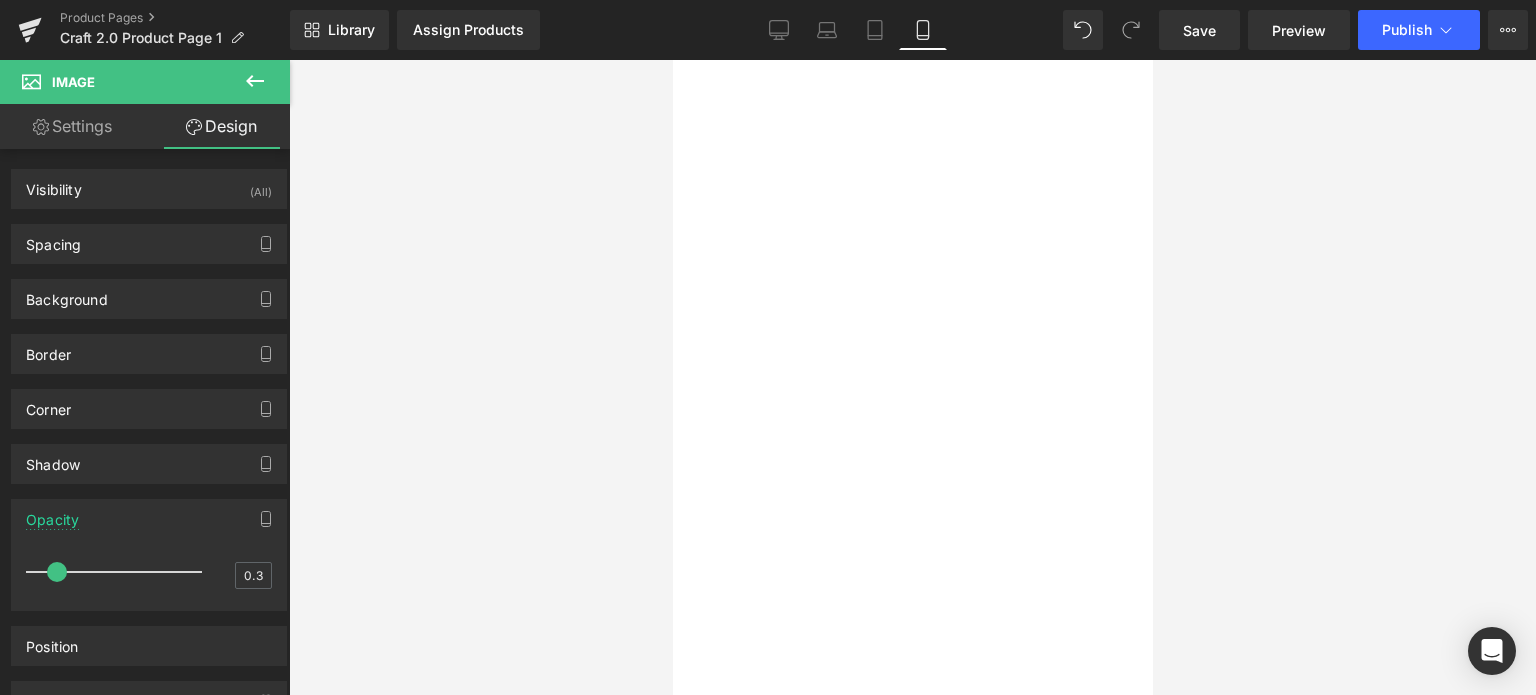 scroll, scrollTop: 0, scrollLeft: 0, axis: both 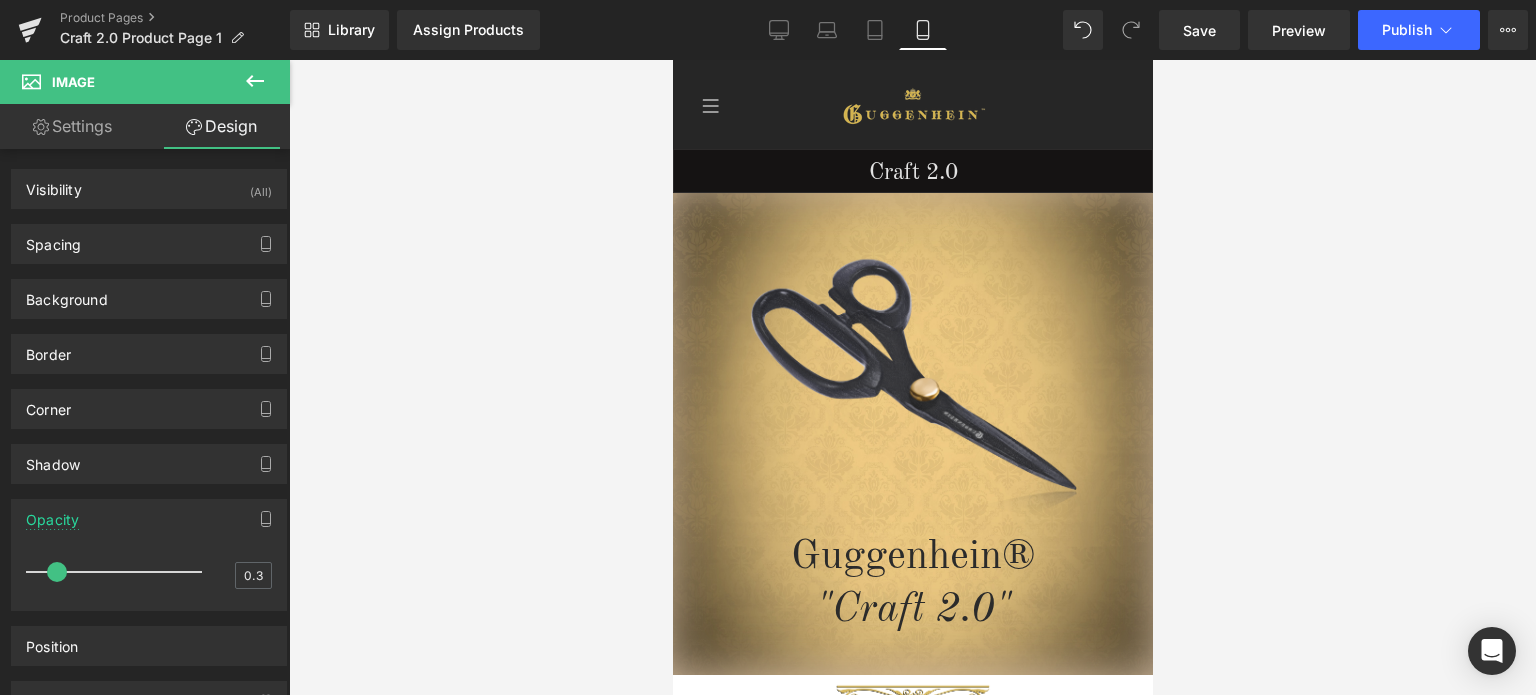 click 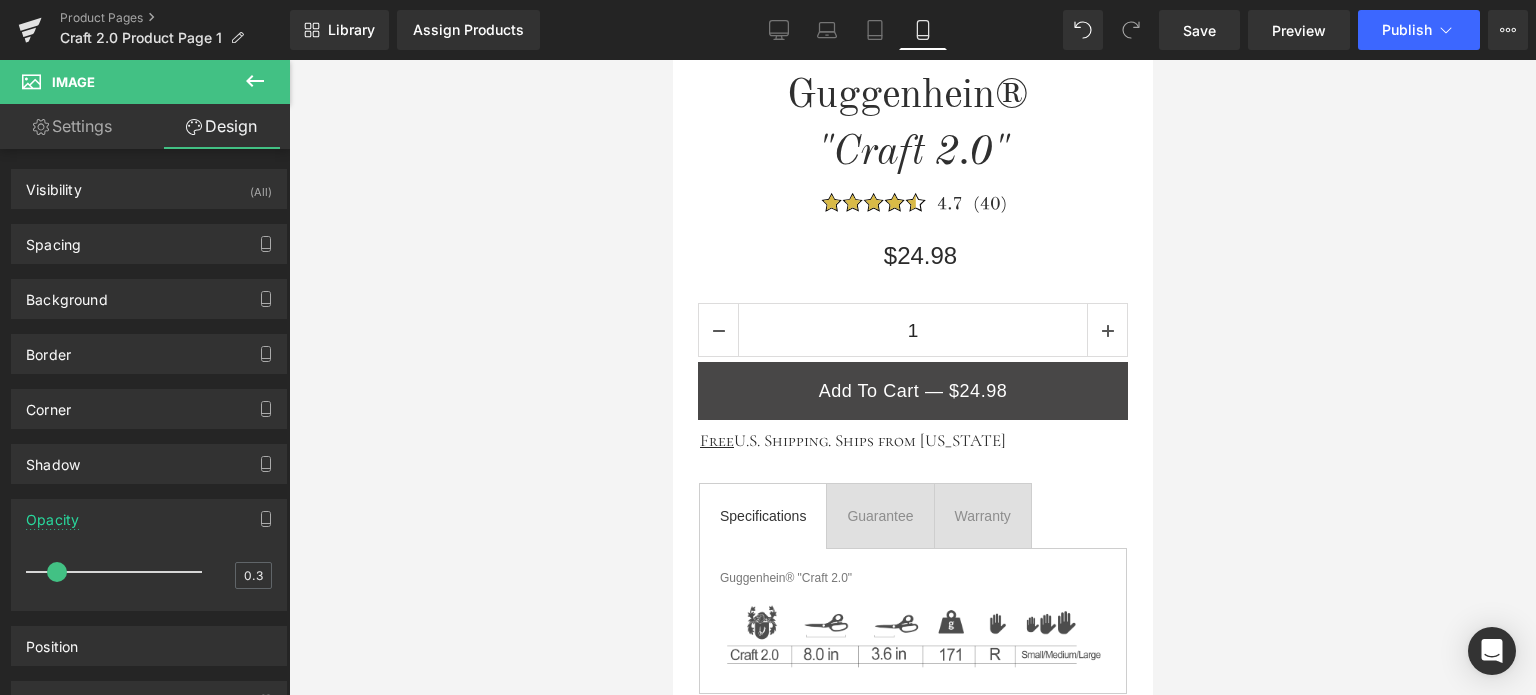 scroll, scrollTop: 0, scrollLeft: 0, axis: both 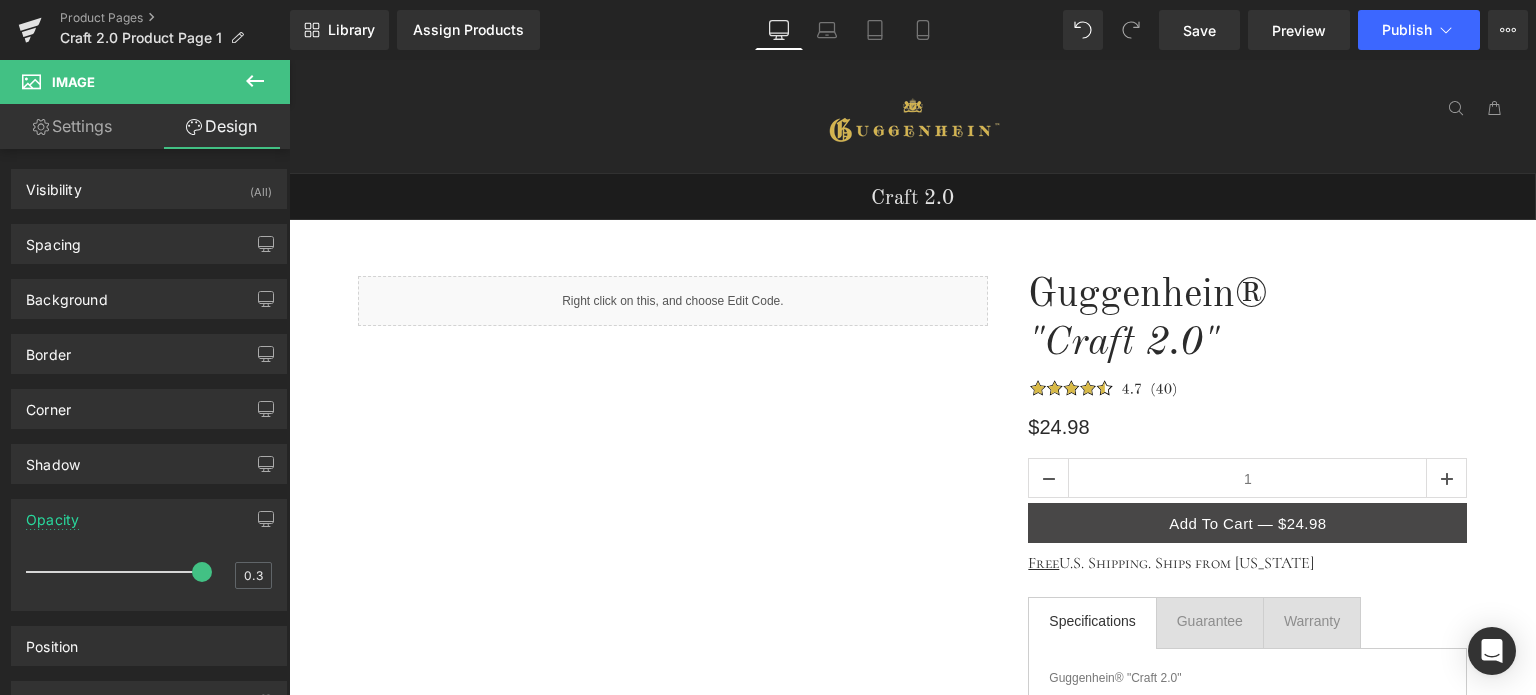 type on "1" 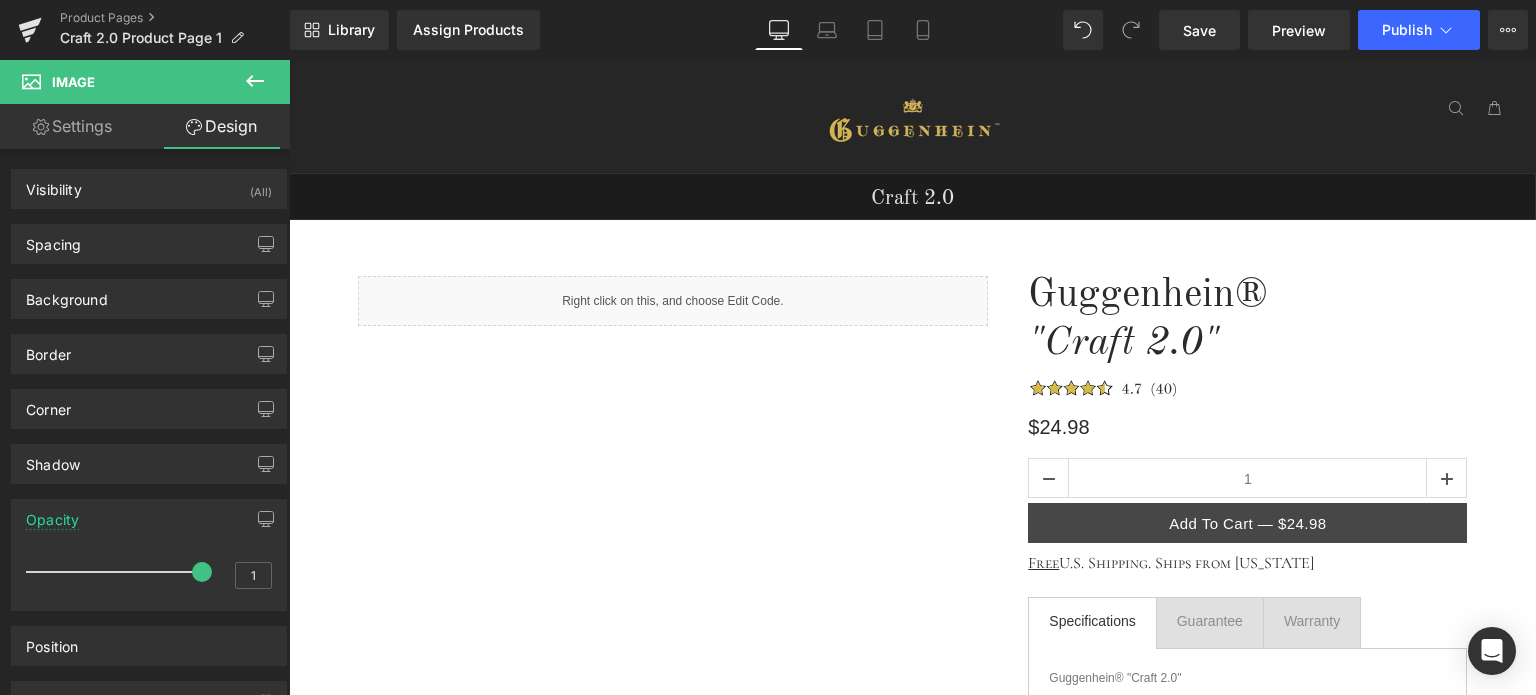 scroll, scrollTop: 0, scrollLeft: 0, axis: both 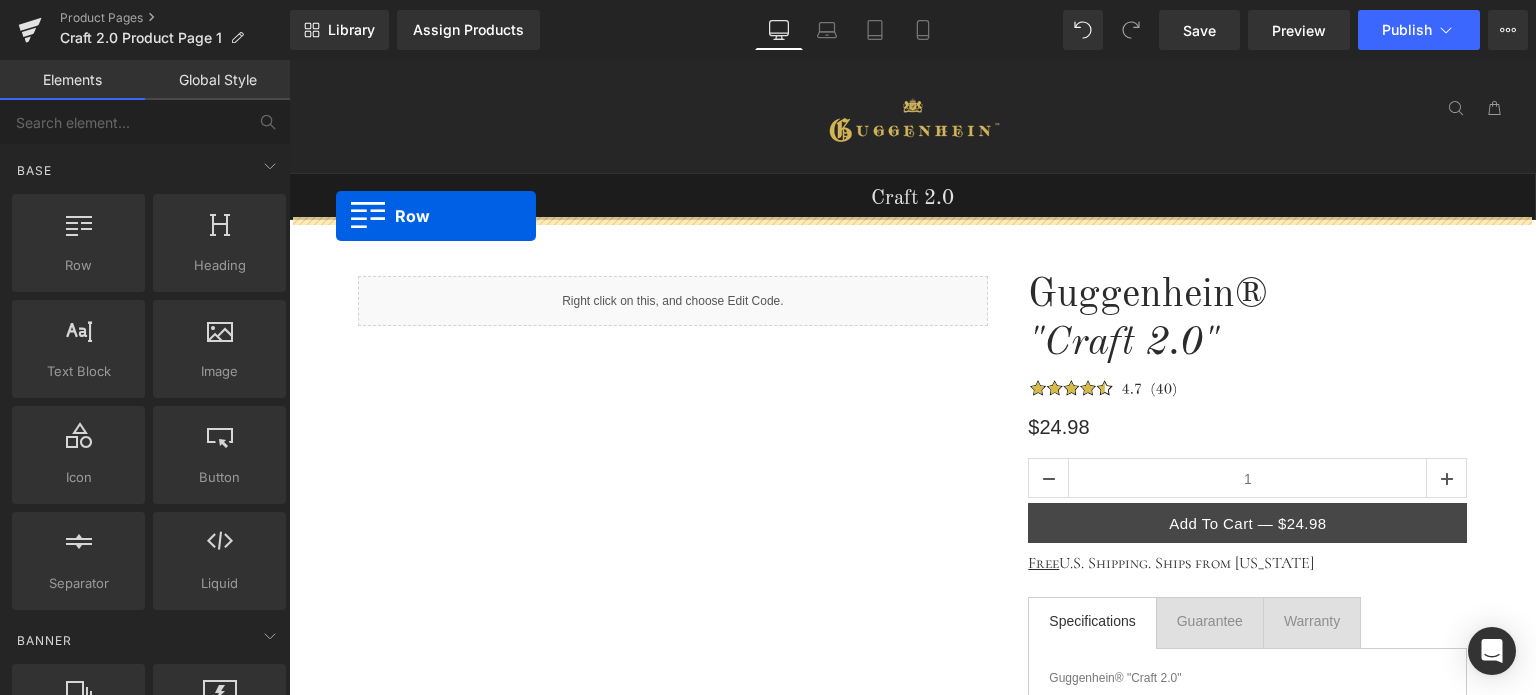 drag, startPoint x: 358, startPoint y: 299, endPoint x: 336, endPoint y: 216, distance: 85.86617 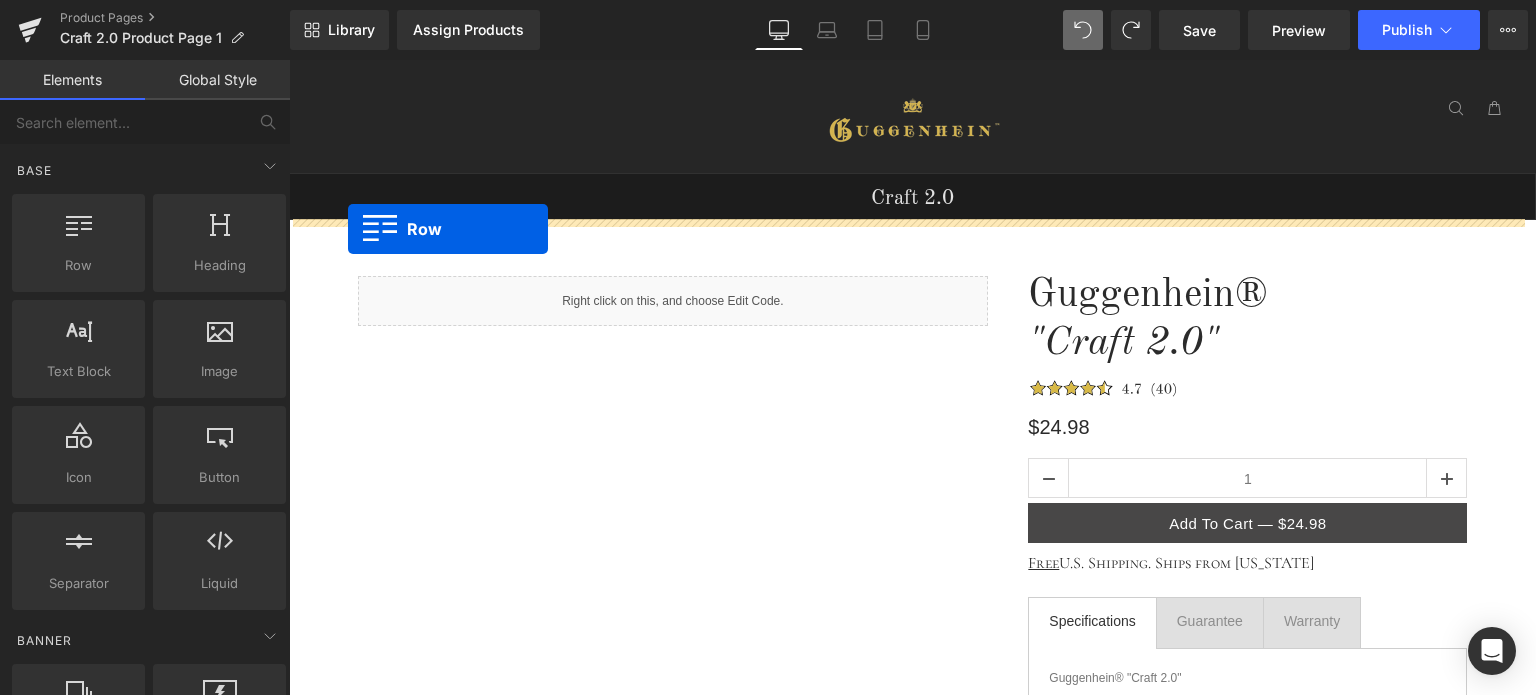 drag, startPoint x: 388, startPoint y: 319, endPoint x: 348, endPoint y: 229, distance: 98.48858 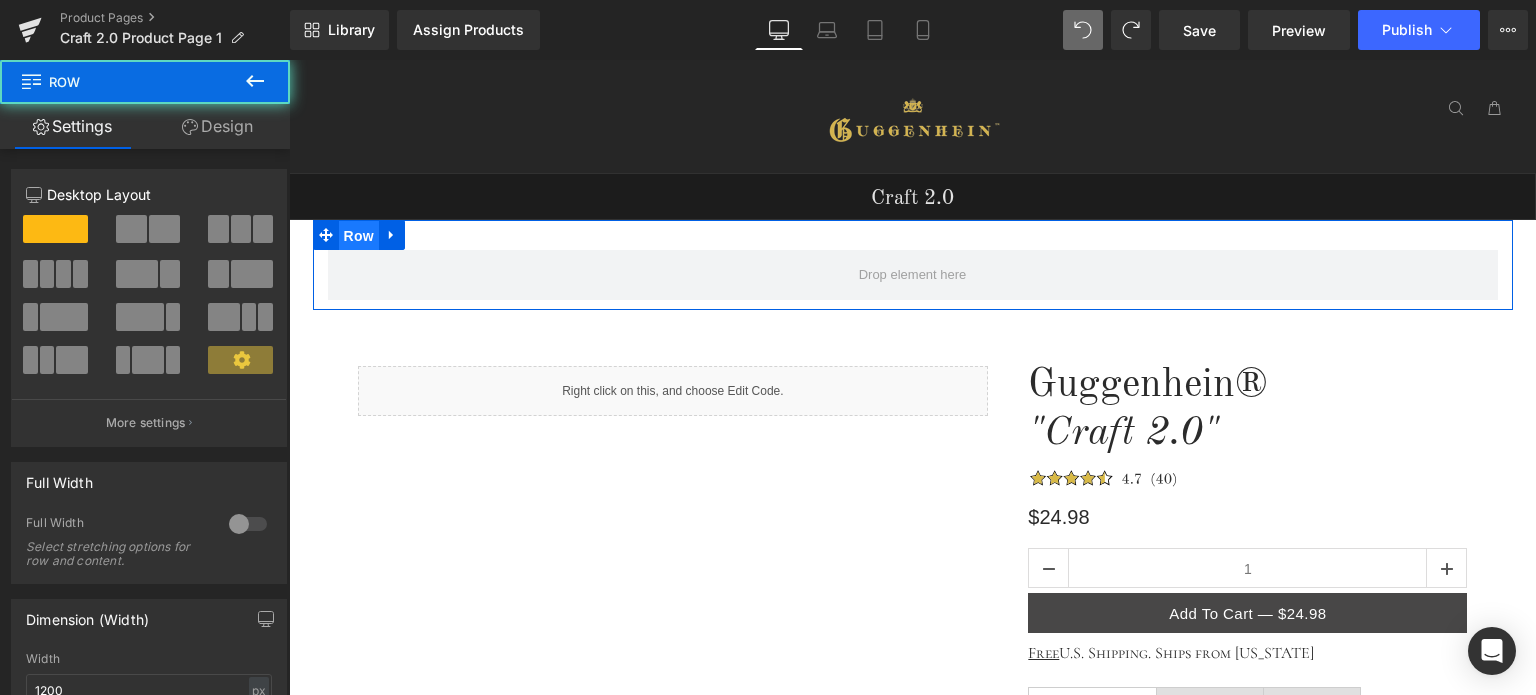 click on "Row" at bounding box center (359, 236) 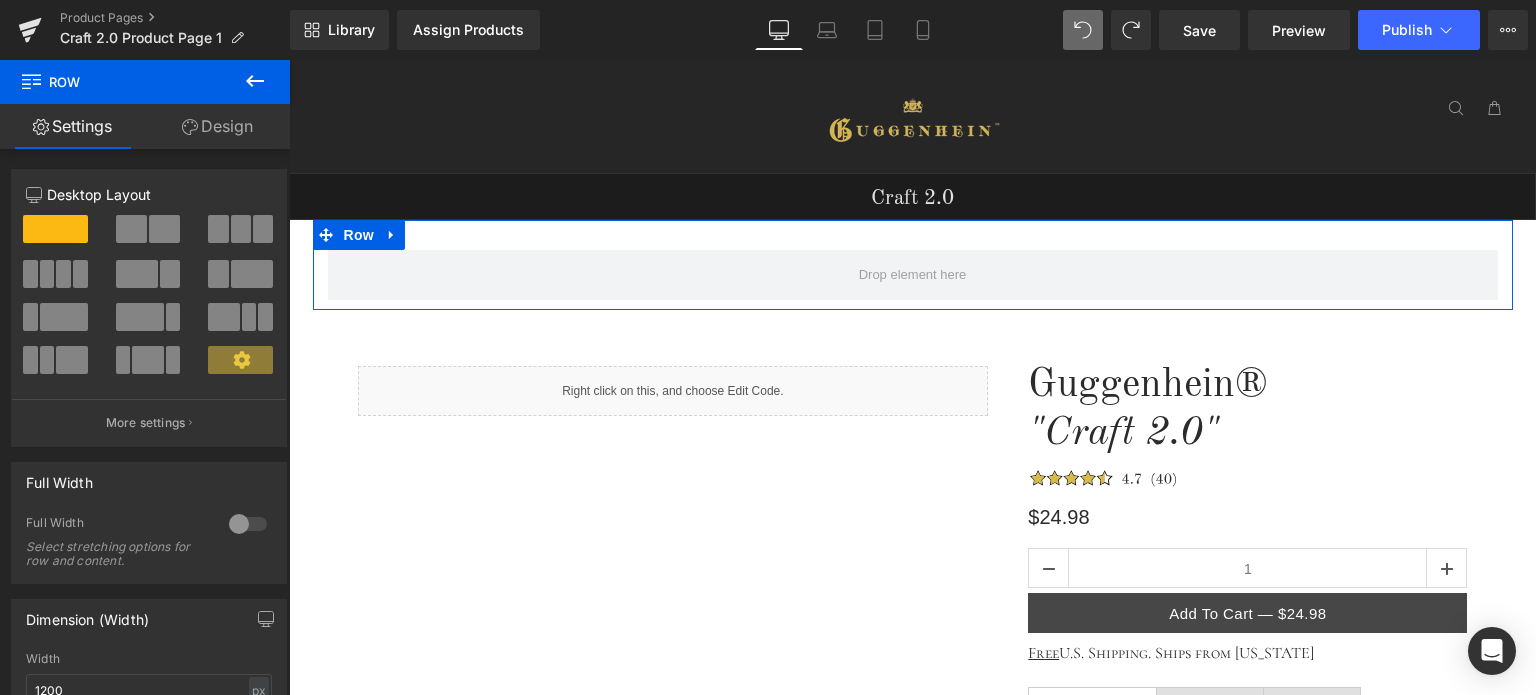 click at bounding box center (248, 524) 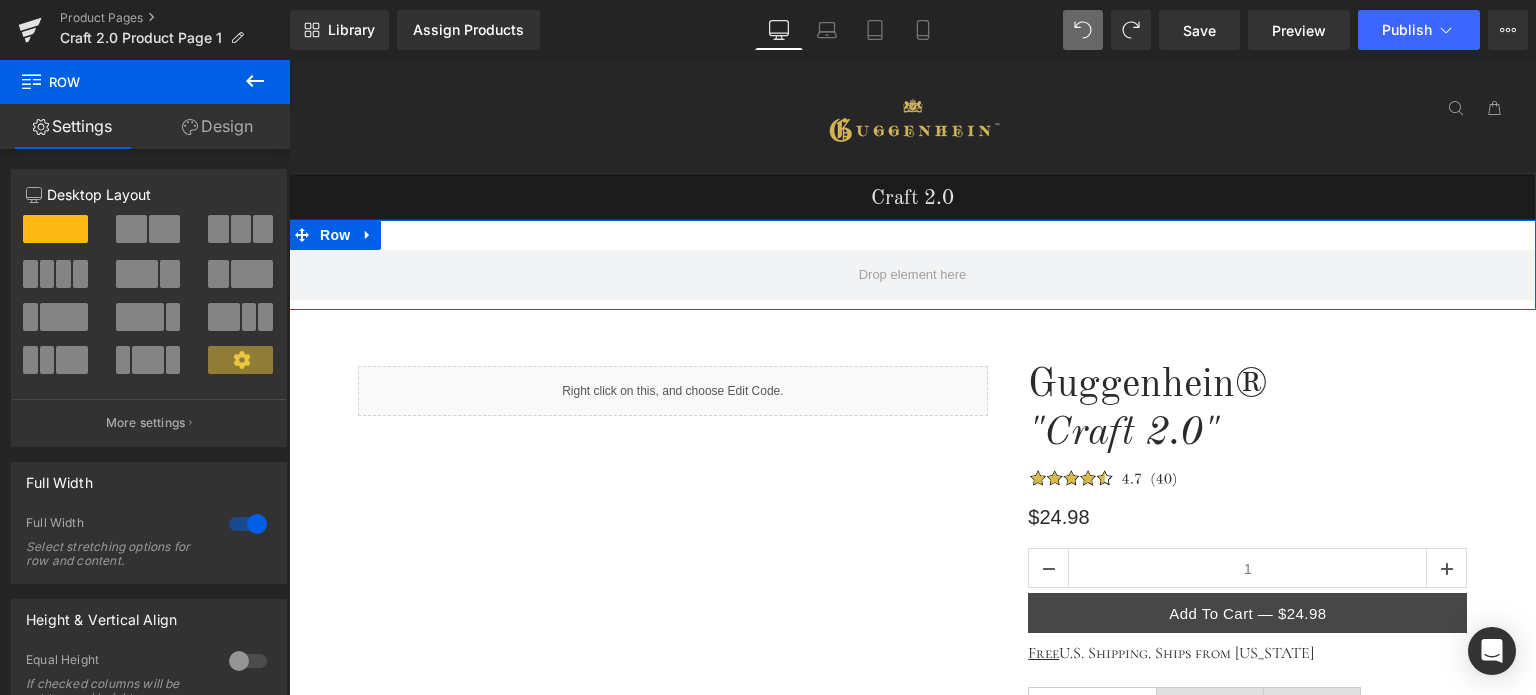 click on "Design" at bounding box center [217, 126] 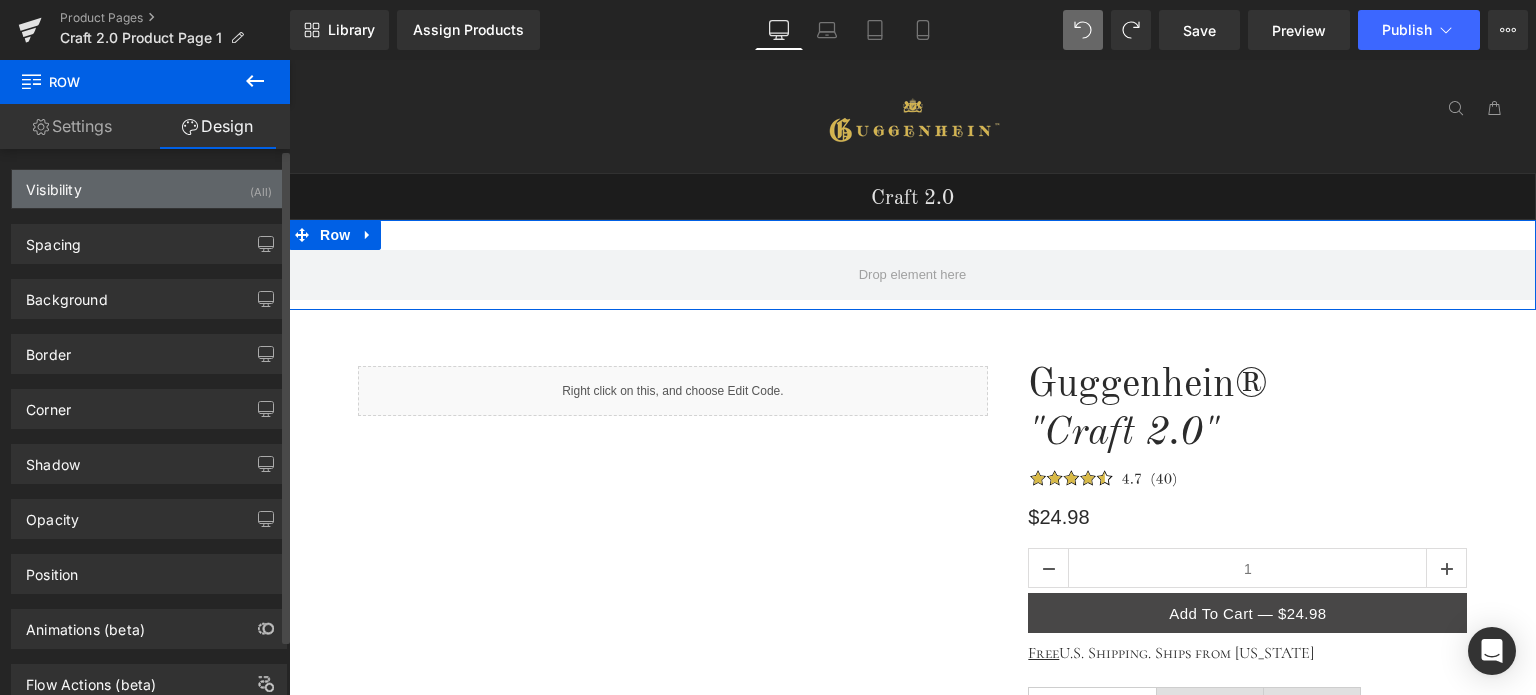 click on "Visibility
(All)" at bounding box center (149, 189) 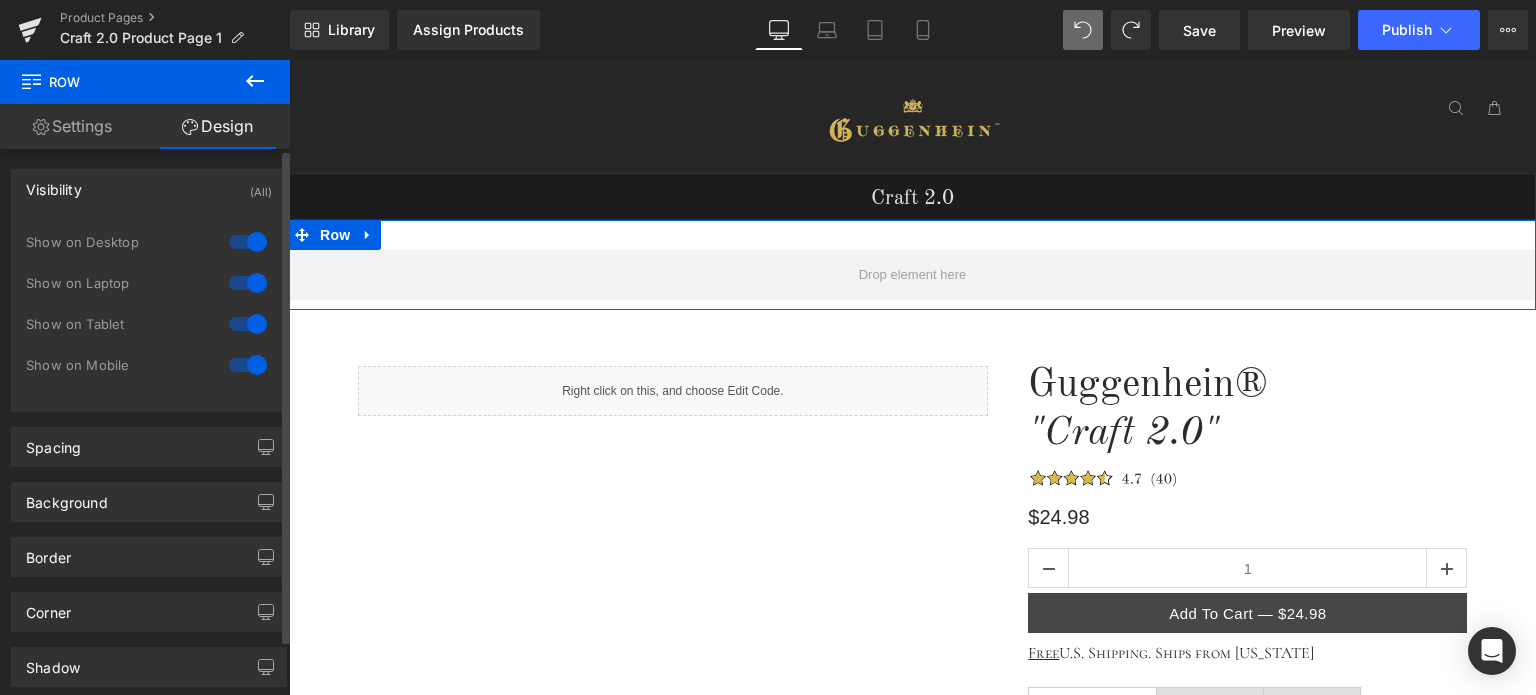 click at bounding box center (248, 283) 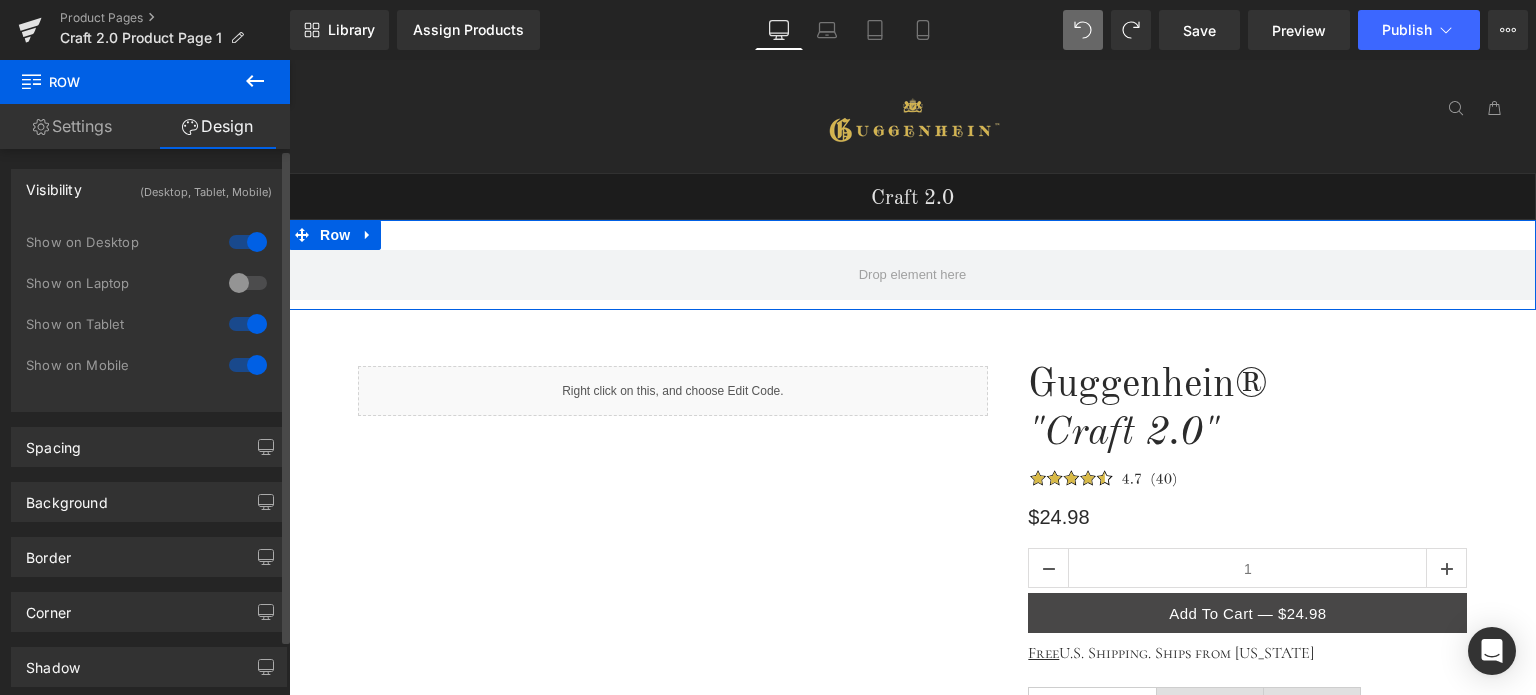 click at bounding box center [248, 324] 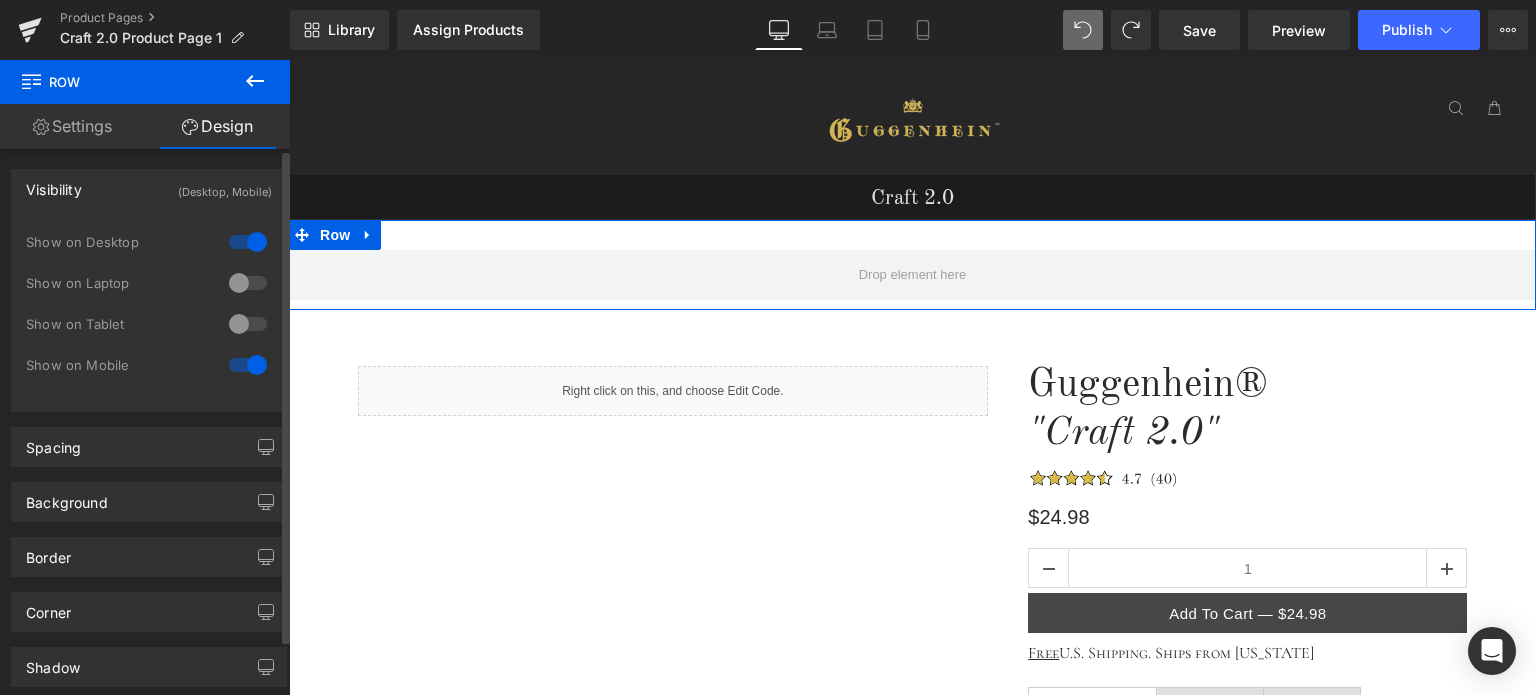 click at bounding box center [248, 365] 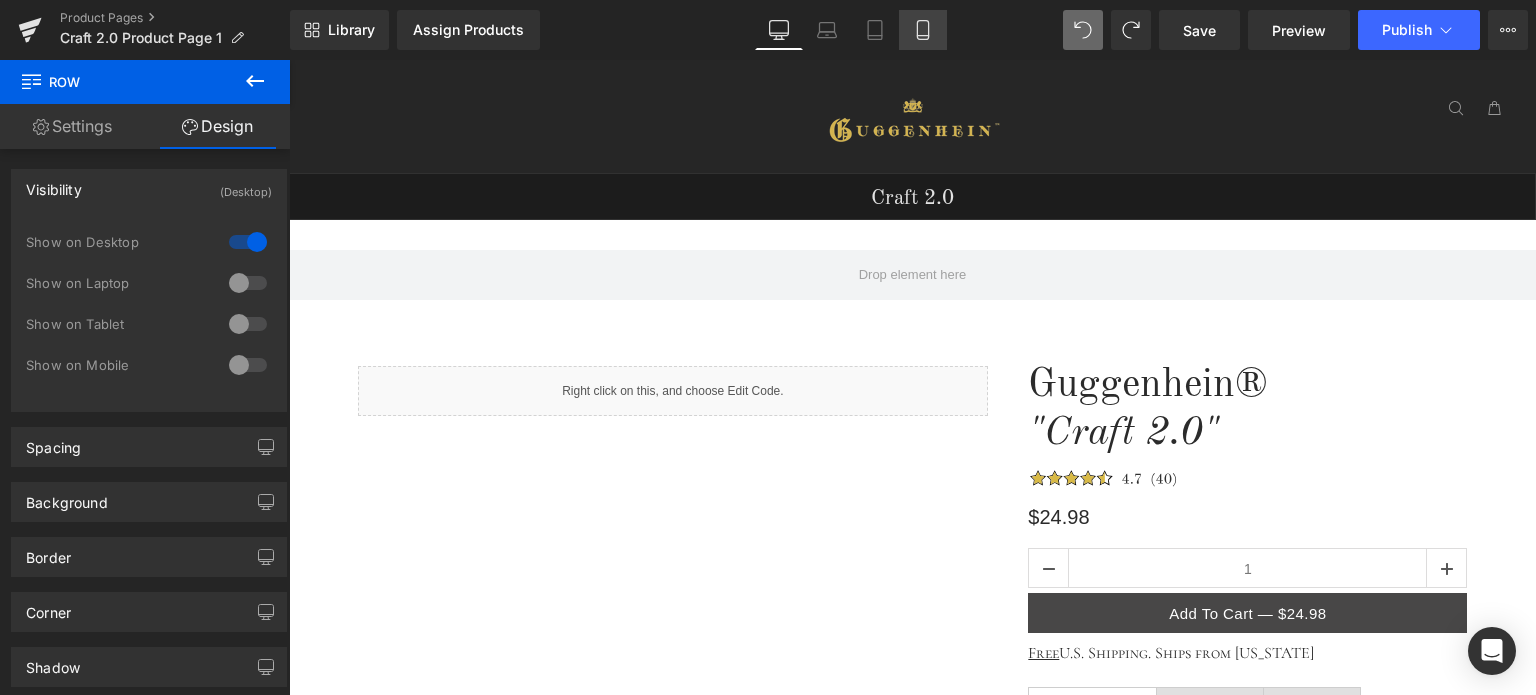 click on "Mobile" at bounding box center [923, 30] 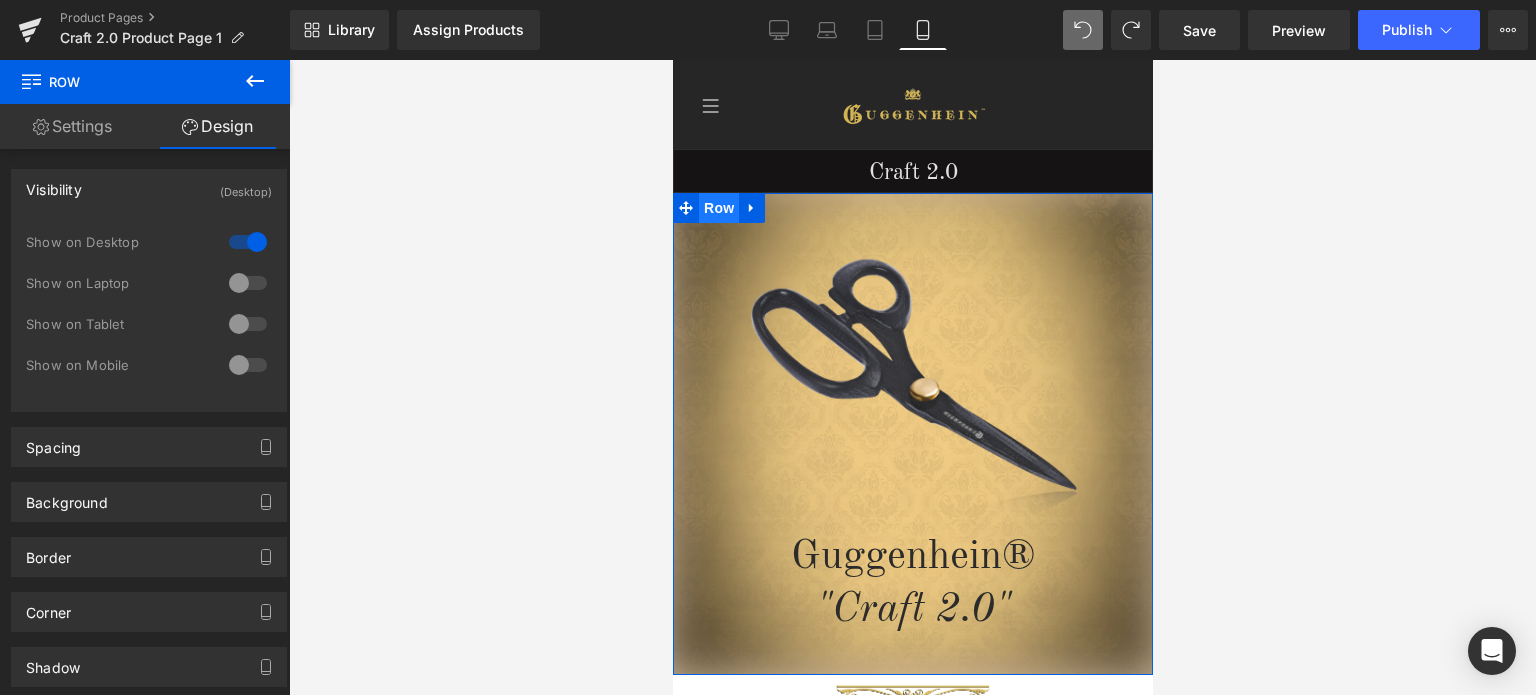 click on "Row" at bounding box center (718, 208) 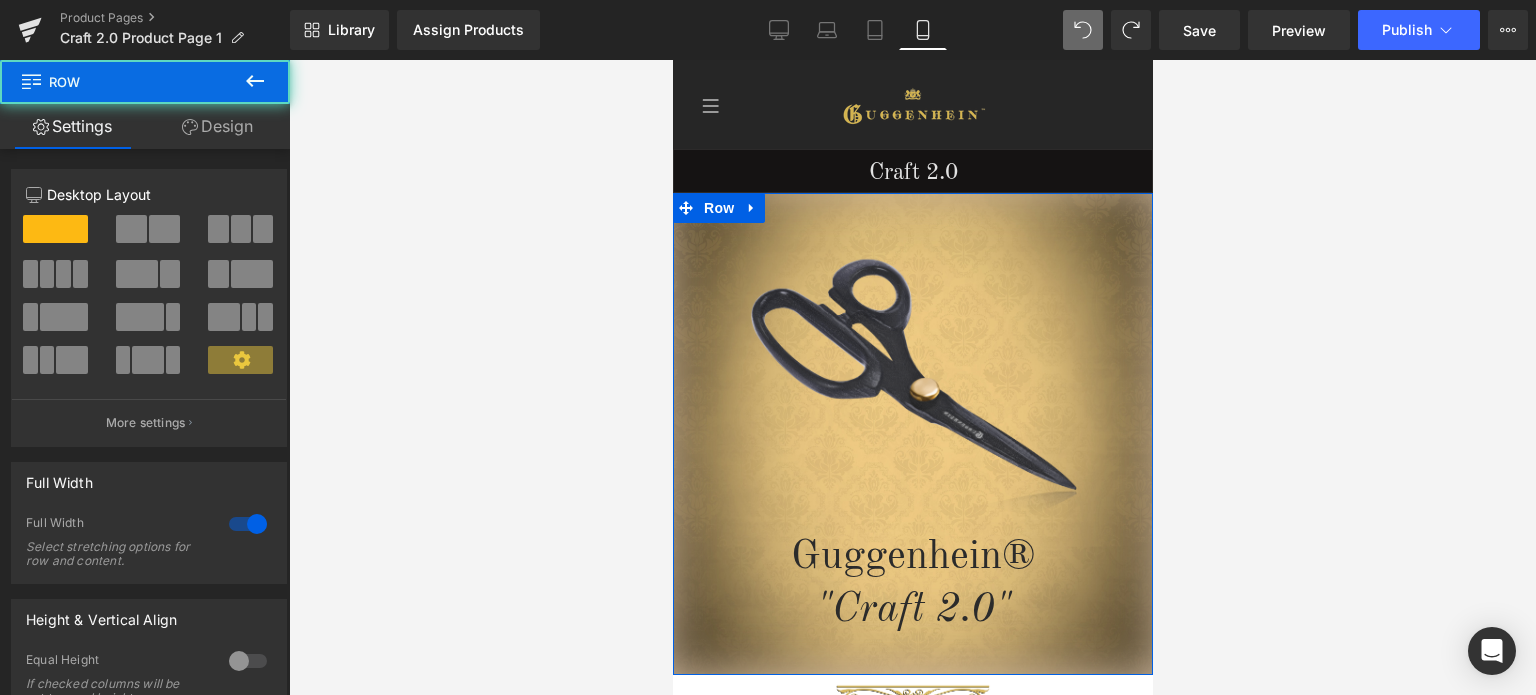 click on "Design" at bounding box center (217, 126) 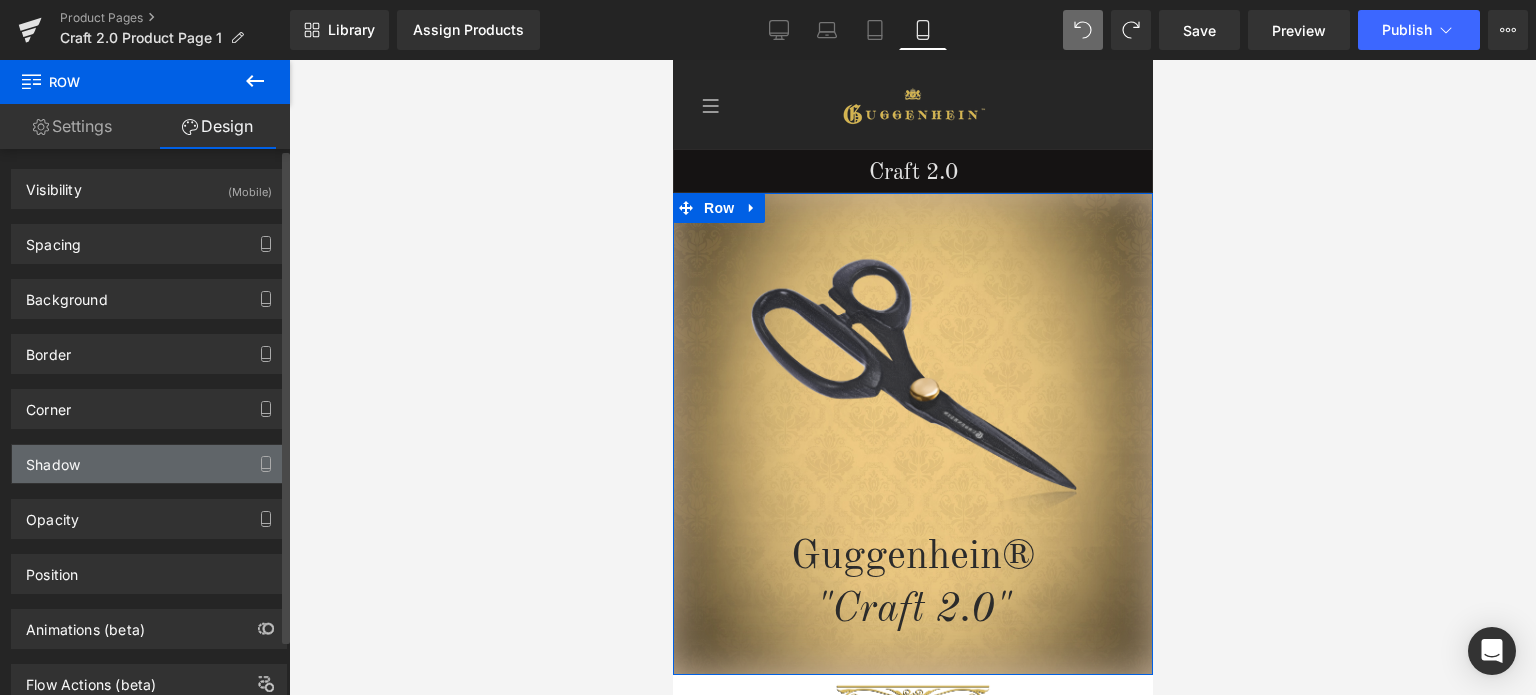 click on "Shadow" at bounding box center [149, 464] 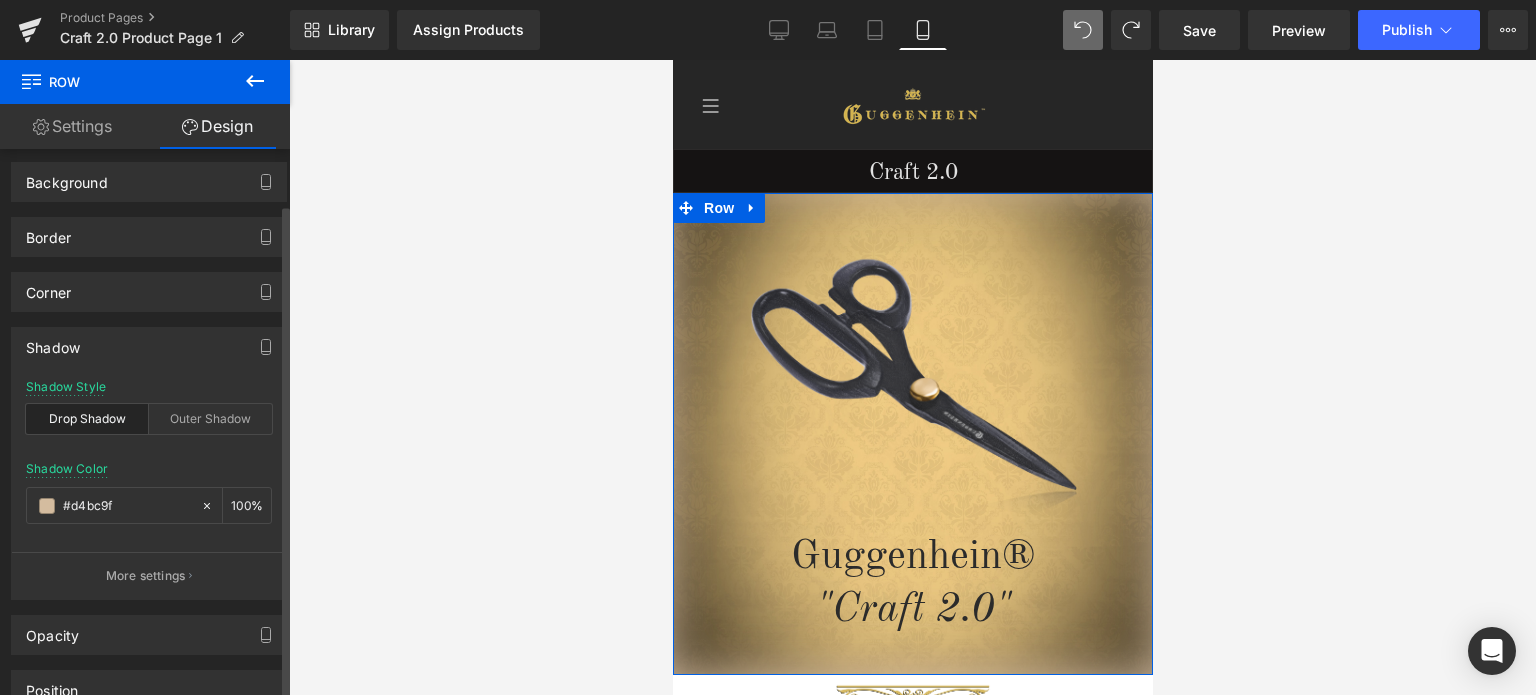 scroll, scrollTop: 200, scrollLeft: 0, axis: vertical 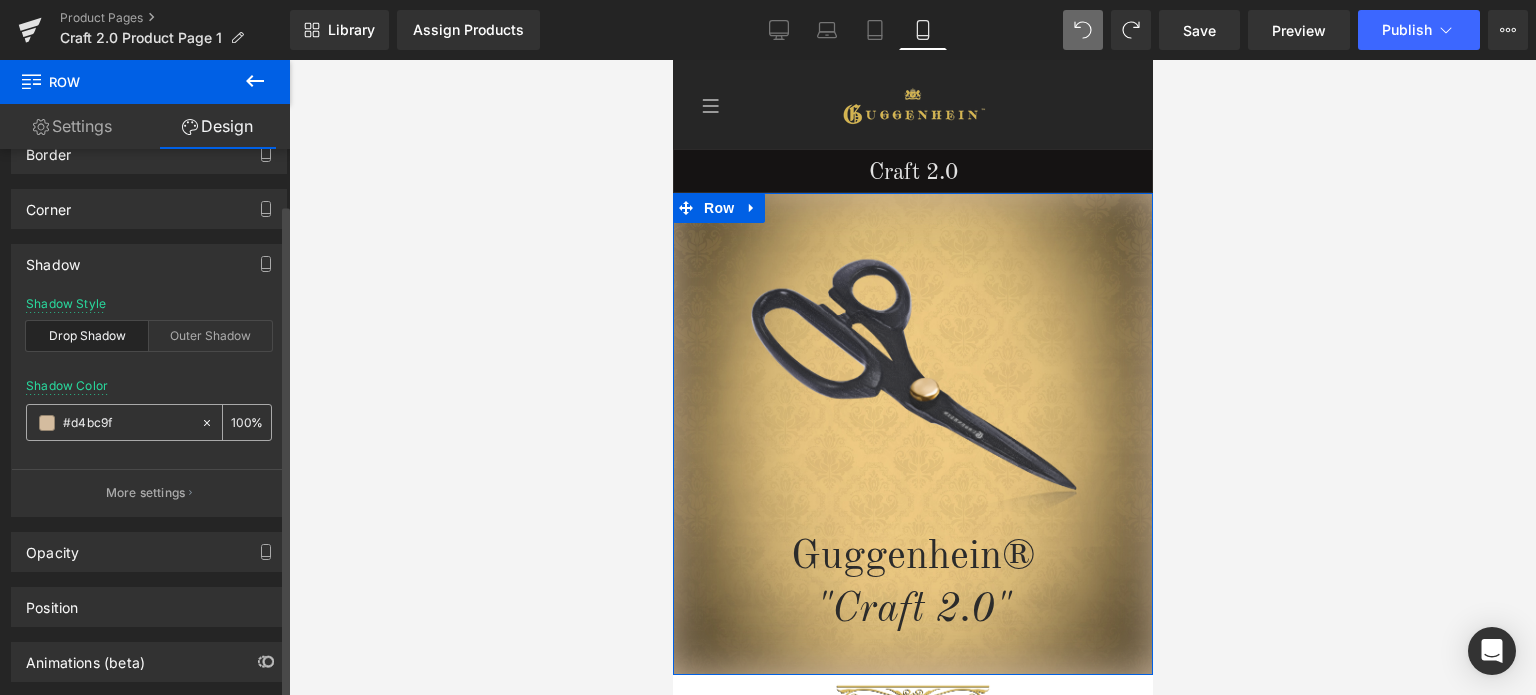 click on "#d4bc9f" at bounding box center [127, 423] 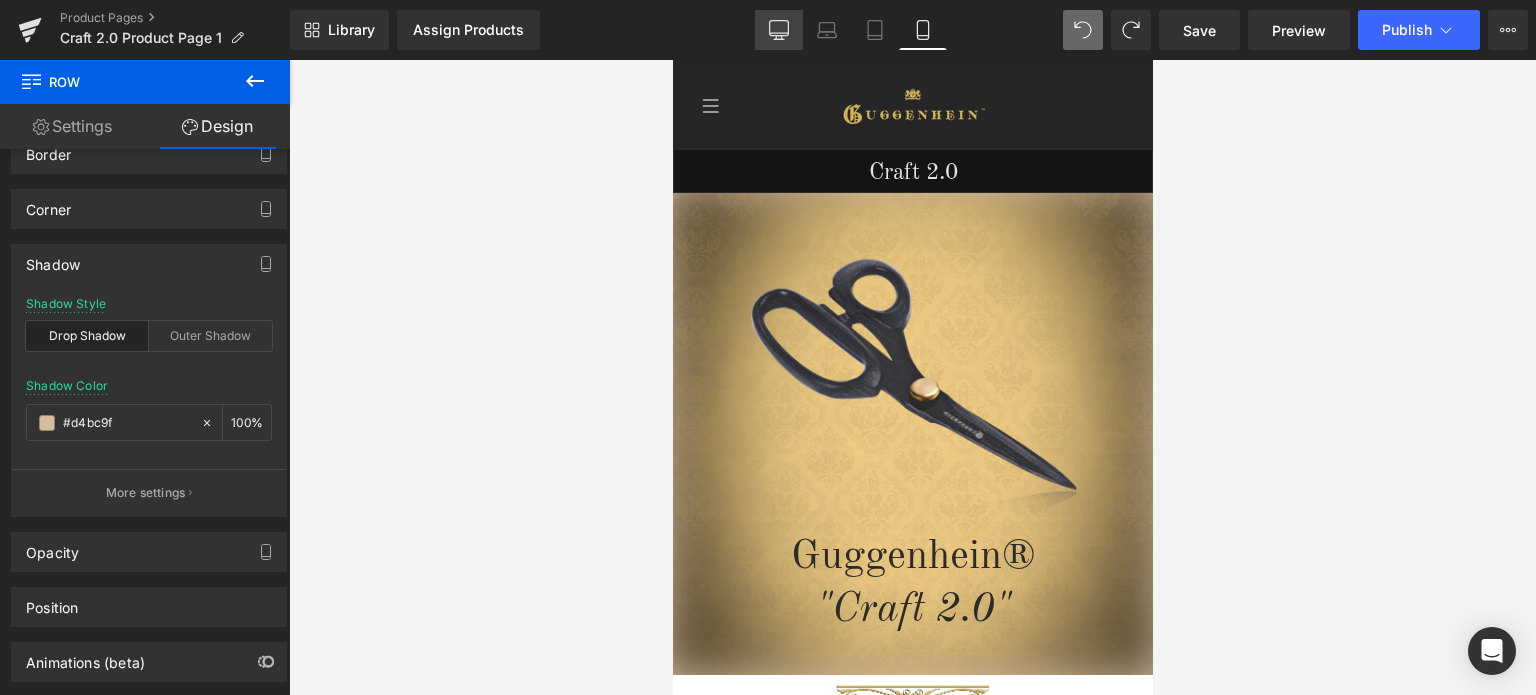 click 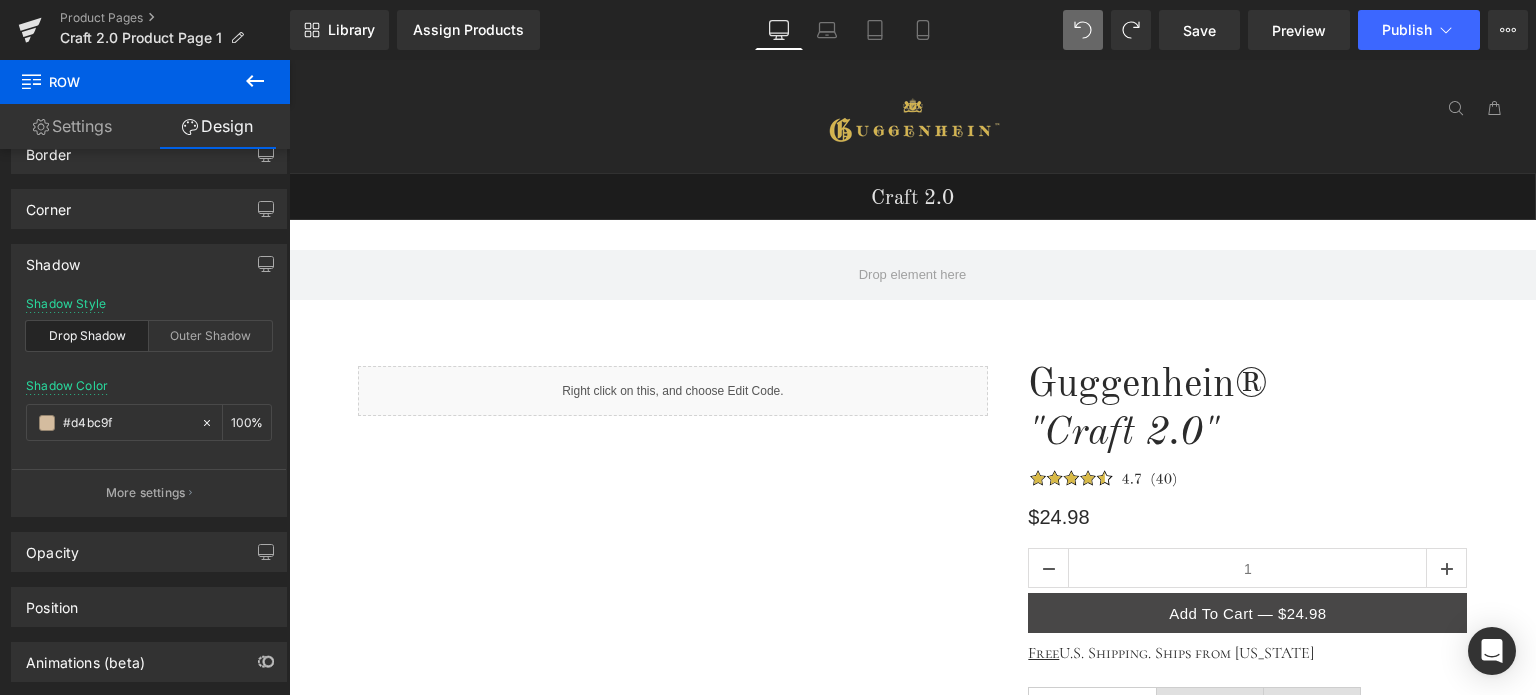 type on "#333333" 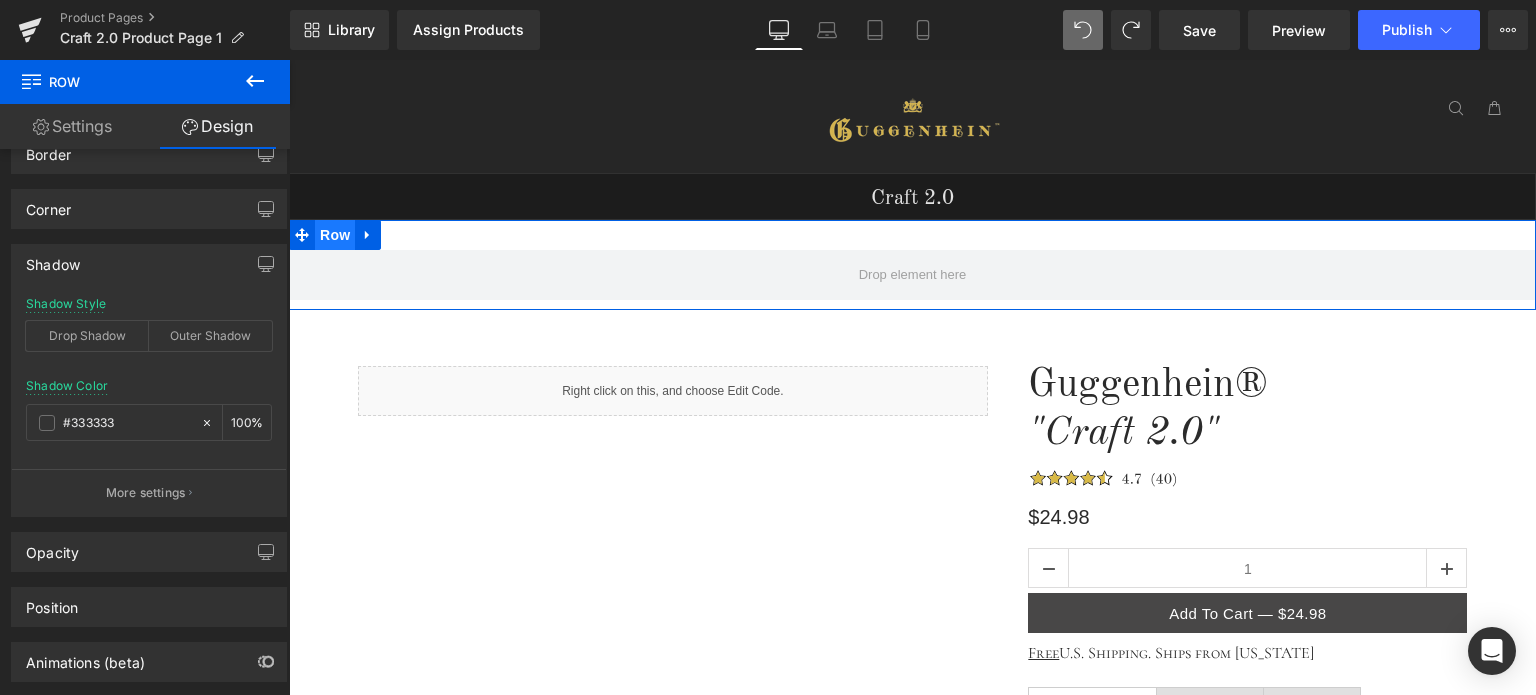 click on "Row" at bounding box center [335, 235] 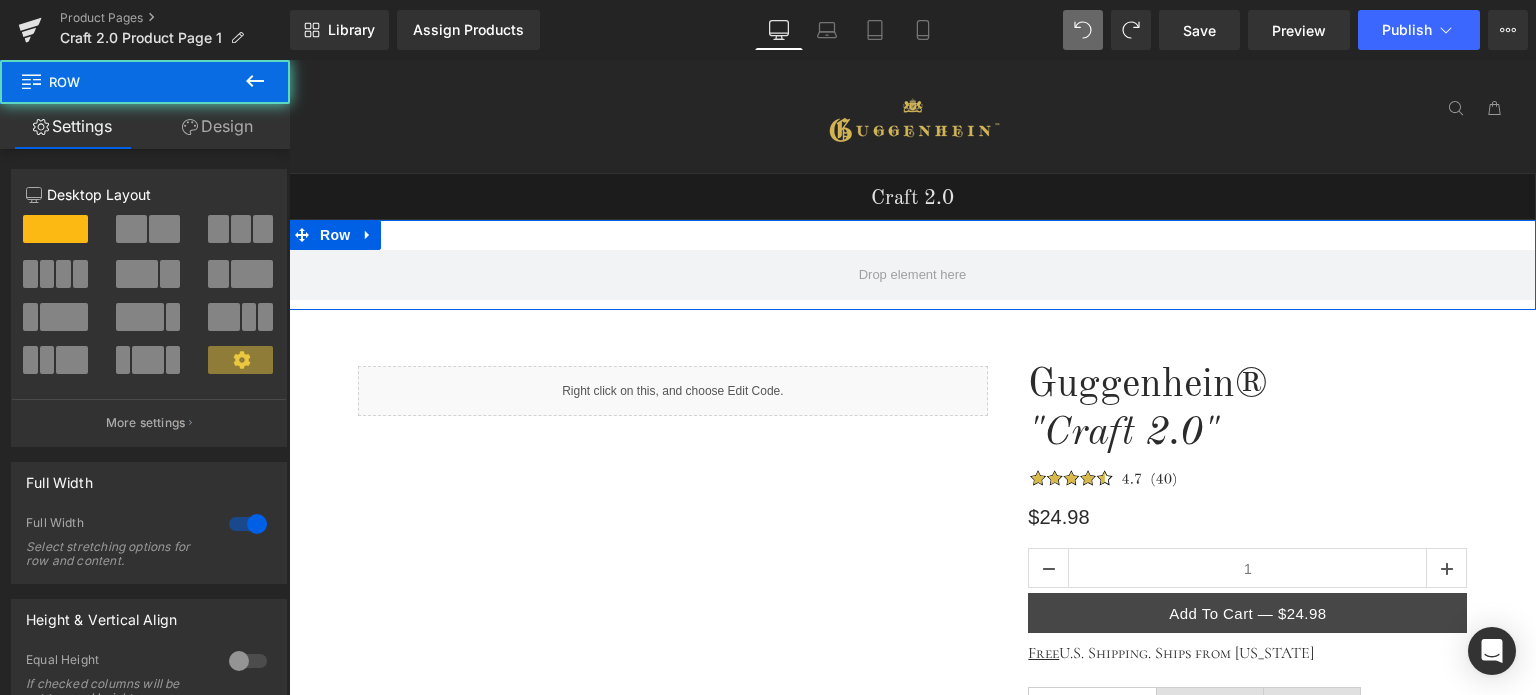 click on "Design" at bounding box center [217, 126] 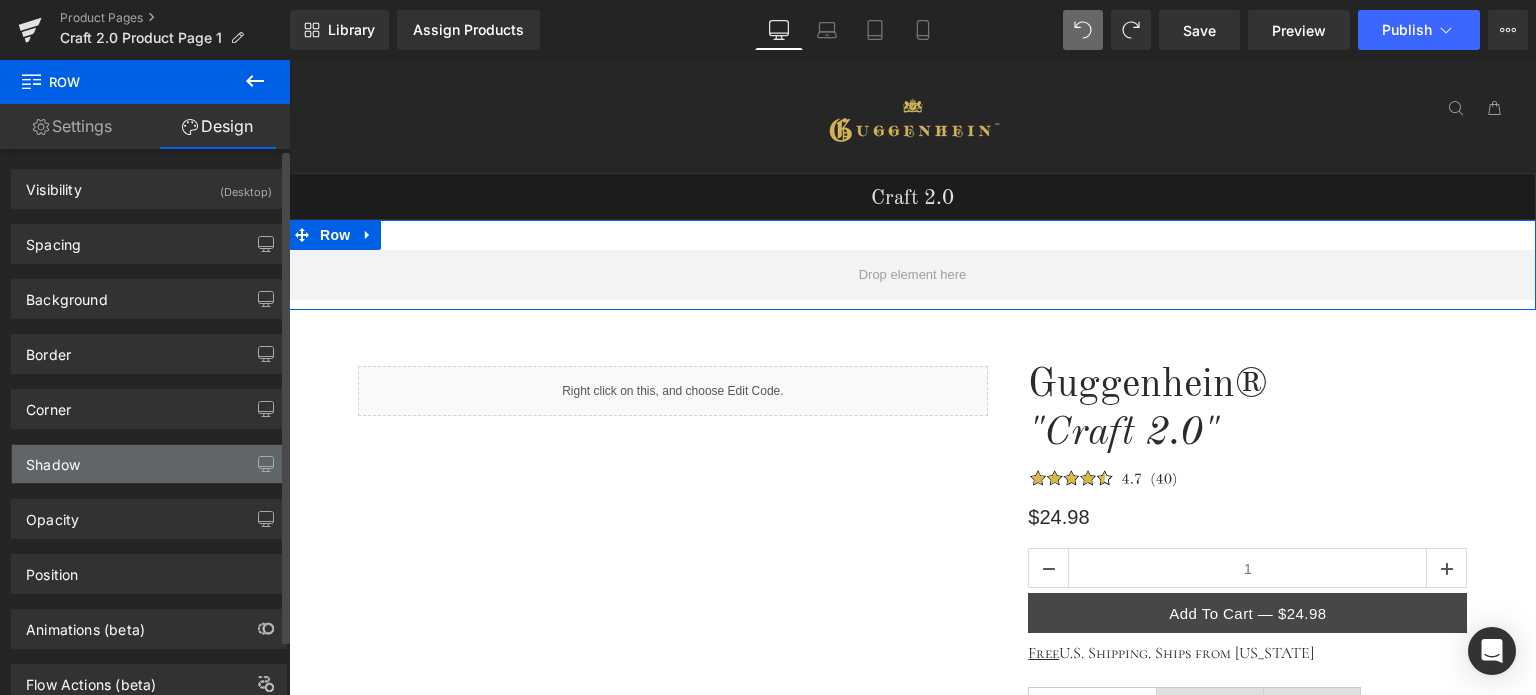 click on "Shadow" at bounding box center (149, 464) 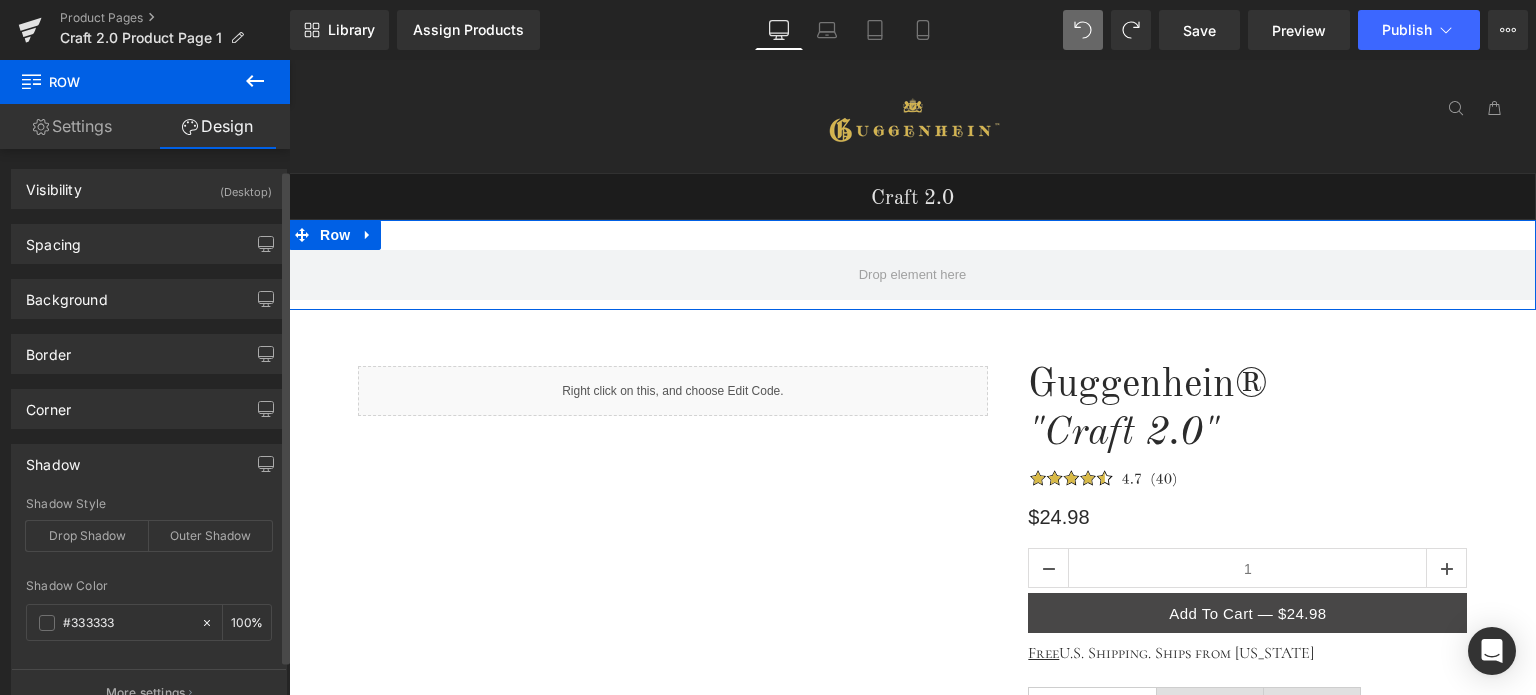 scroll, scrollTop: 100, scrollLeft: 0, axis: vertical 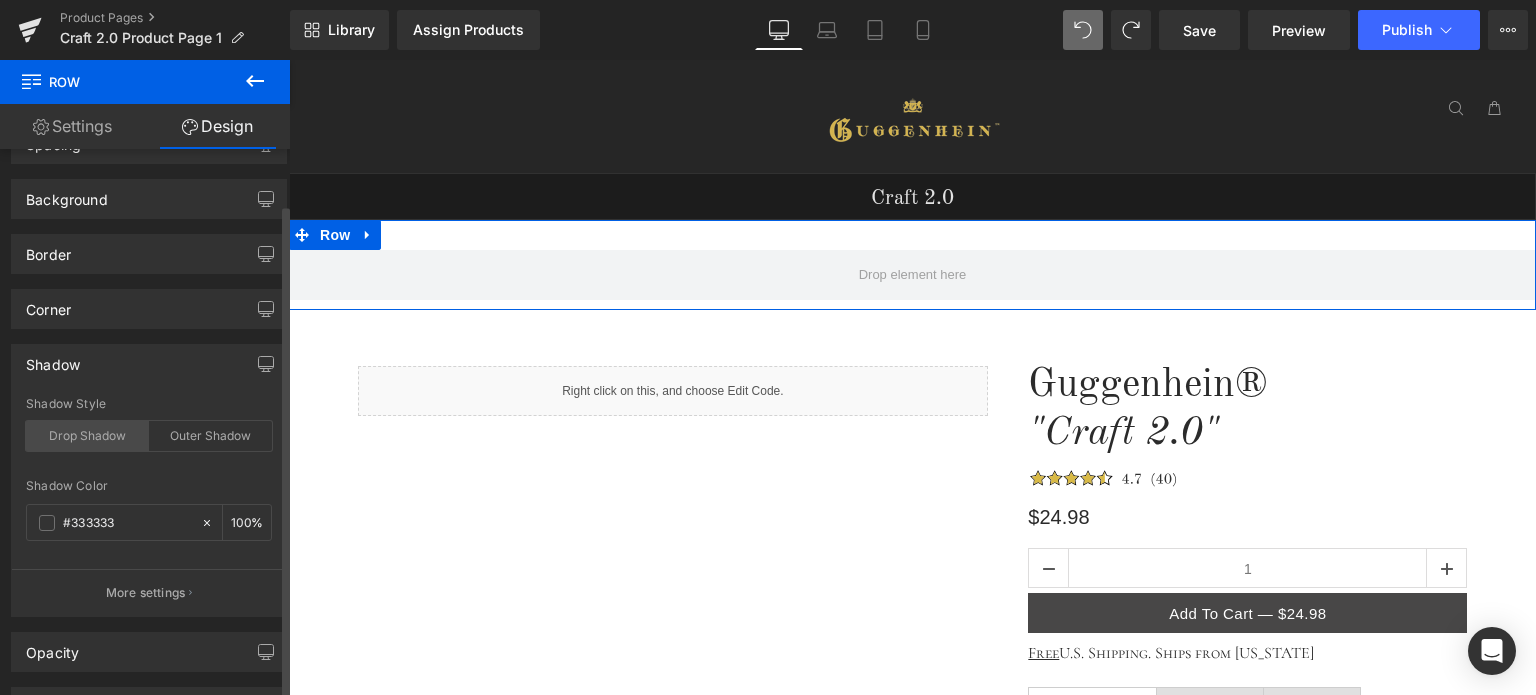 click on "Drop Shadow" at bounding box center (87, 436) 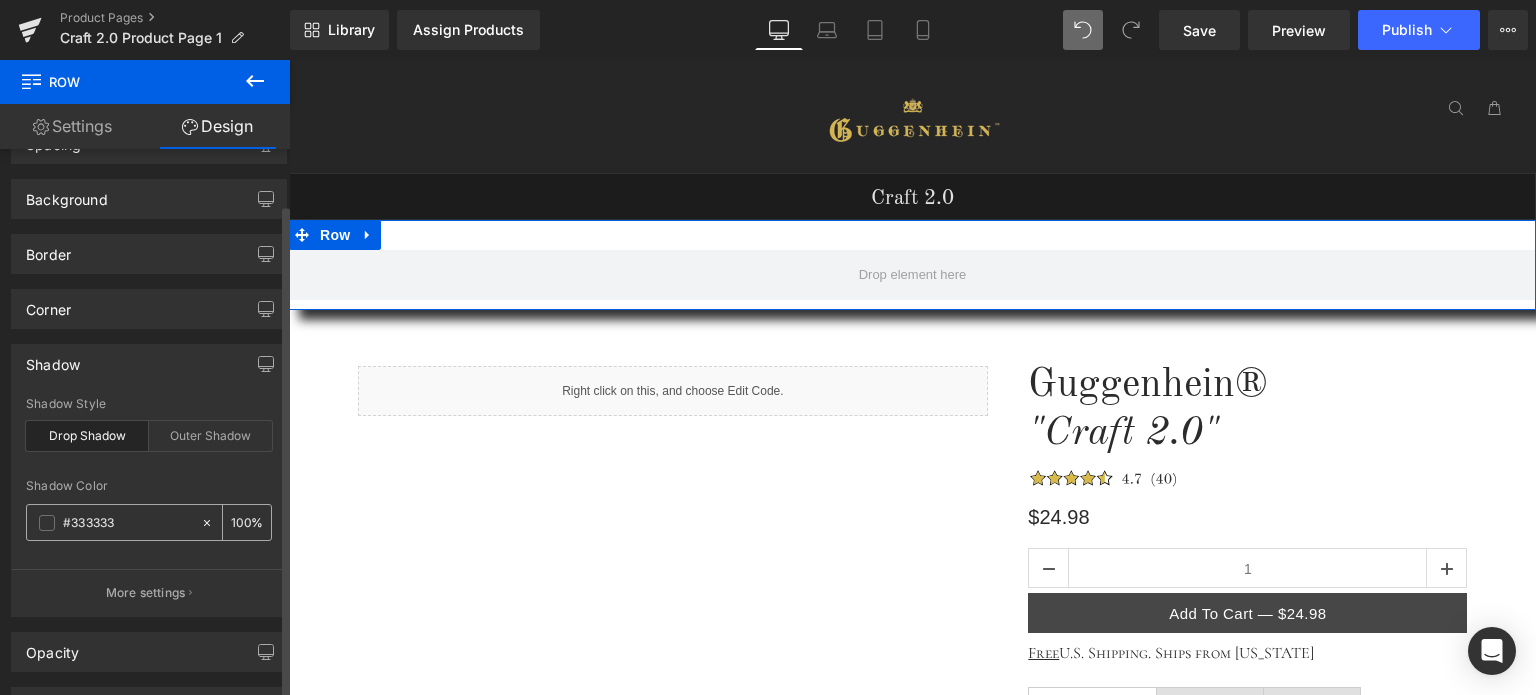 click on "#333333" at bounding box center [127, 523] 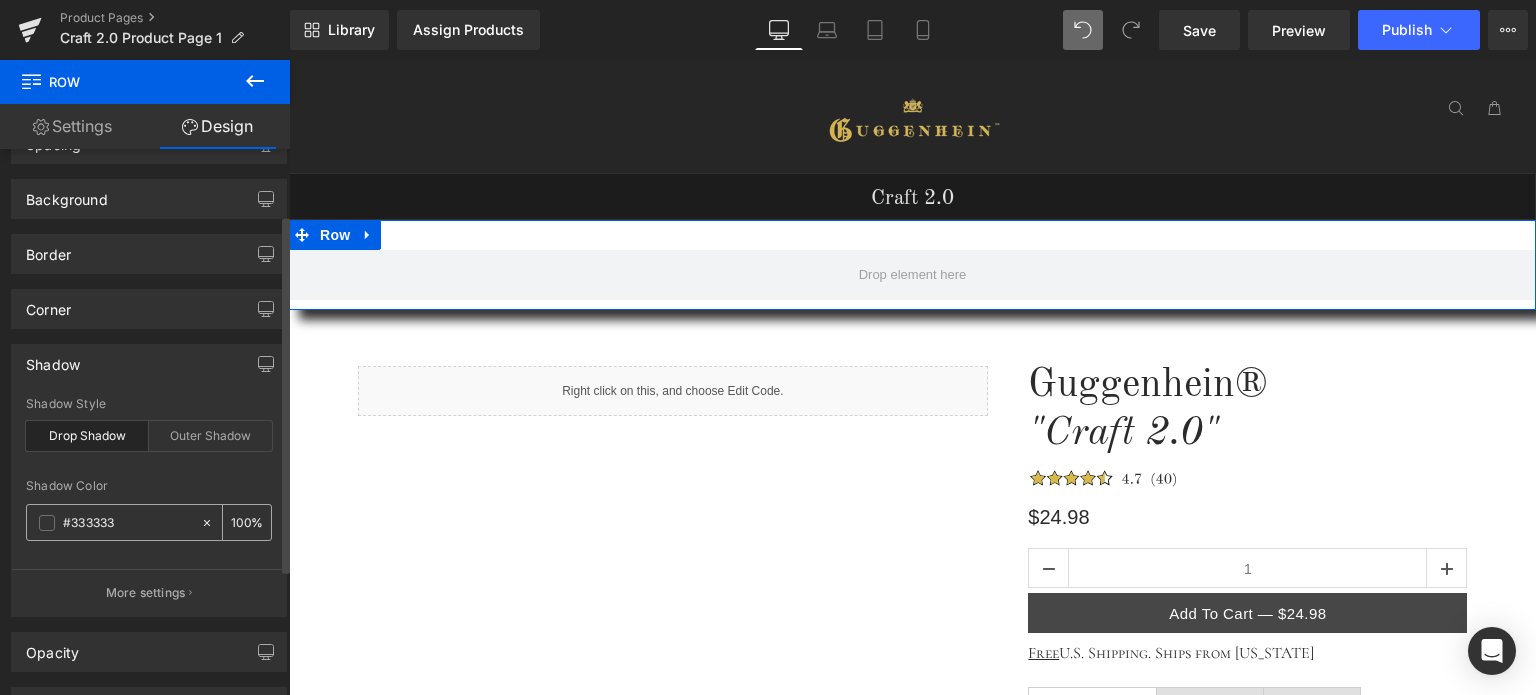 paste on "d4bc9f" 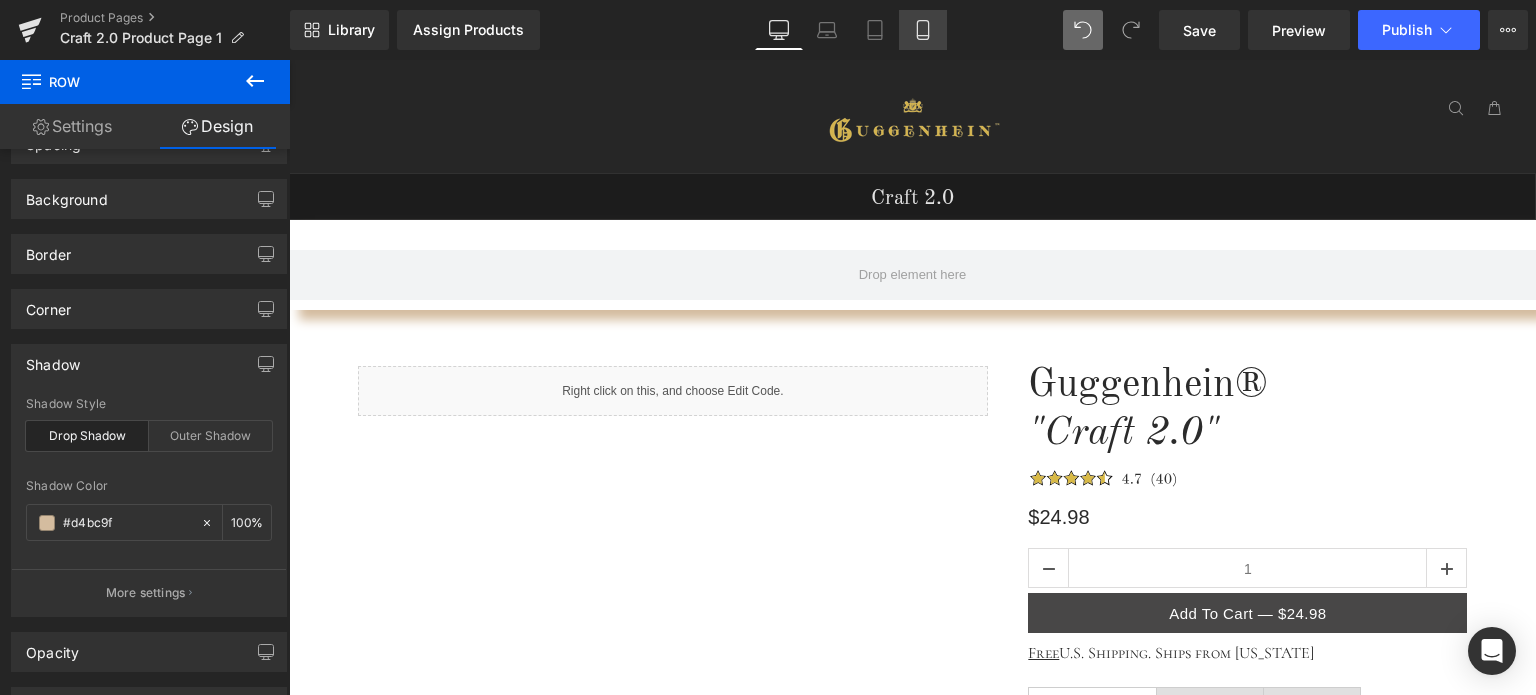 type on "#d4bc9f" 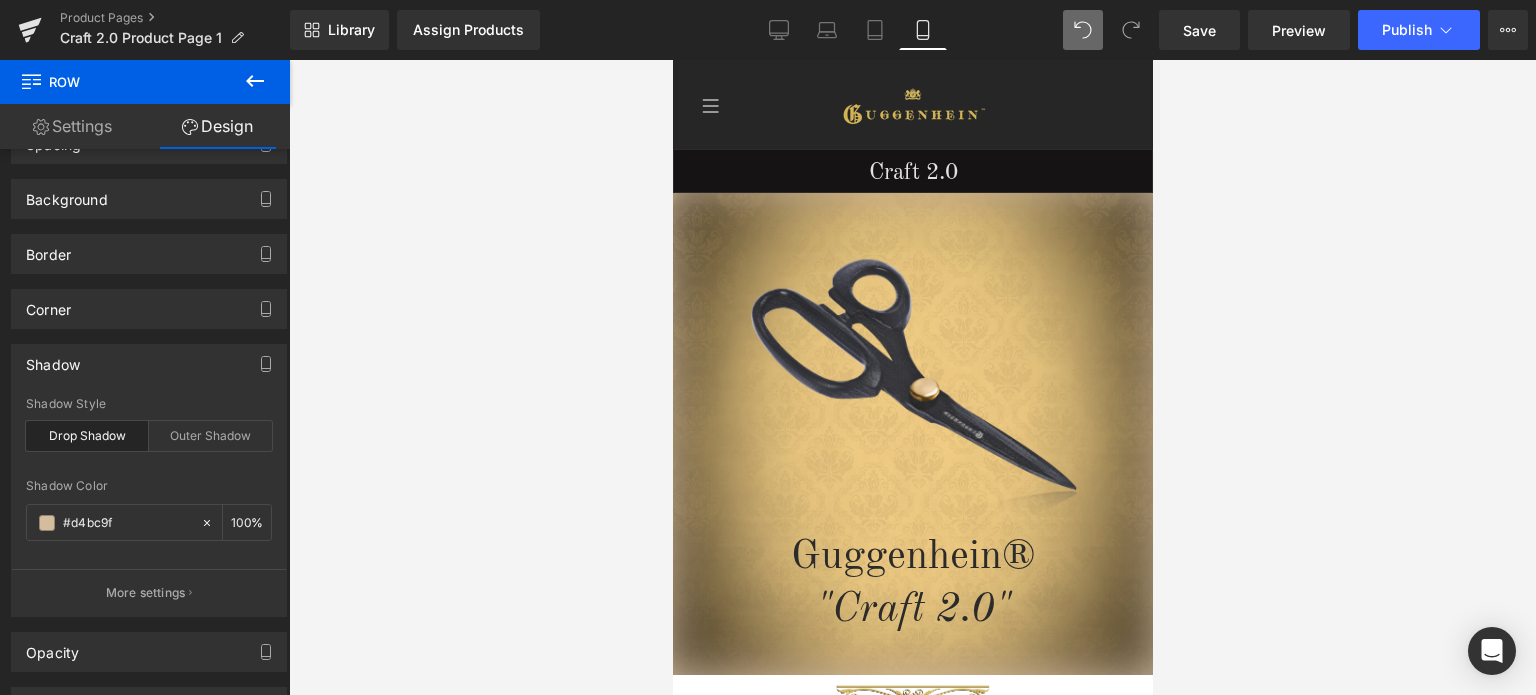 type on "100" 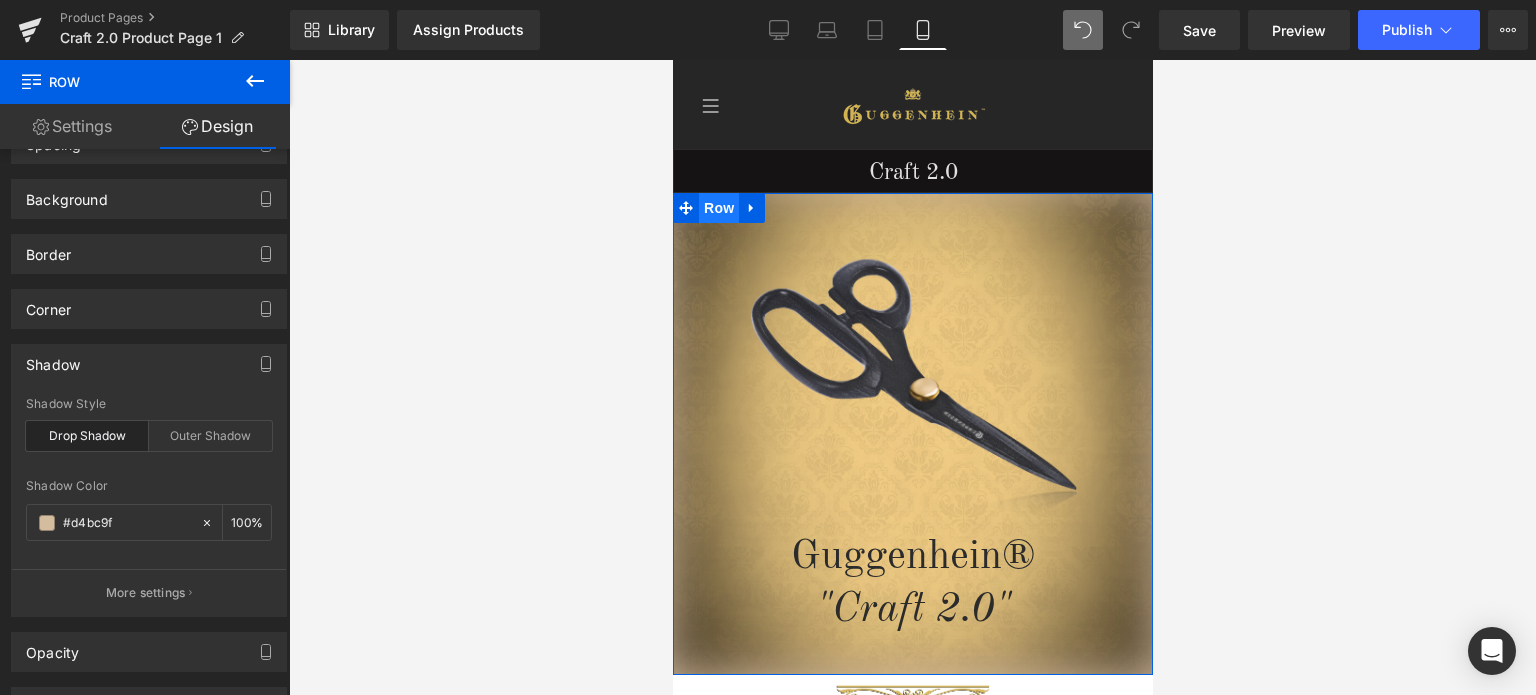 click on "Row" at bounding box center [718, 208] 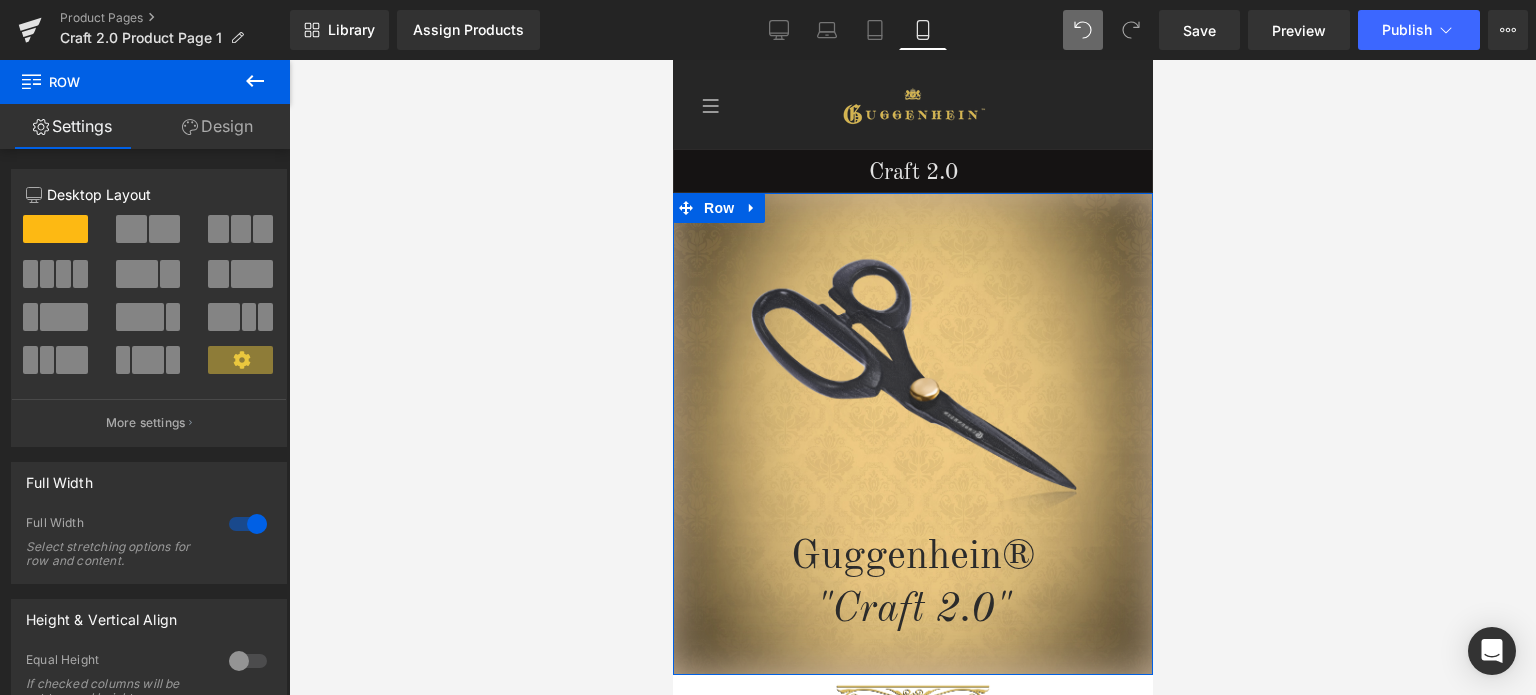 click on "Design" at bounding box center [217, 126] 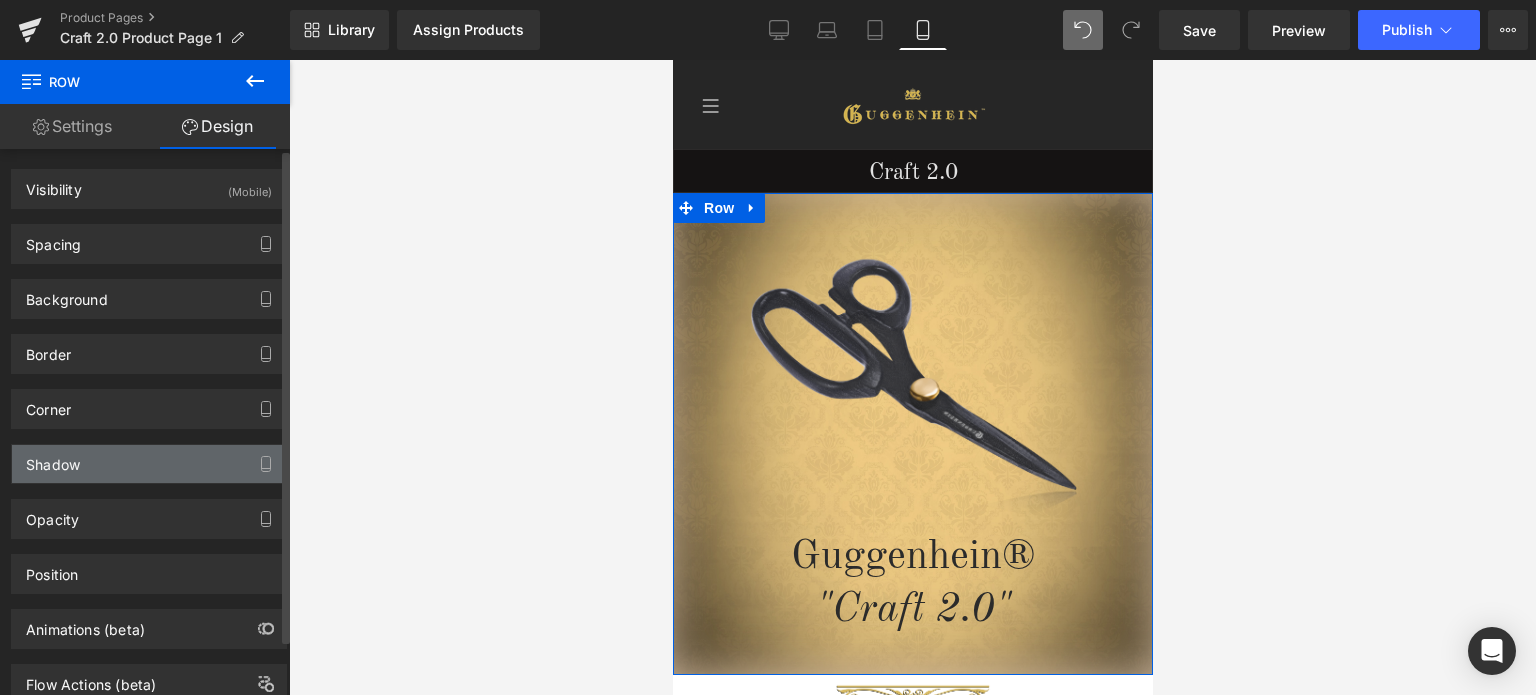 click on "Shadow" at bounding box center (53, 459) 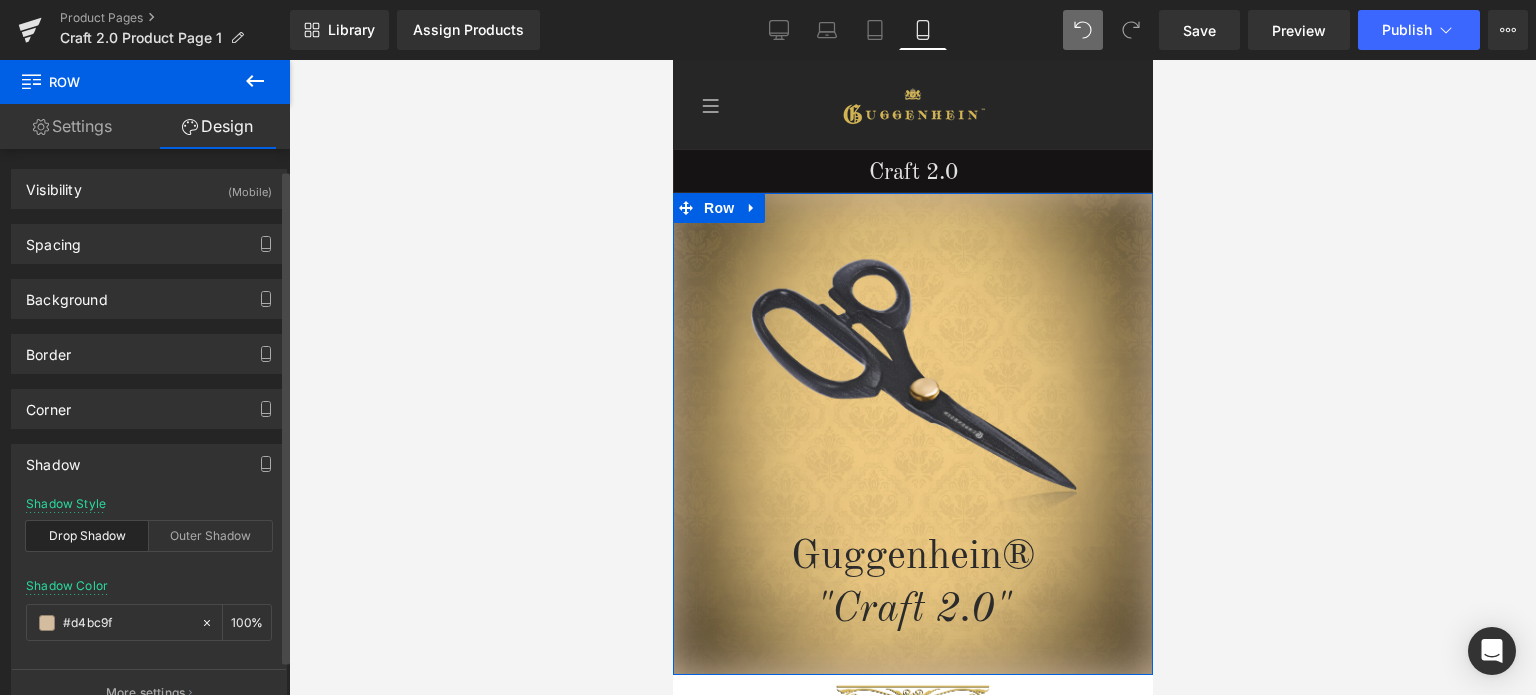scroll, scrollTop: 293, scrollLeft: 0, axis: vertical 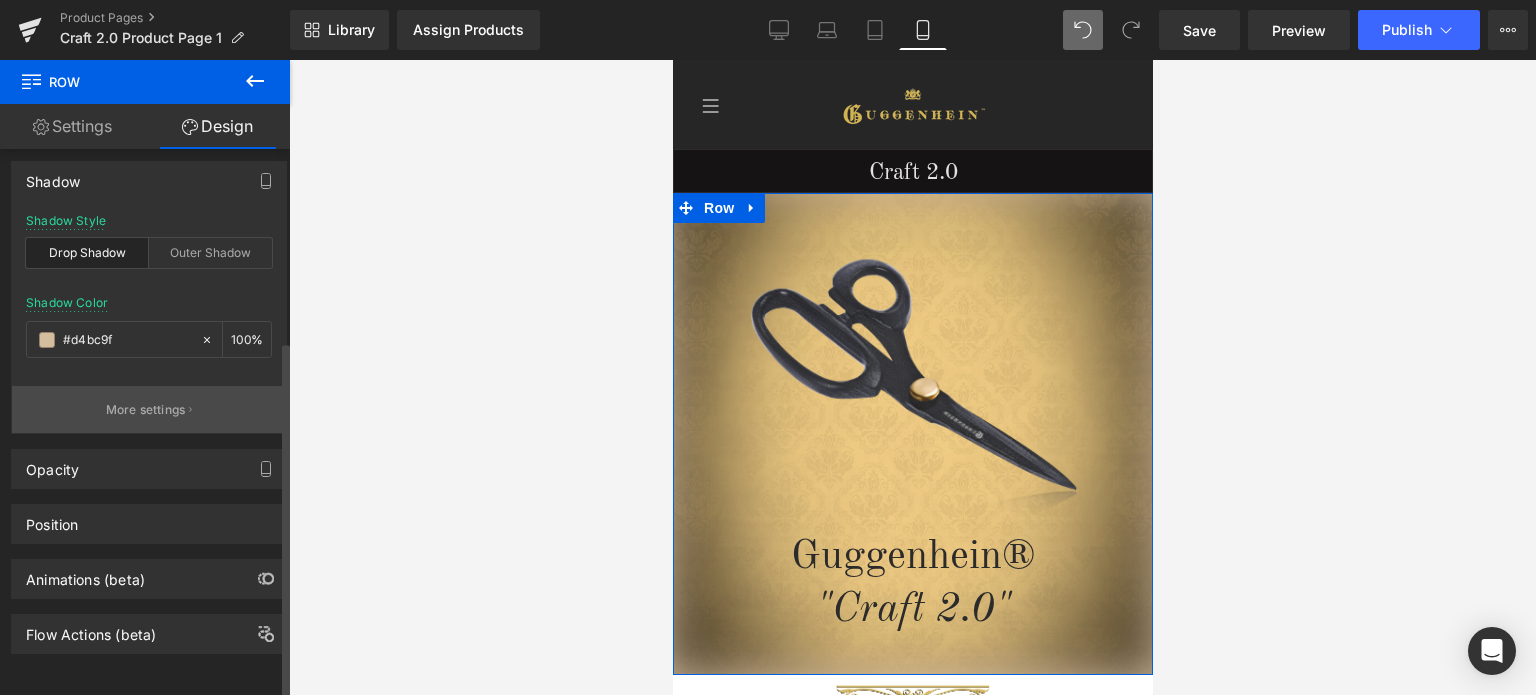 click on "More settings" at bounding box center [146, 410] 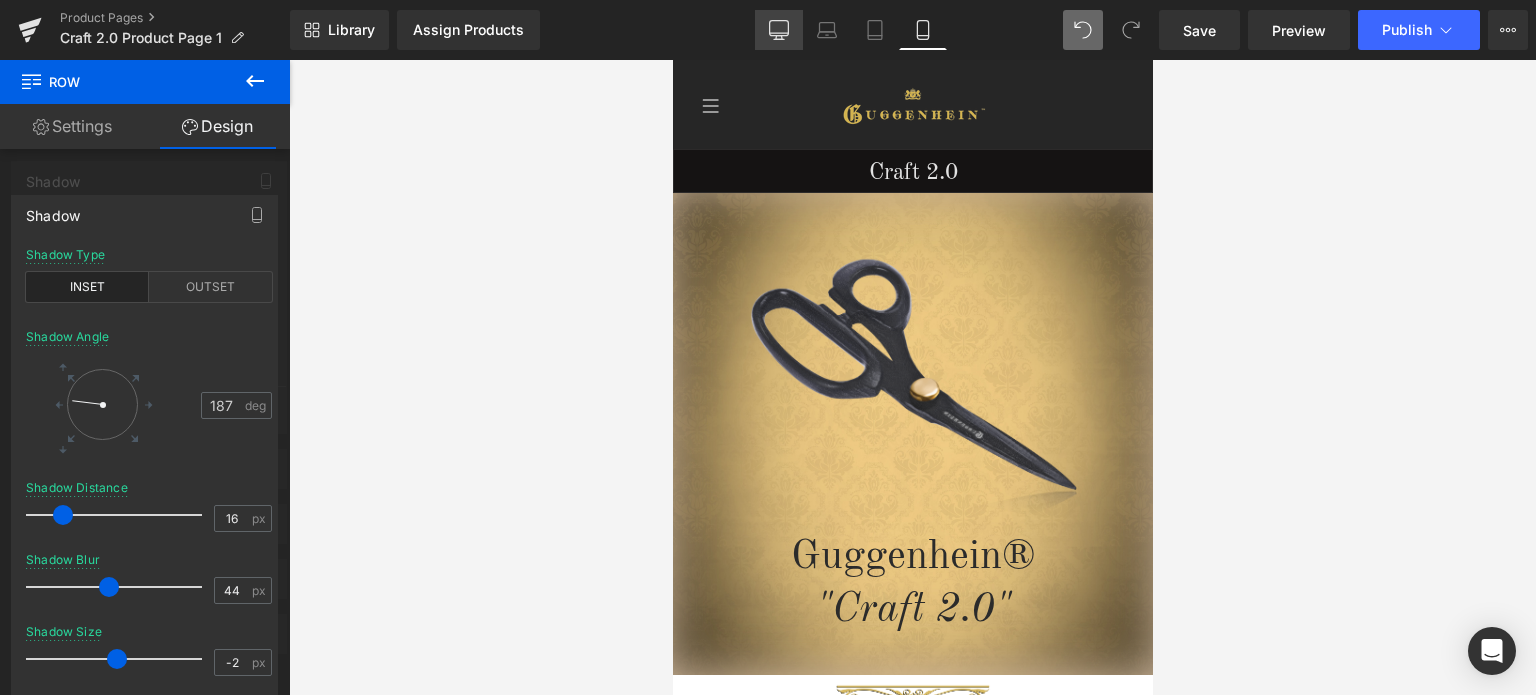 click 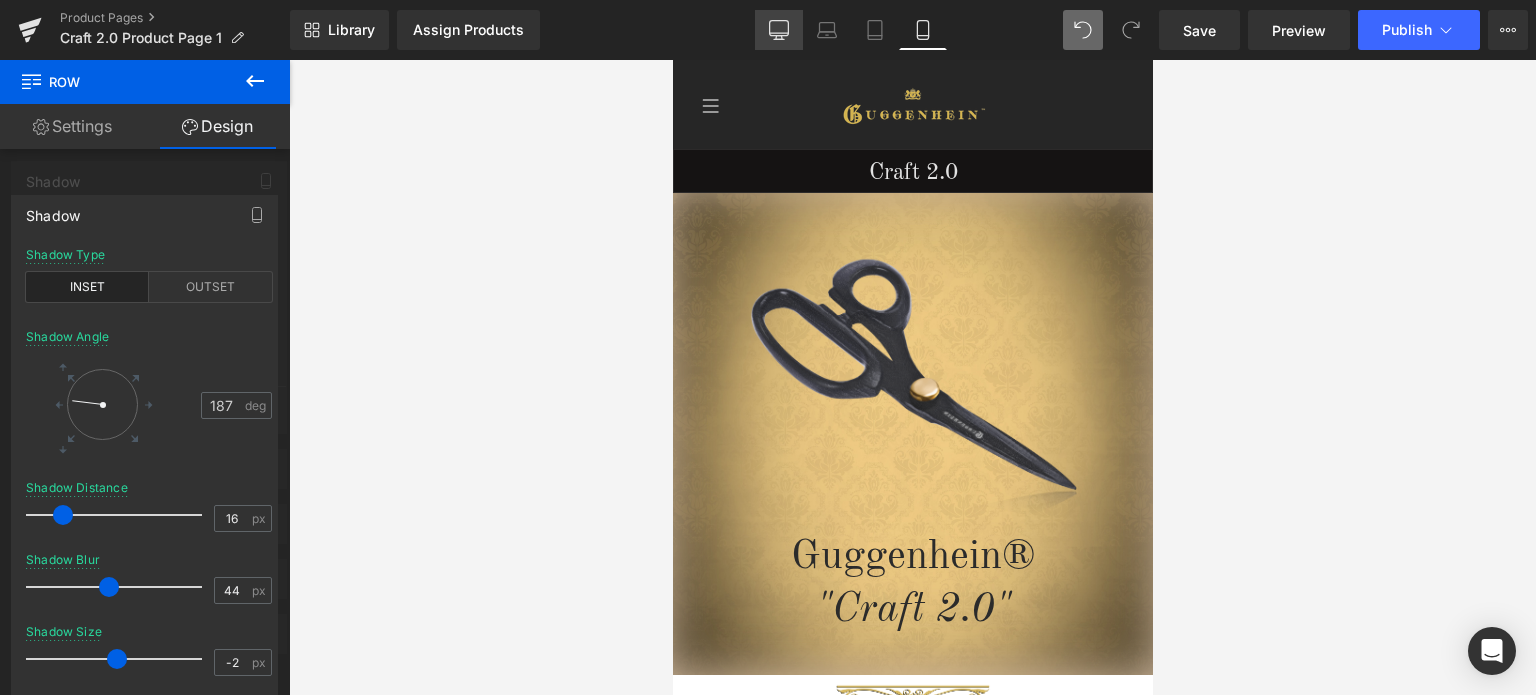 type on "#333333" 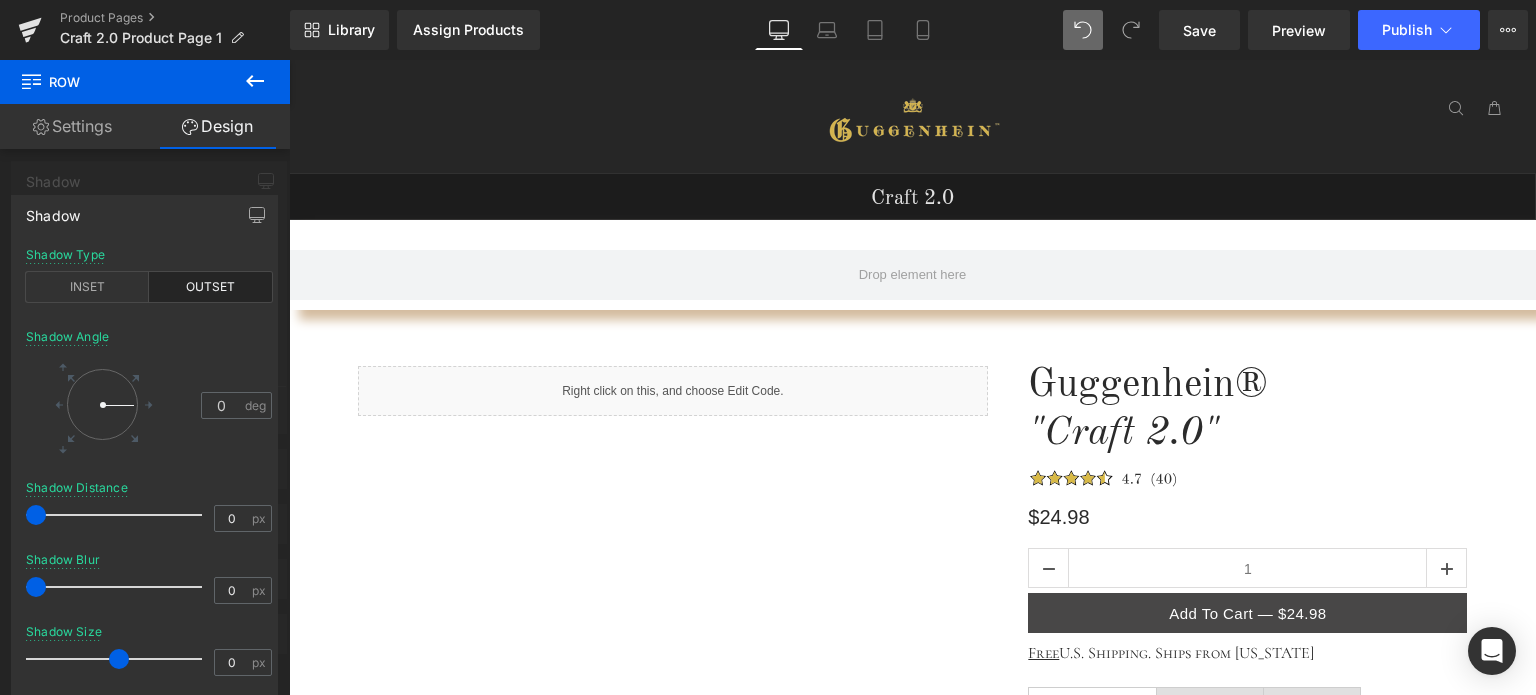 click on "Guggenhein
0
SHOPPING CART
CLOSE
No Products in the Cart
. . .
TOTAL:
$0.00
PROCEED TO CHECKOUT  X" at bounding box center (912, 1128) 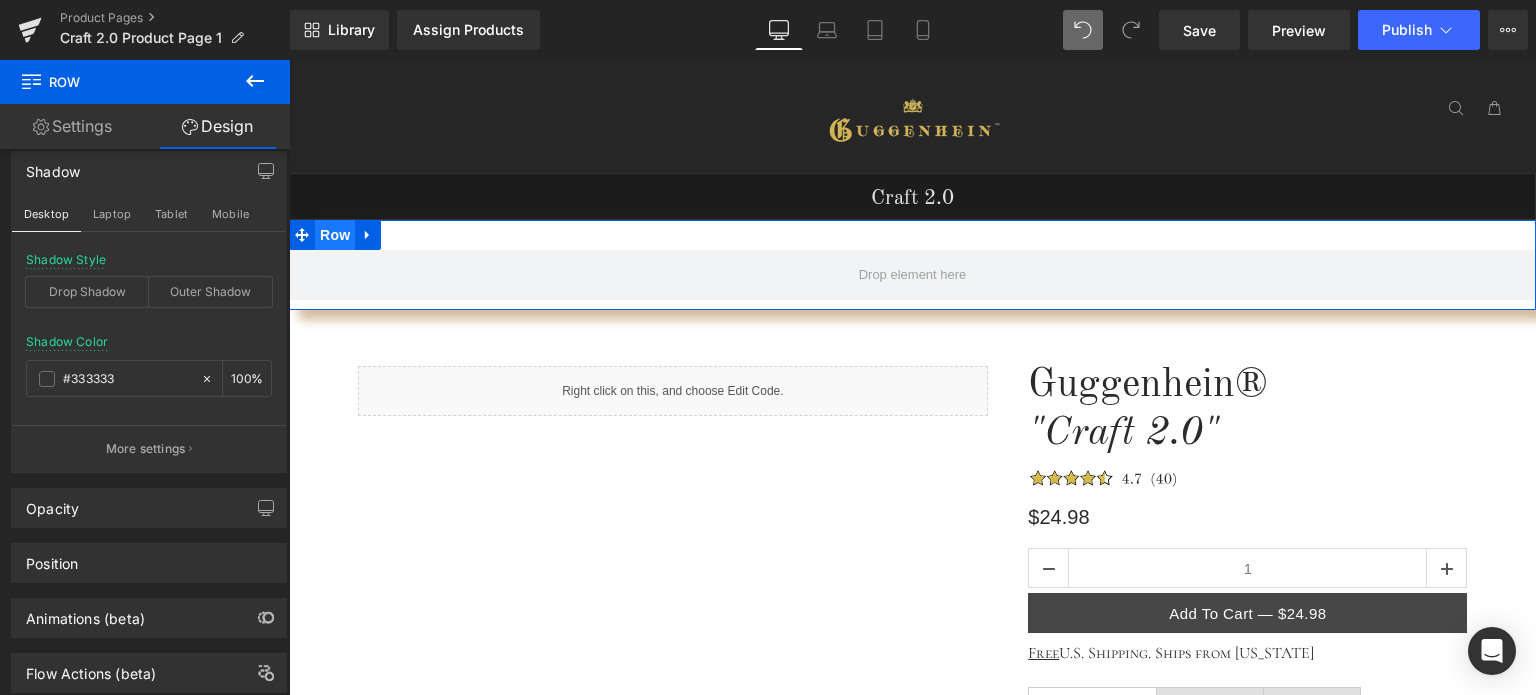 click on "Row" at bounding box center [335, 235] 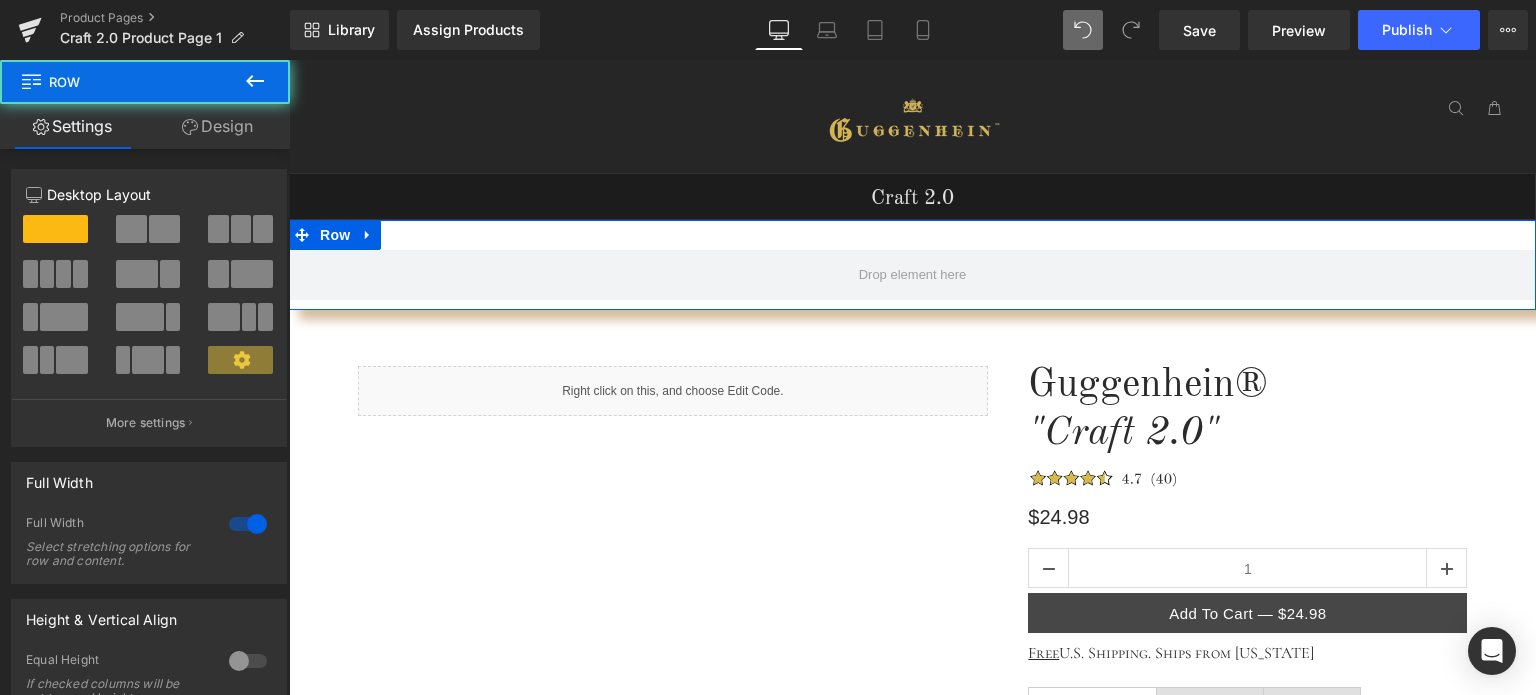 click on "Design" at bounding box center (217, 126) 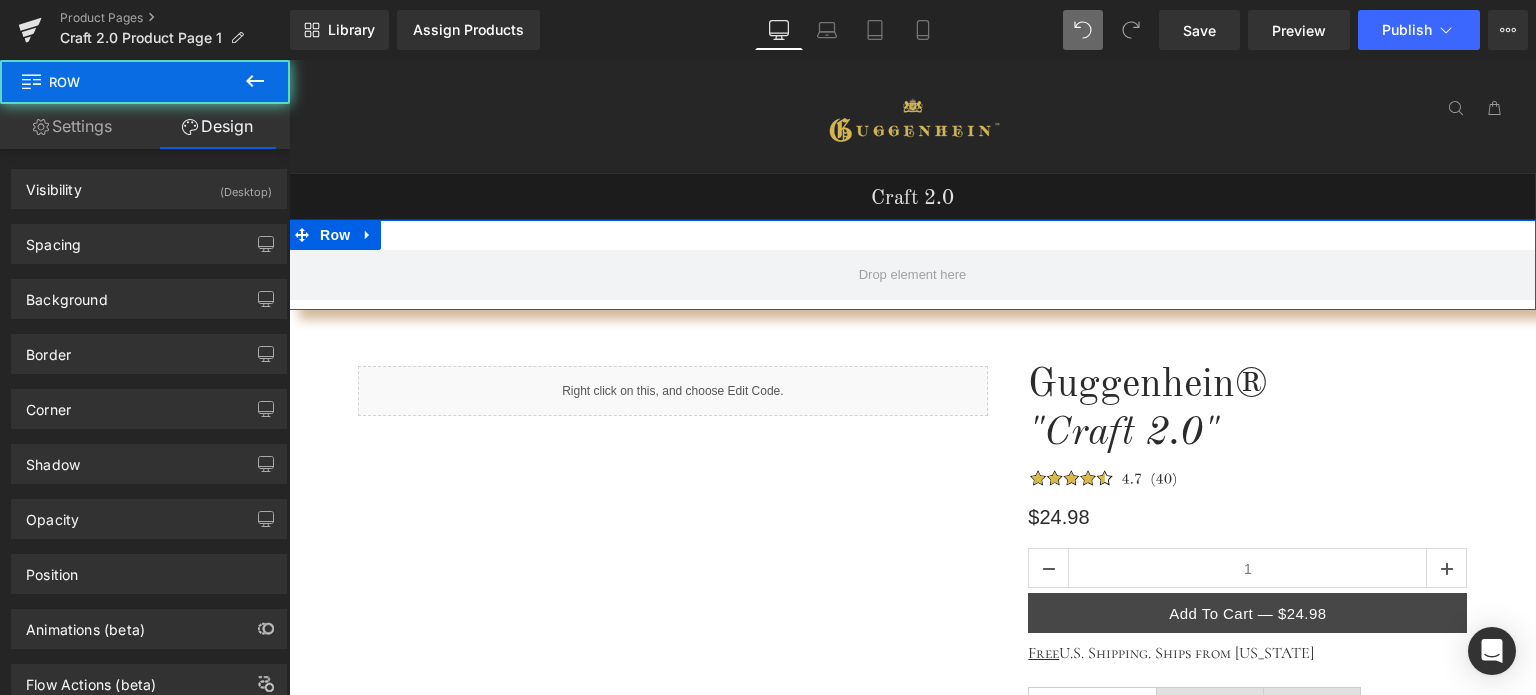 type on "#d4bc9f" 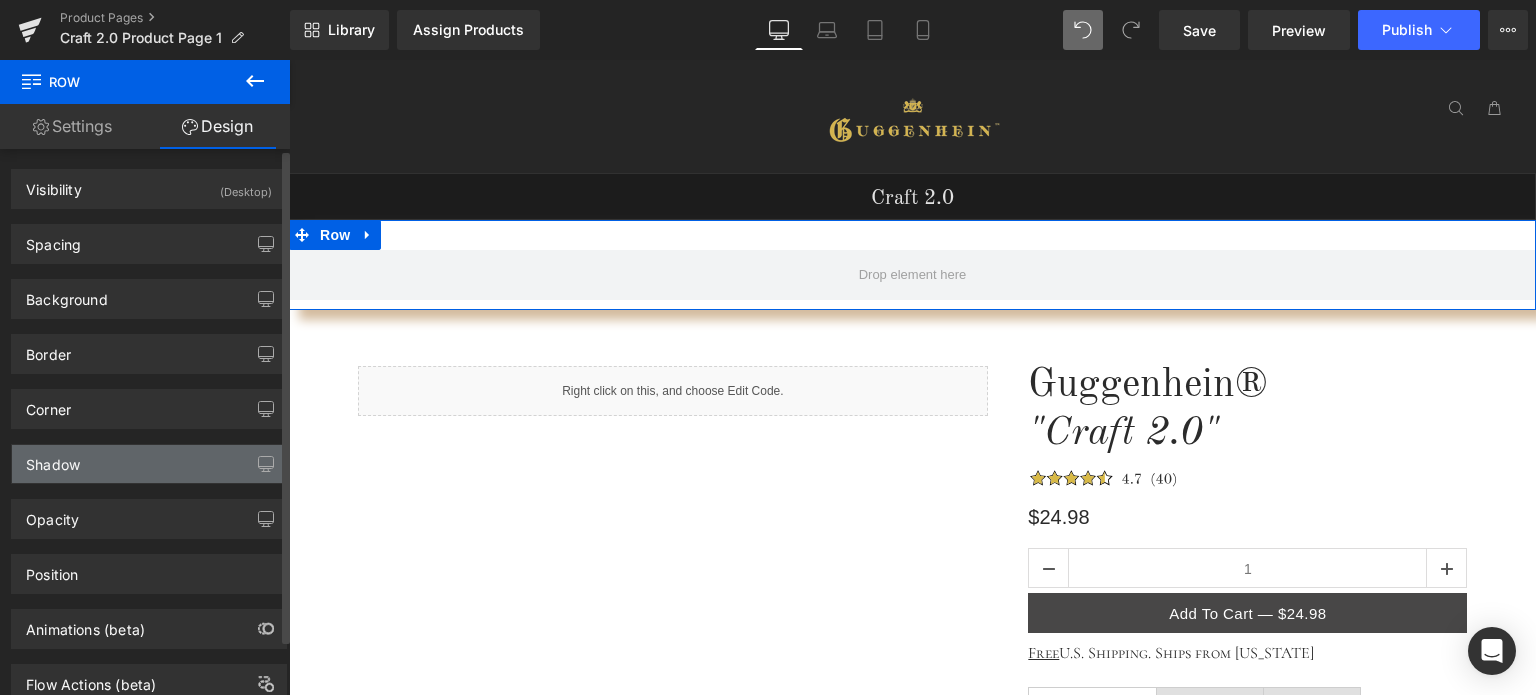 click on "Shadow" at bounding box center (149, 464) 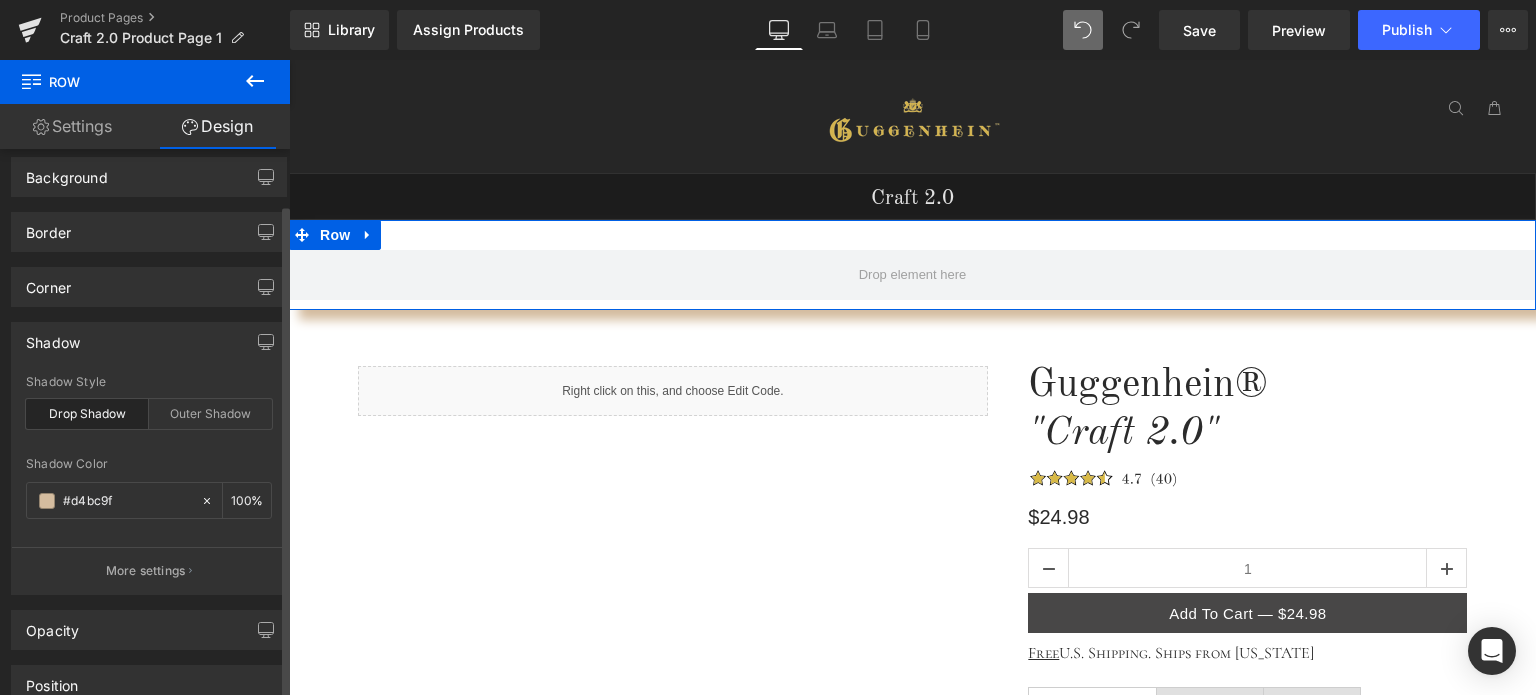 scroll, scrollTop: 293, scrollLeft: 0, axis: vertical 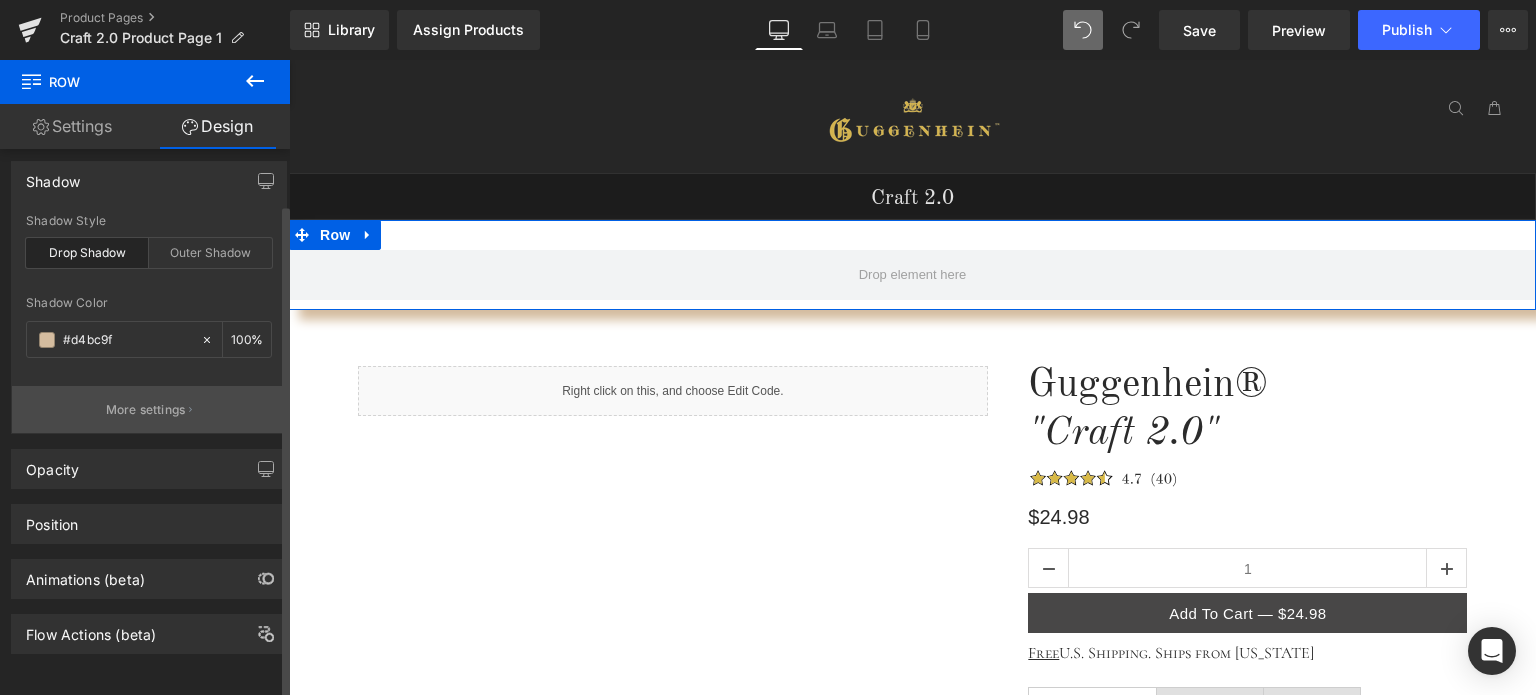 click on "More settings" at bounding box center (149, 409) 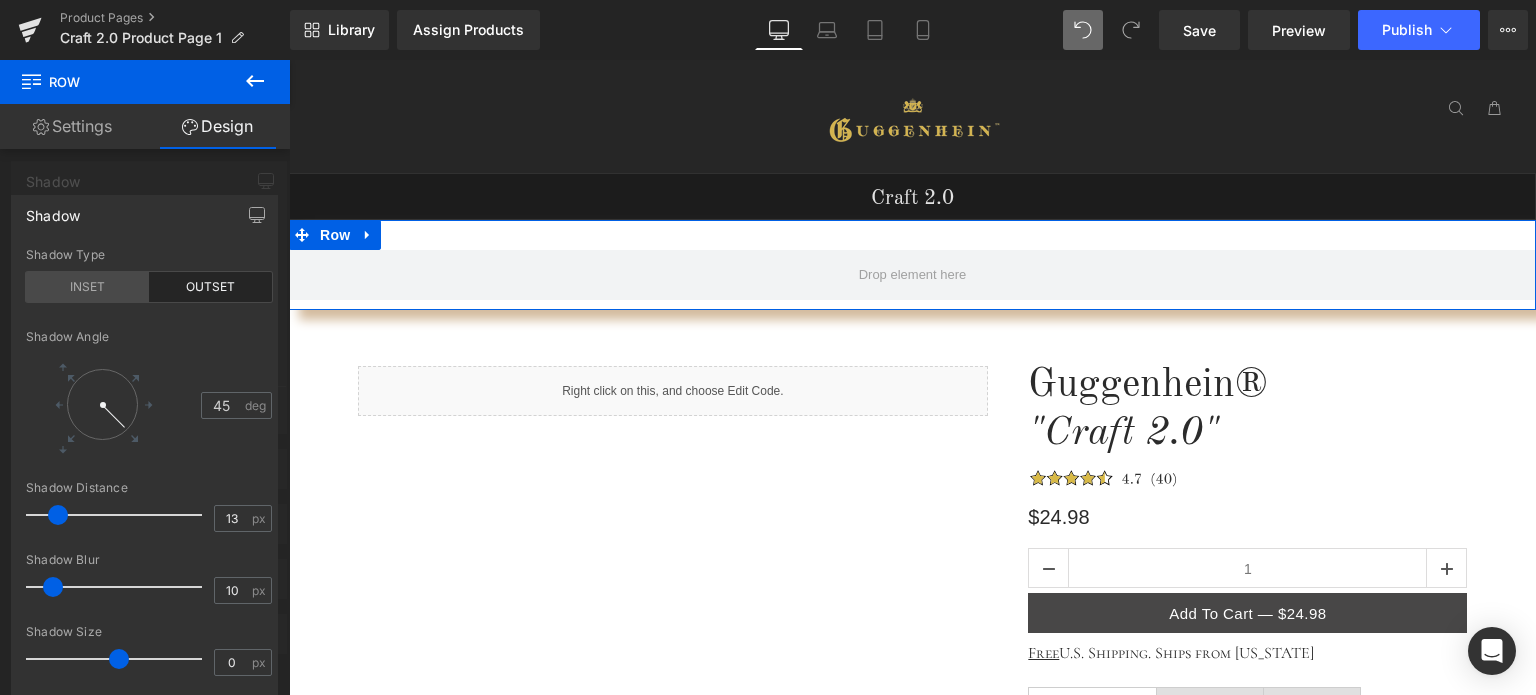click on "INSET" at bounding box center [87, 287] 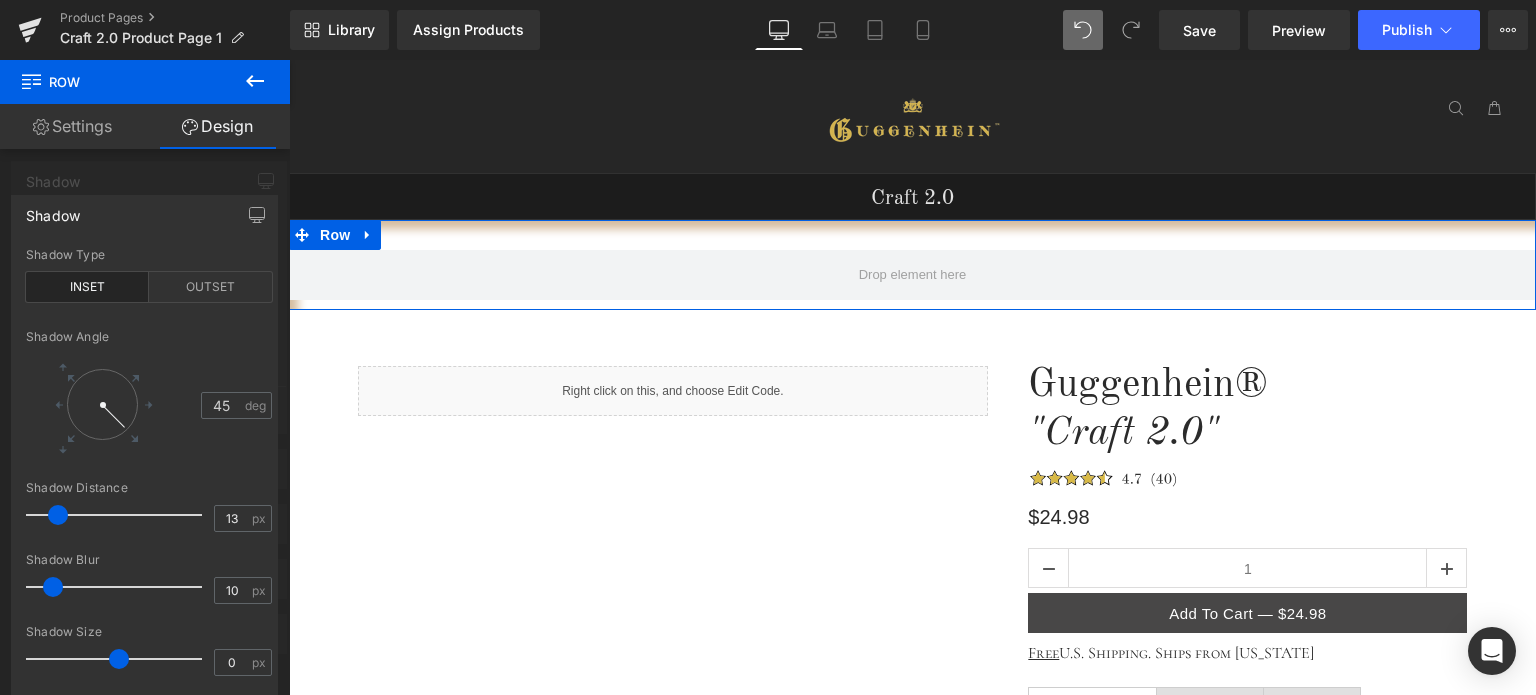 click at bounding box center (102, 404) 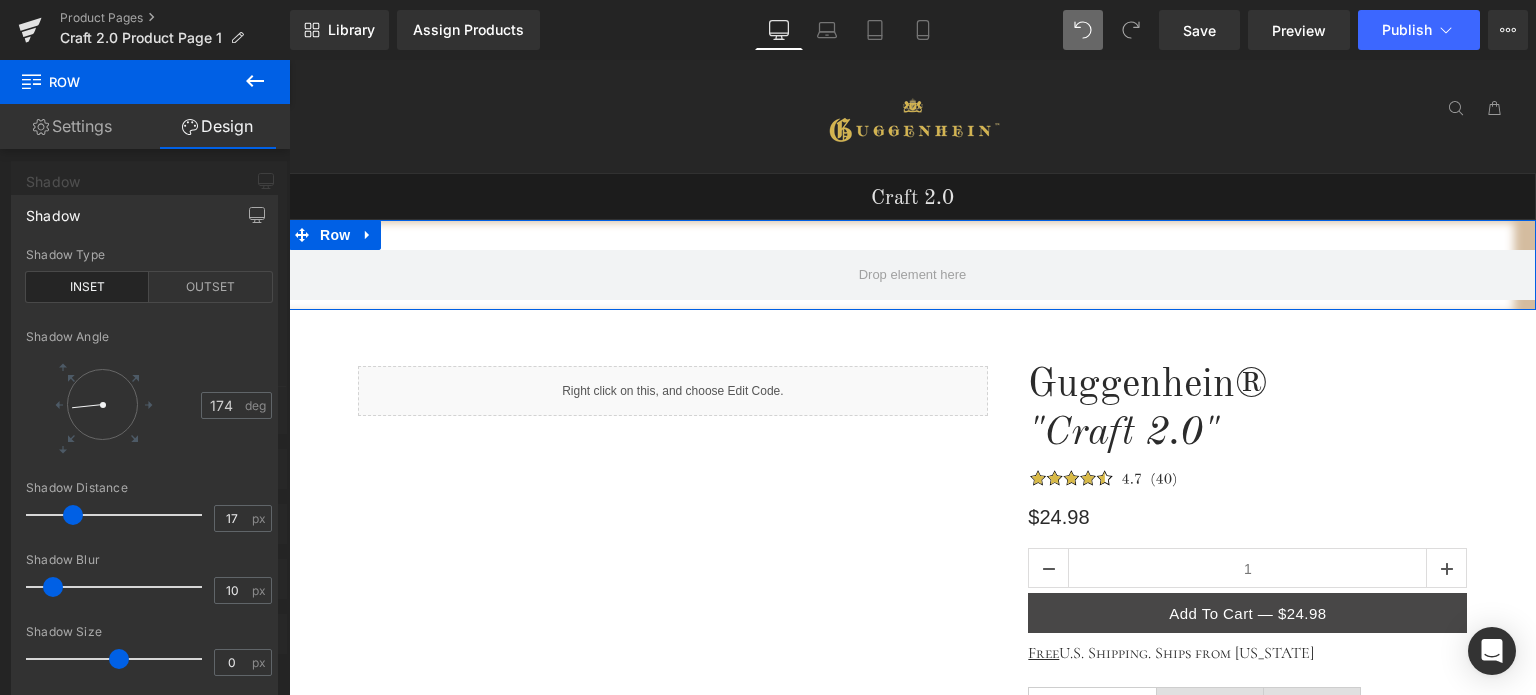 type on "16" 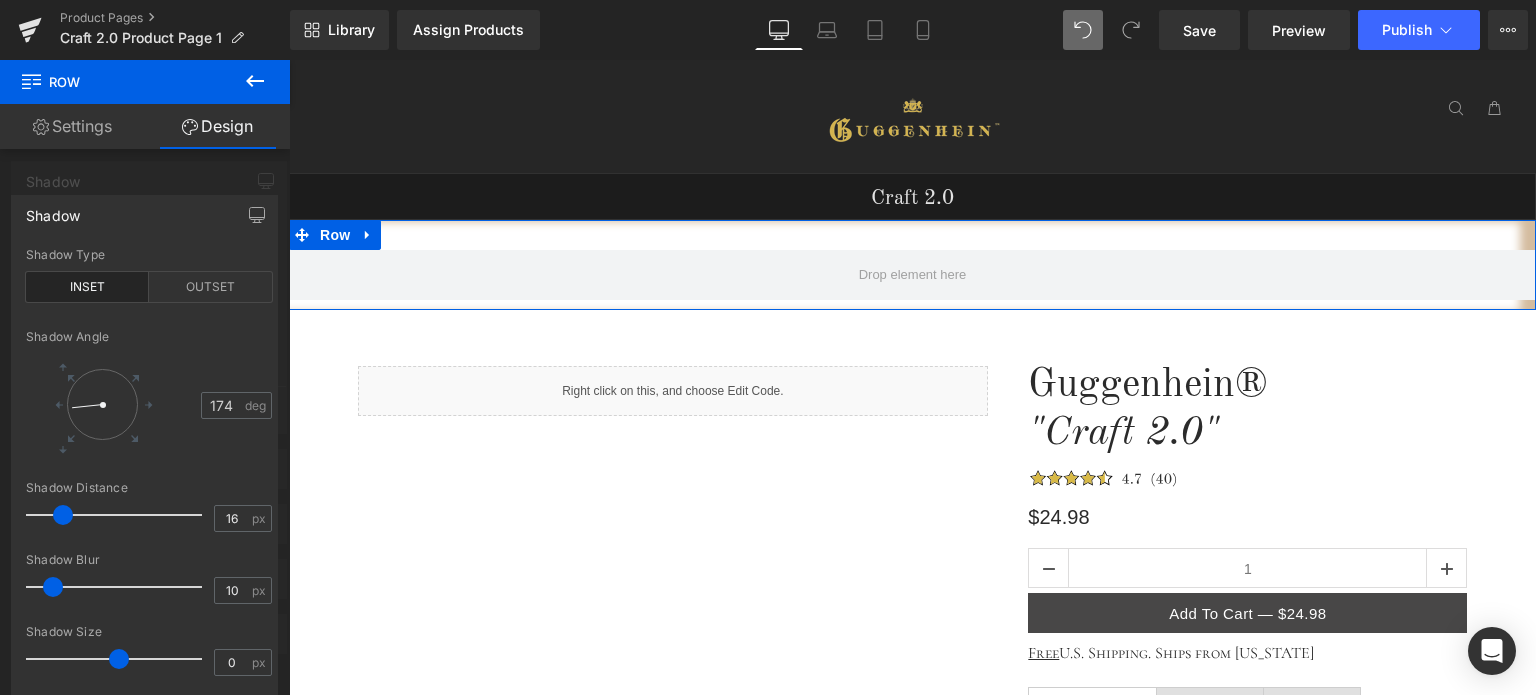 click at bounding box center [63, 515] 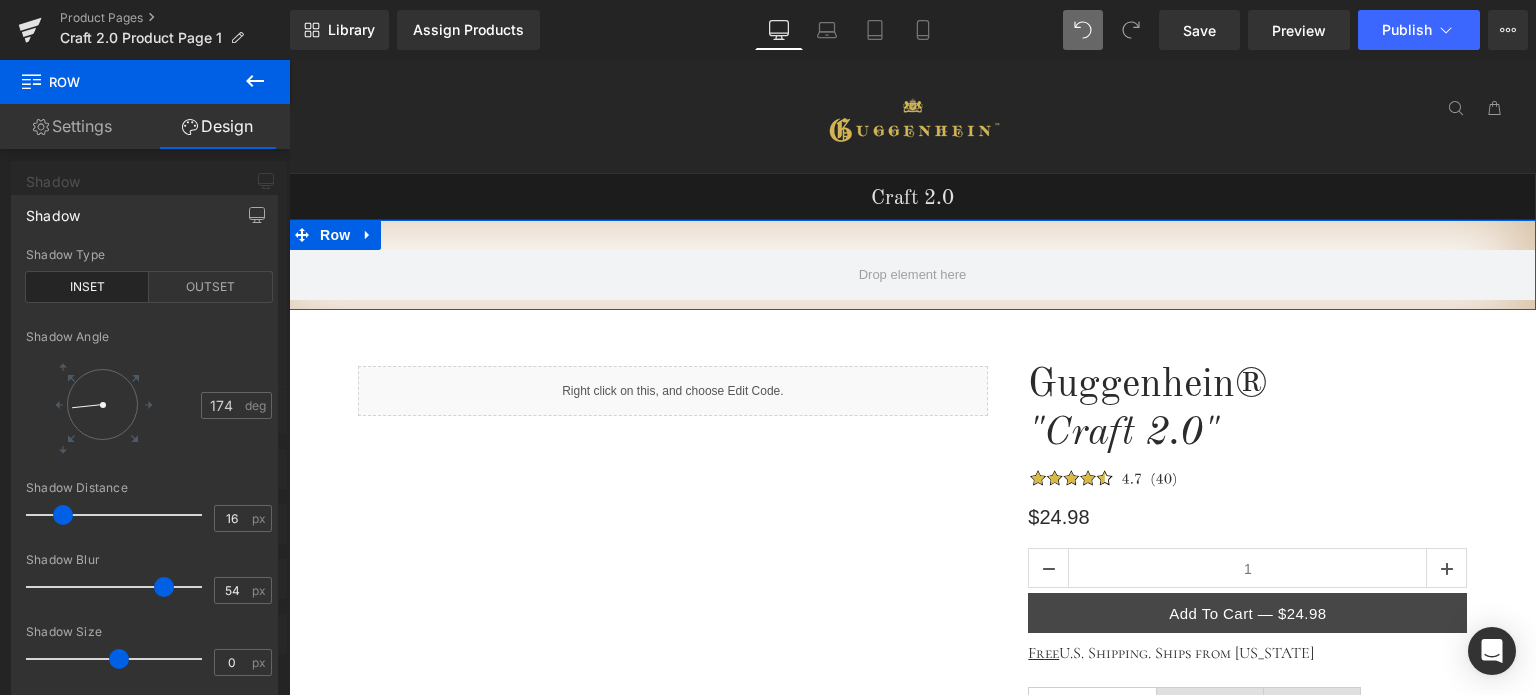 type on "51" 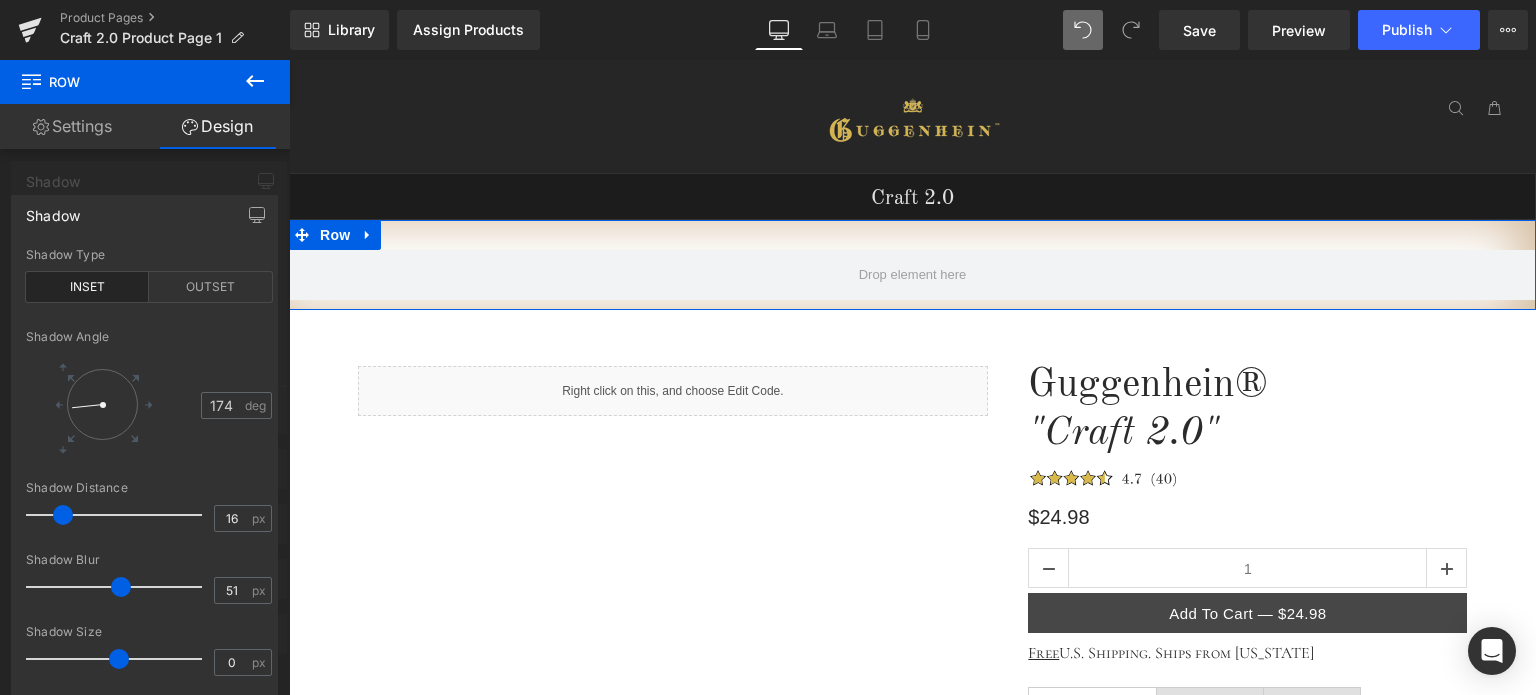 drag, startPoint x: 58, startPoint y: 587, endPoint x: 126, endPoint y: 576, distance: 68.88396 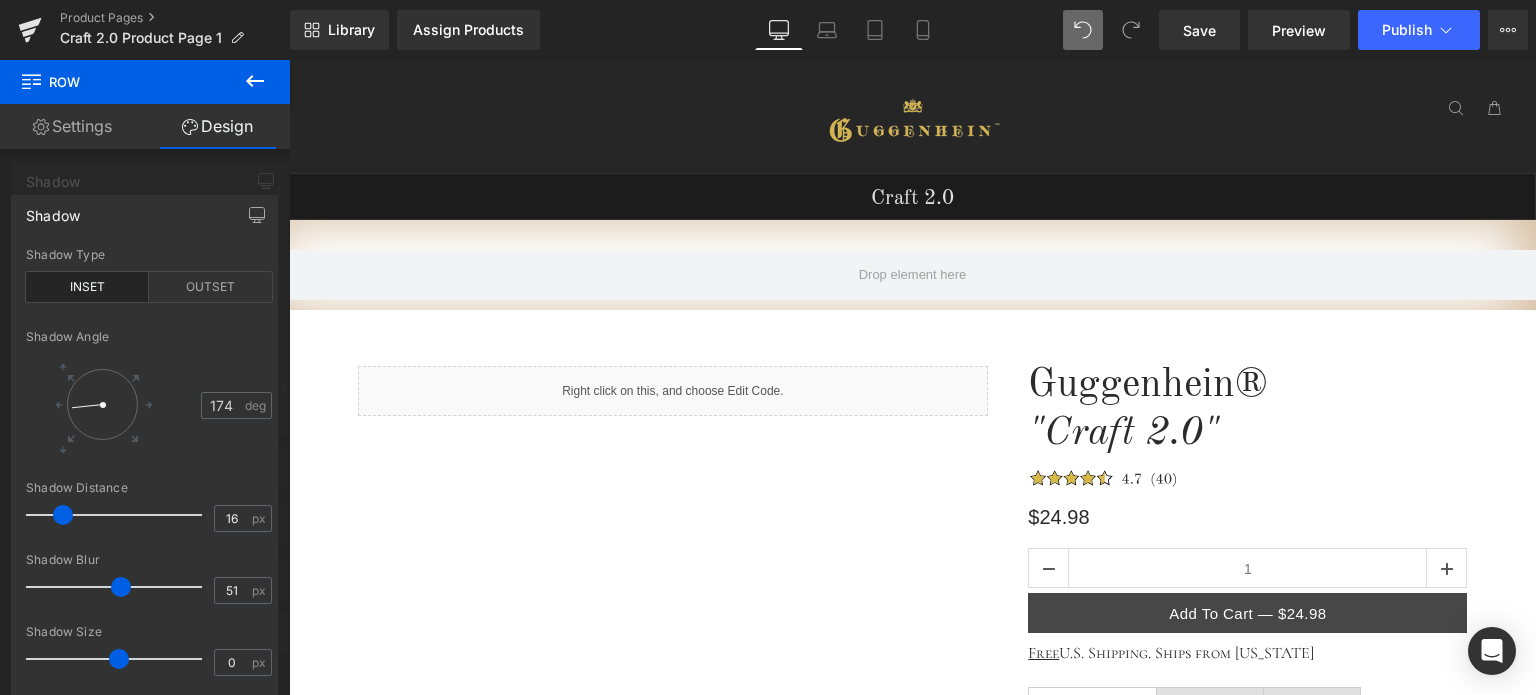 click on "Guggenhein
0
SHOPPING CART
CLOSE
No Products in the Cart
. . .
TOTAL:
$0.00
PROCEED TO CHECKOUT  X" at bounding box center [912, 1128] 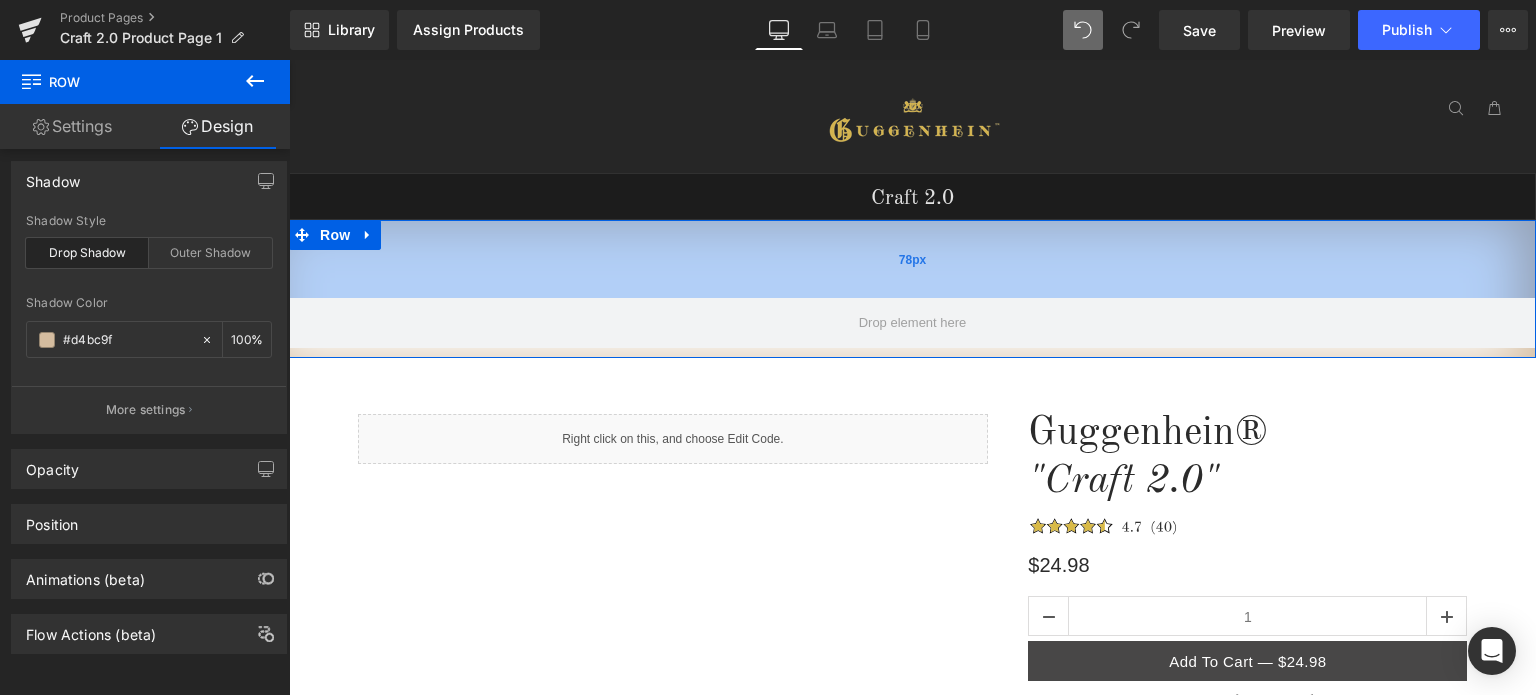 drag, startPoint x: 1013, startPoint y: 227, endPoint x: 1013, endPoint y: 275, distance: 48 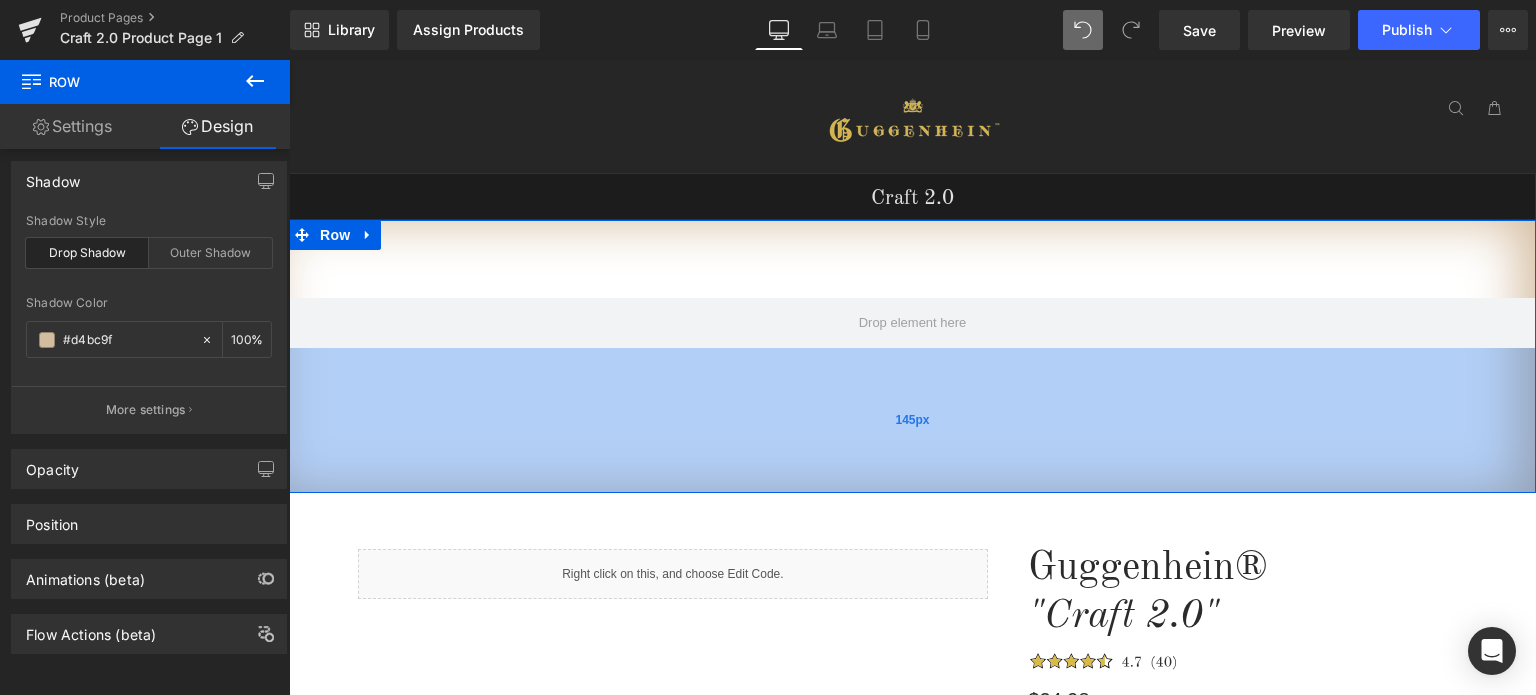 drag, startPoint x: 1030, startPoint y: 351, endPoint x: 1029, endPoint y: 493, distance: 142.00352 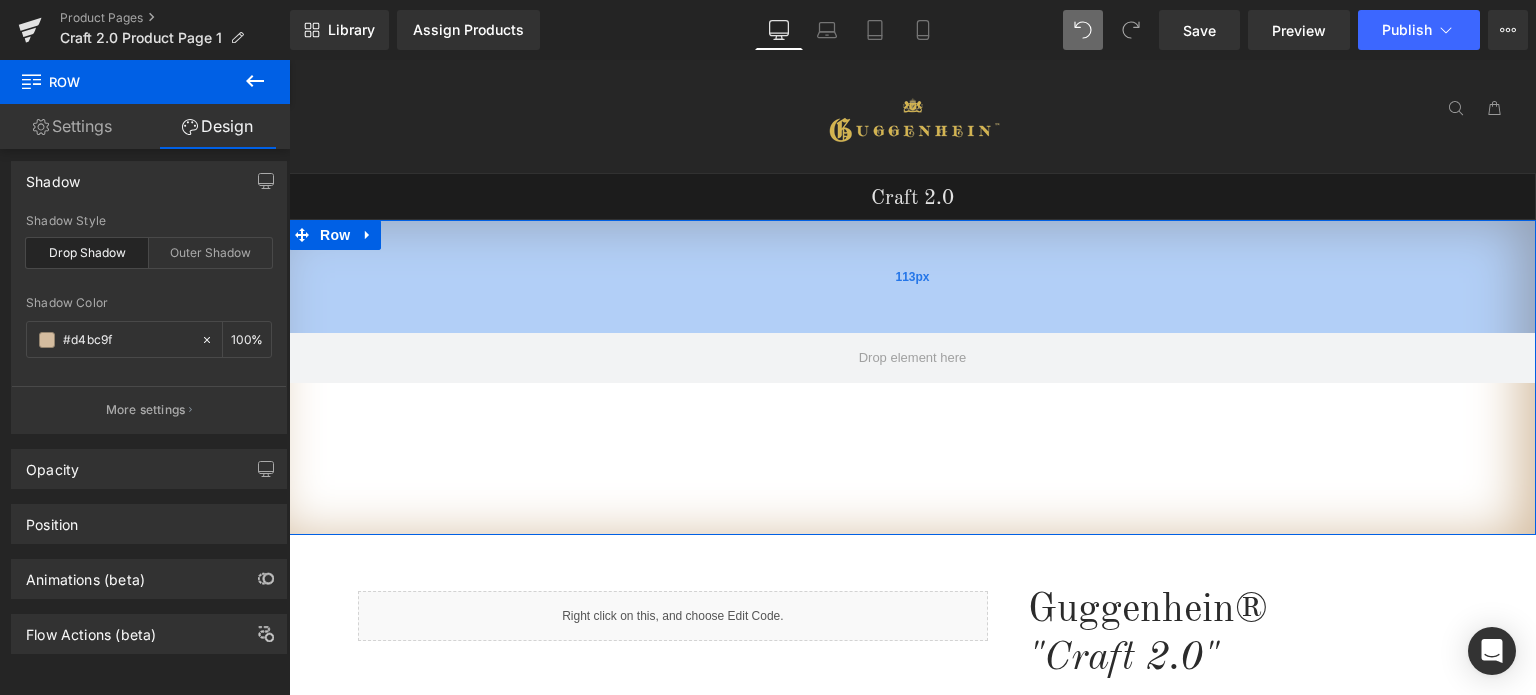drag, startPoint x: 1024, startPoint y: 255, endPoint x: 1029, endPoint y: 298, distance: 43.289722 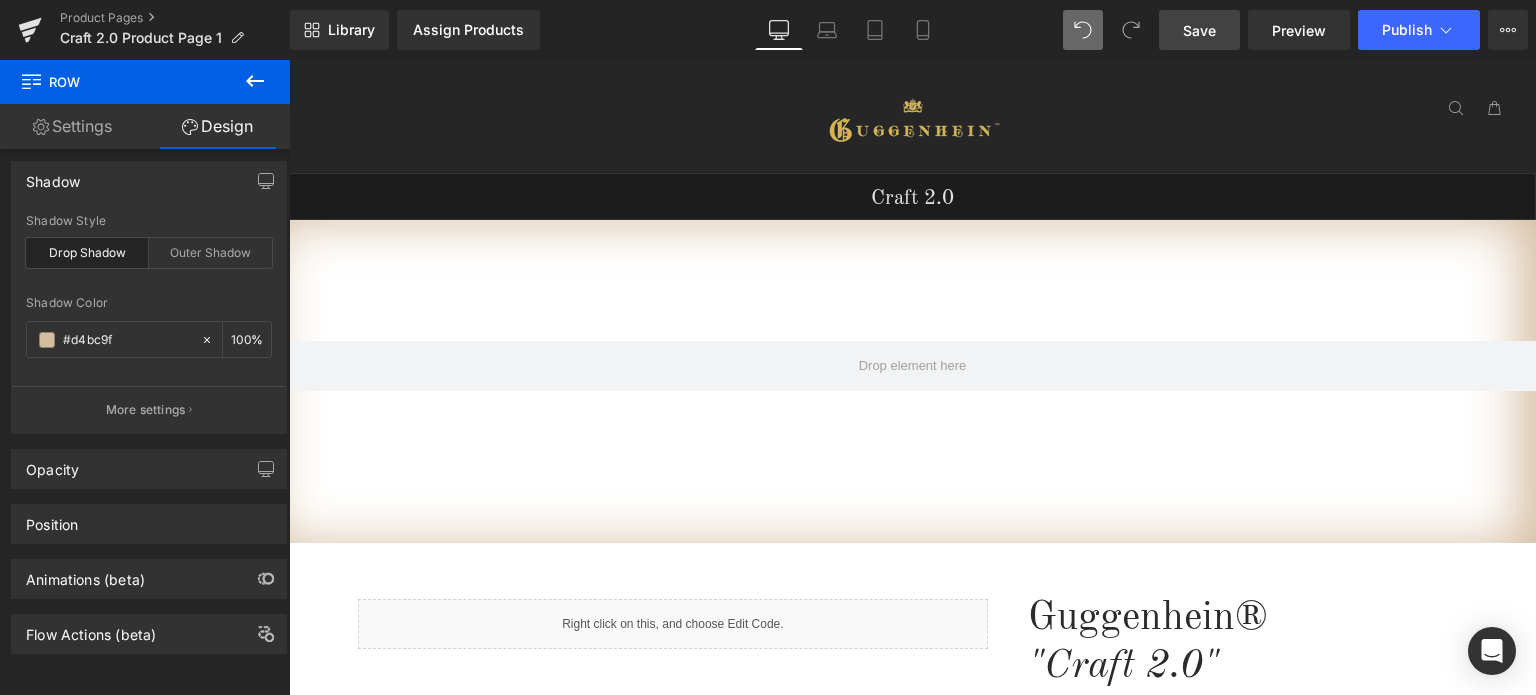 click on "Save" at bounding box center (1199, 30) 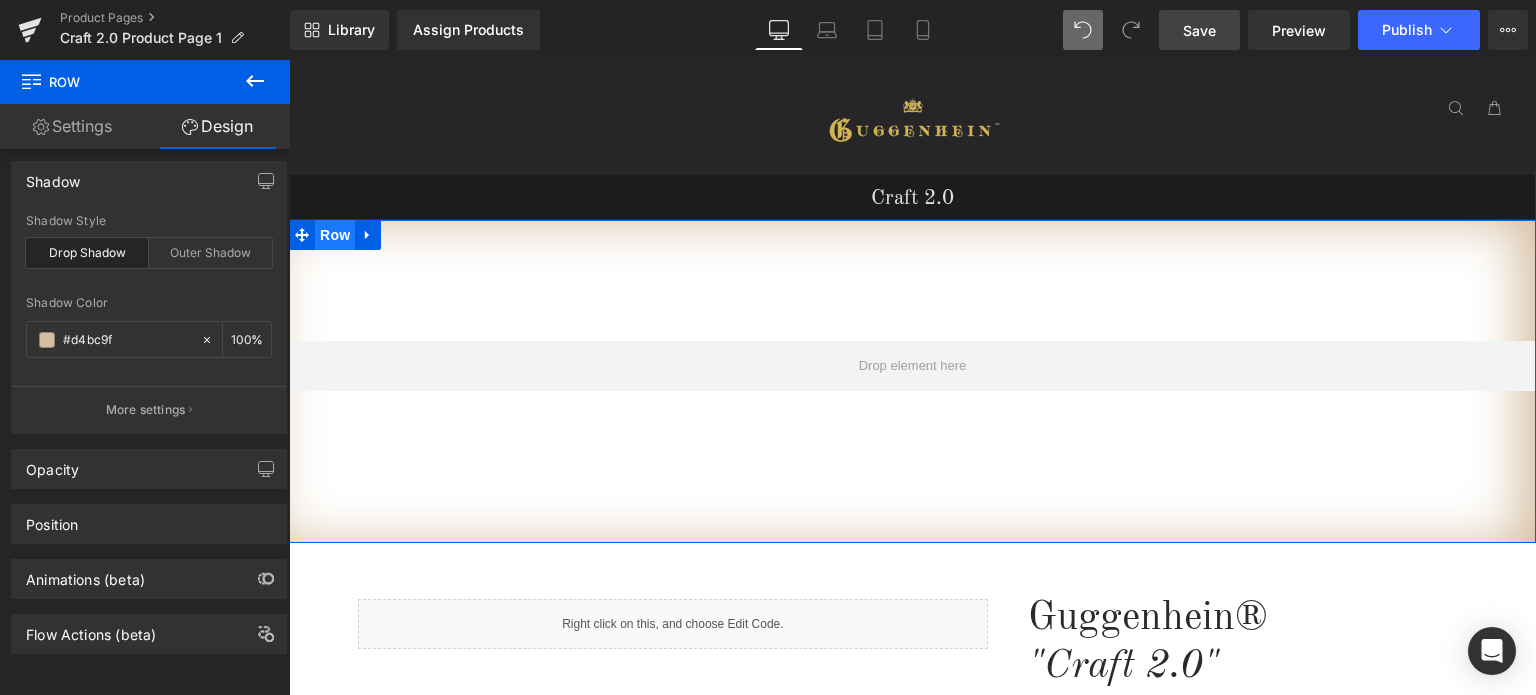 click on "Row" at bounding box center [335, 235] 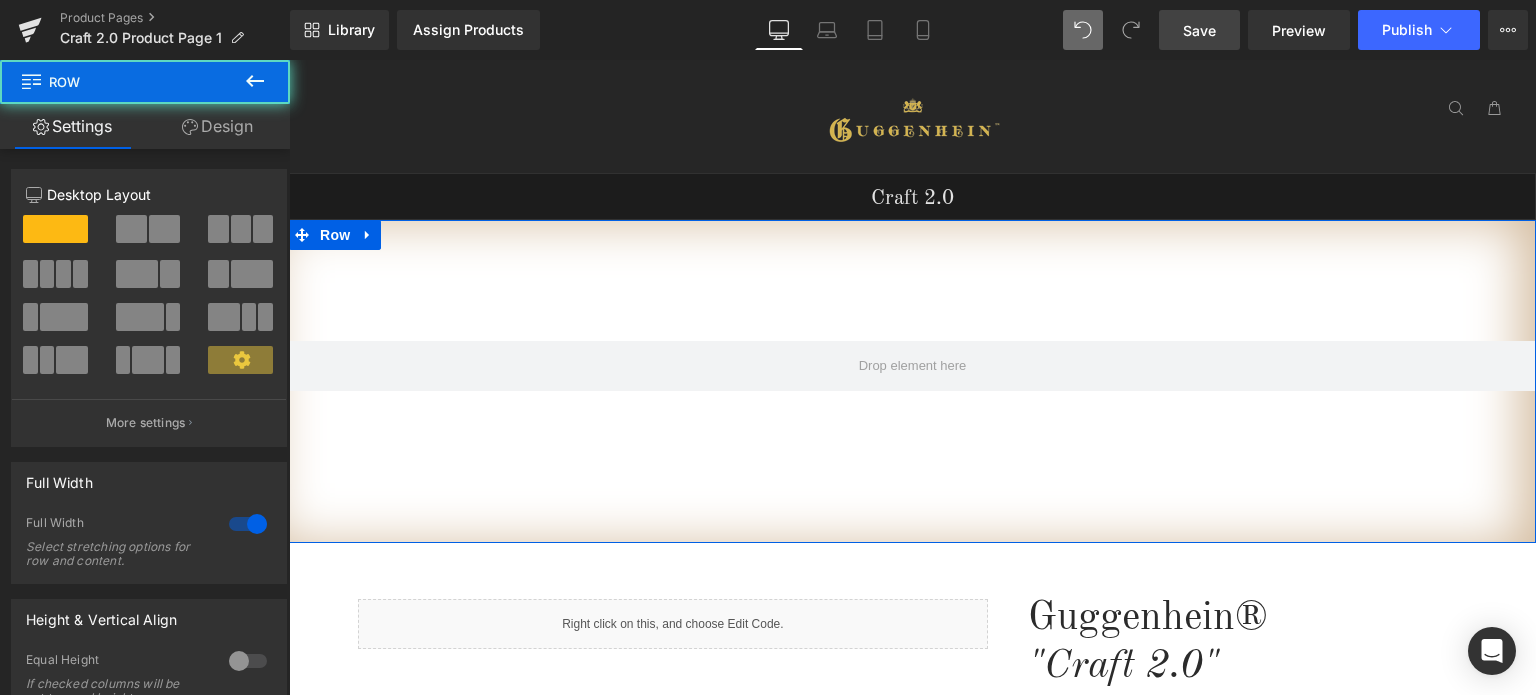 click on "Design" at bounding box center (217, 126) 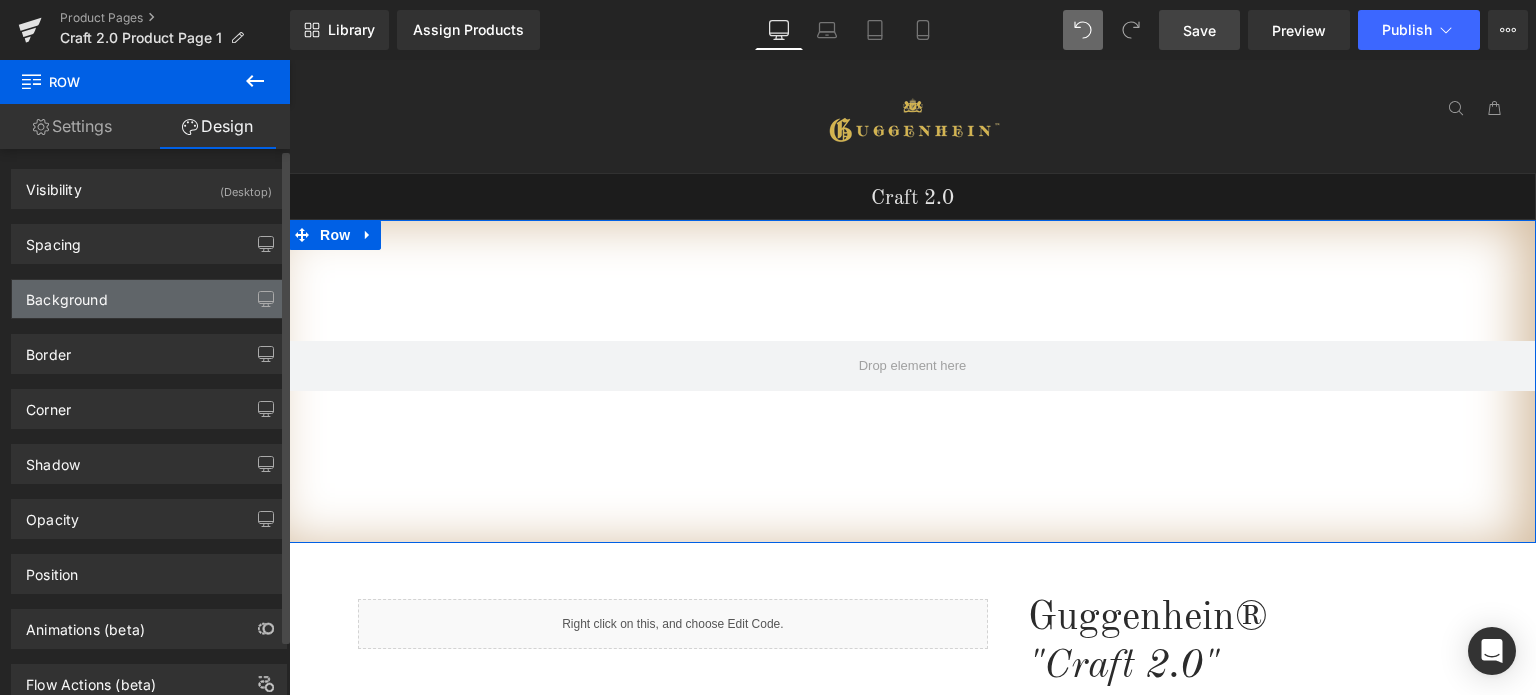 click on "Background" at bounding box center [149, 299] 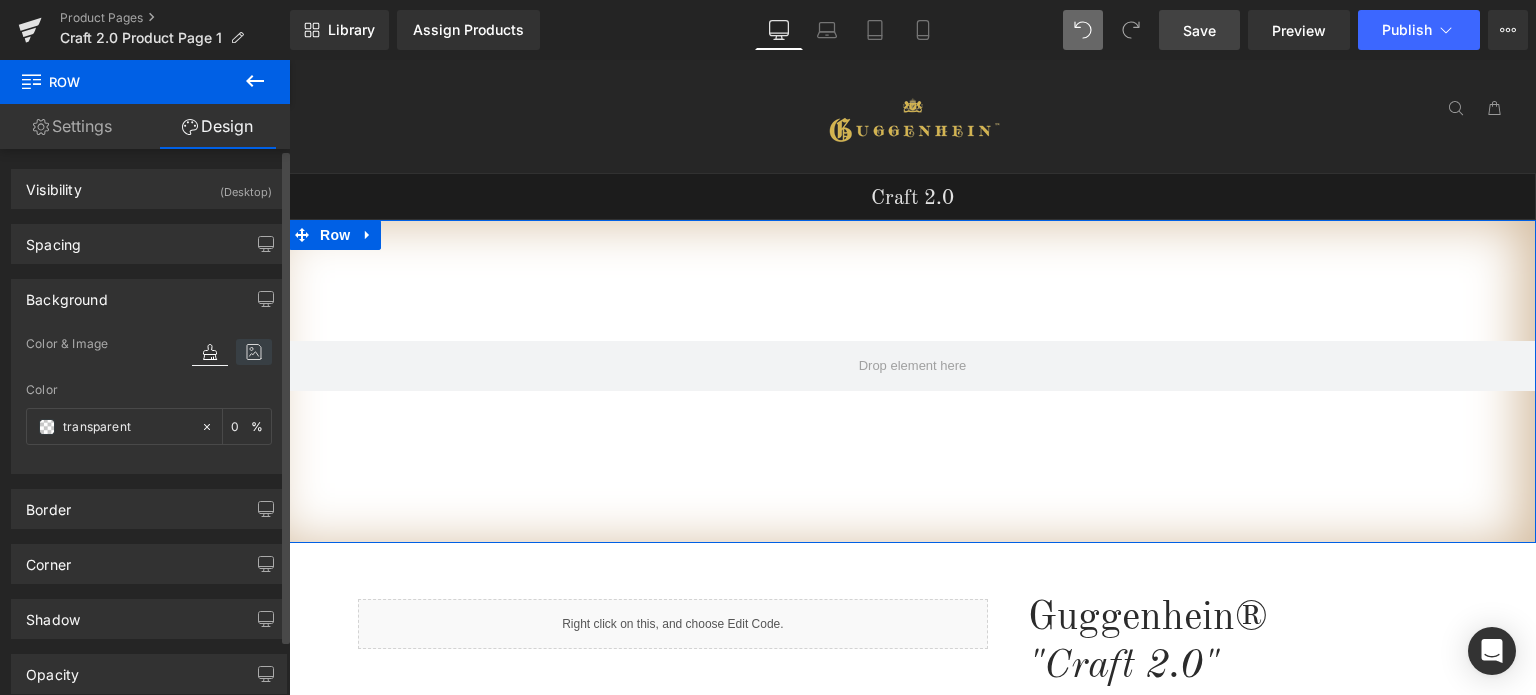 click at bounding box center [254, 352] 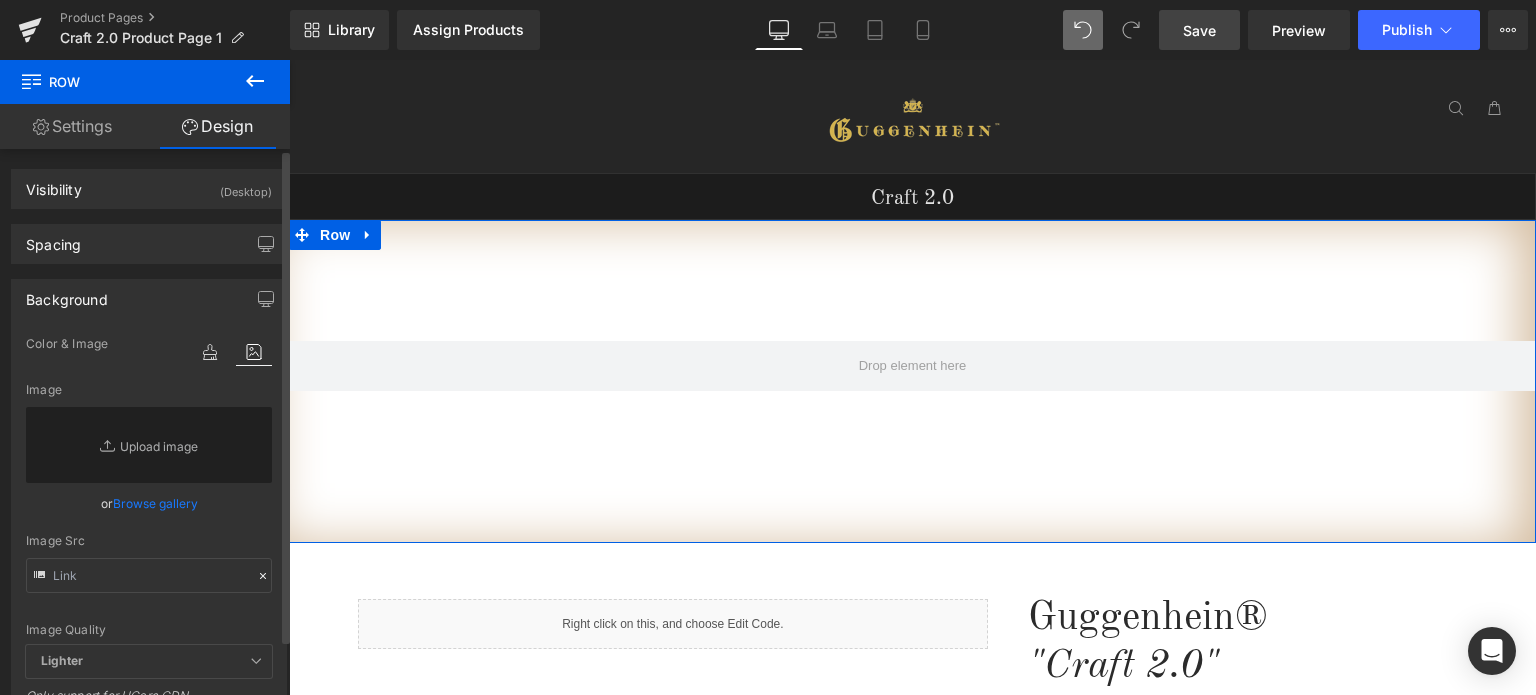 scroll, scrollTop: 100, scrollLeft: 0, axis: vertical 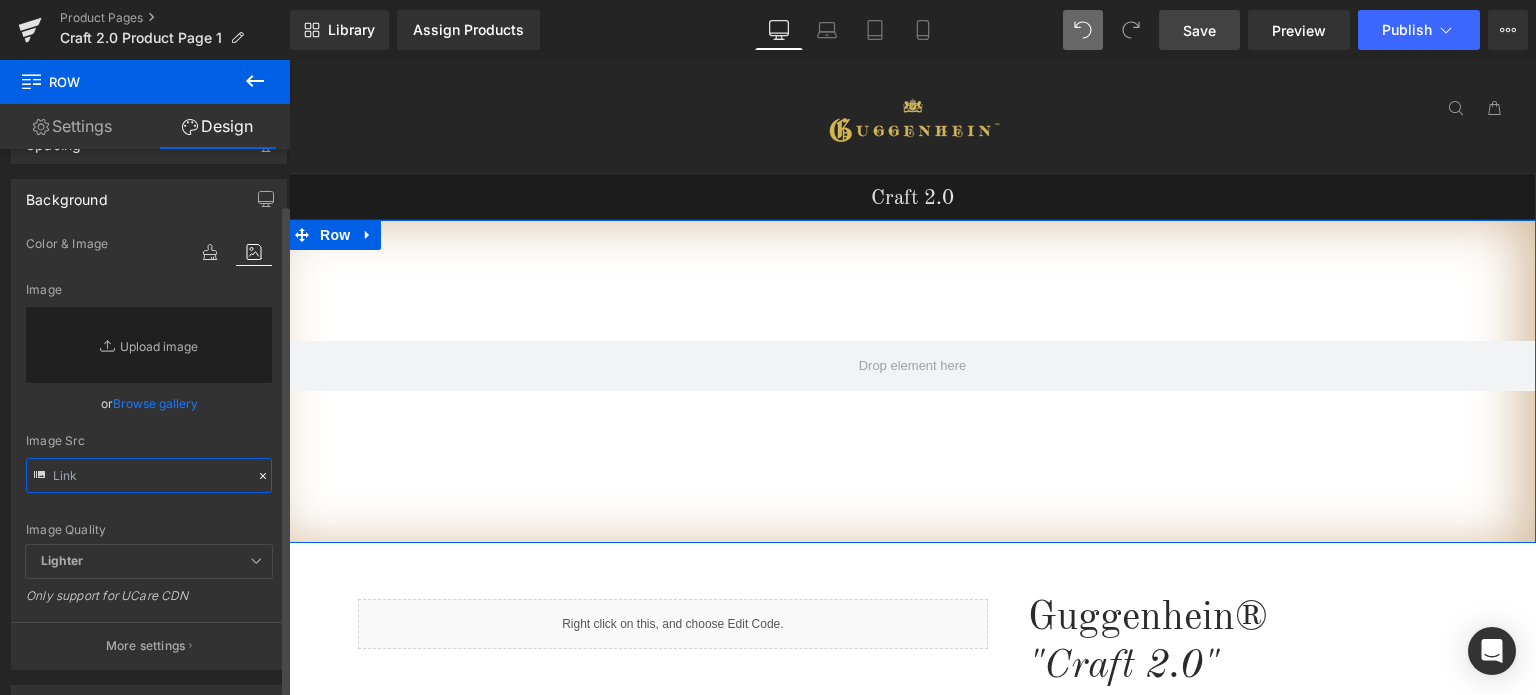 click at bounding box center [149, 475] 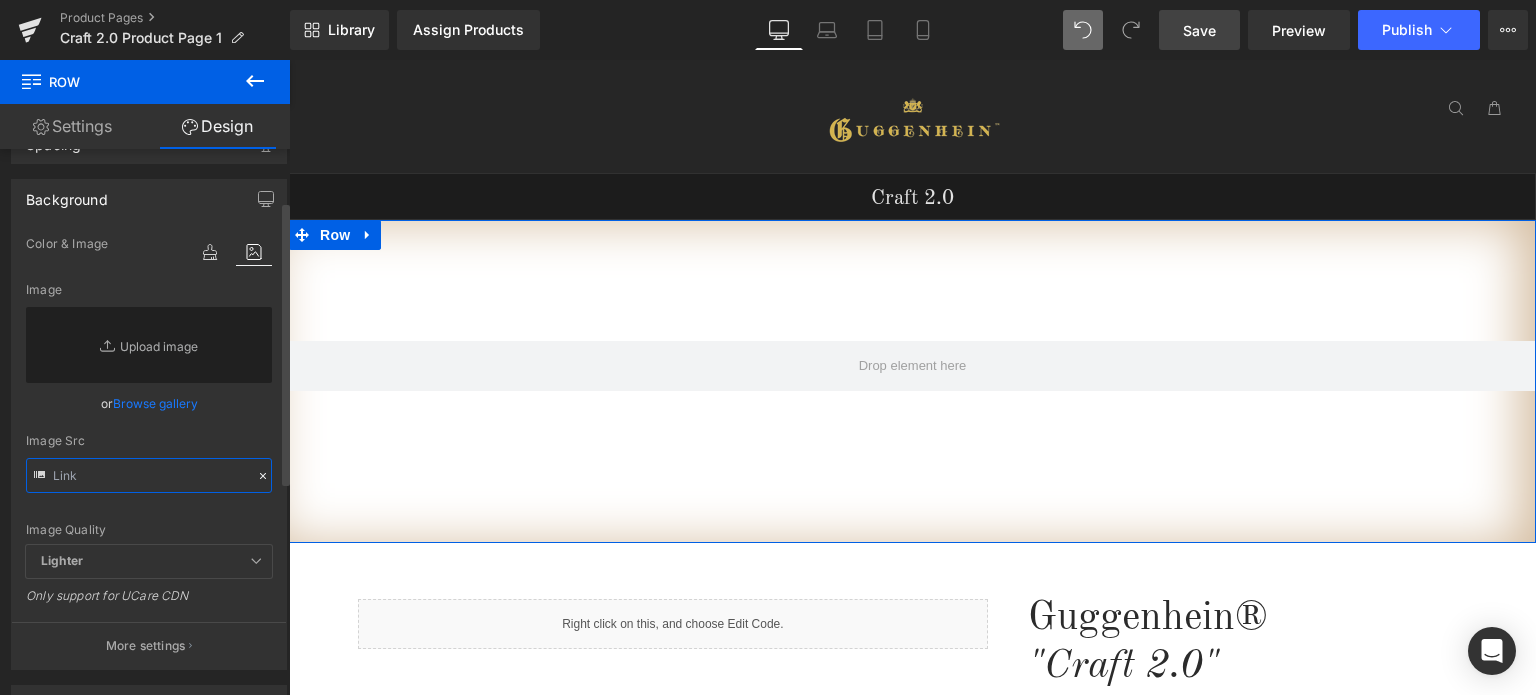 paste on "[URL][DOMAIN_NAME]" 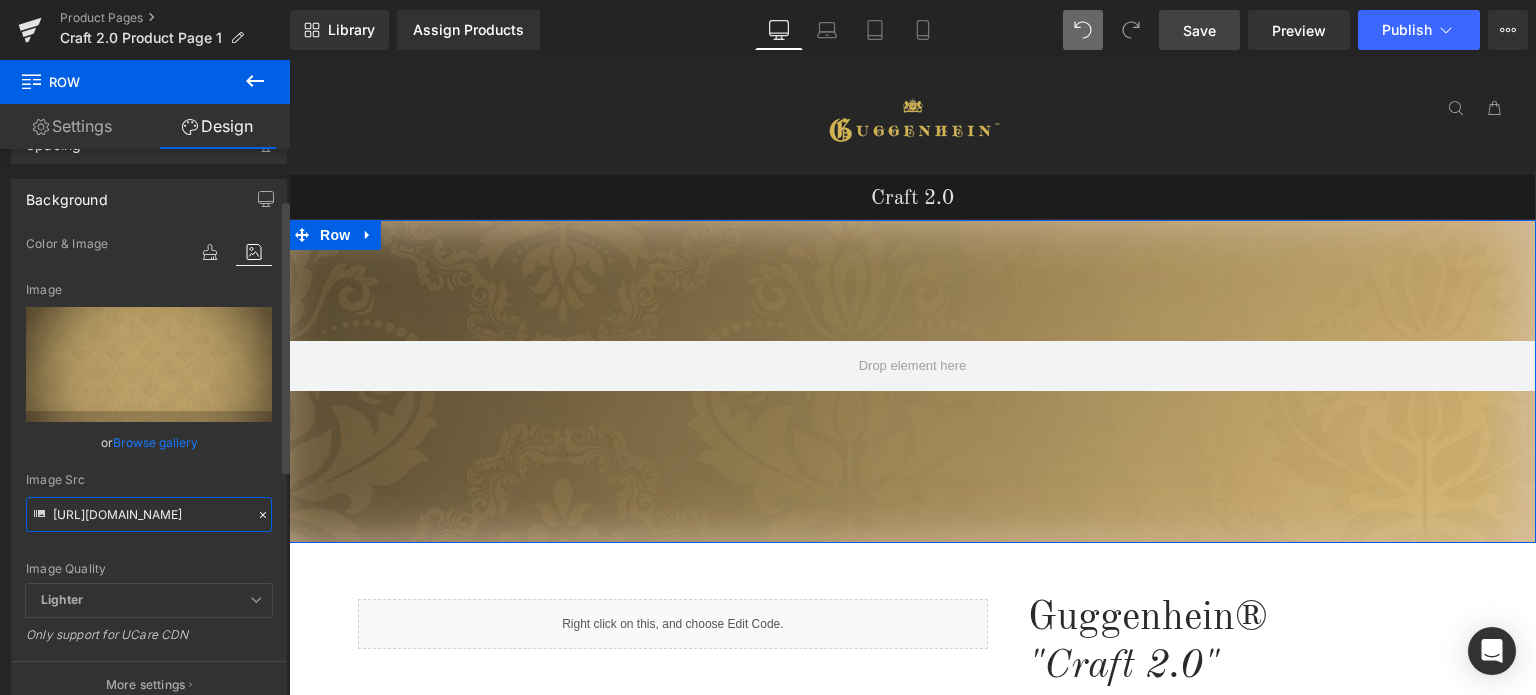 scroll, scrollTop: 0, scrollLeft: 512, axis: horizontal 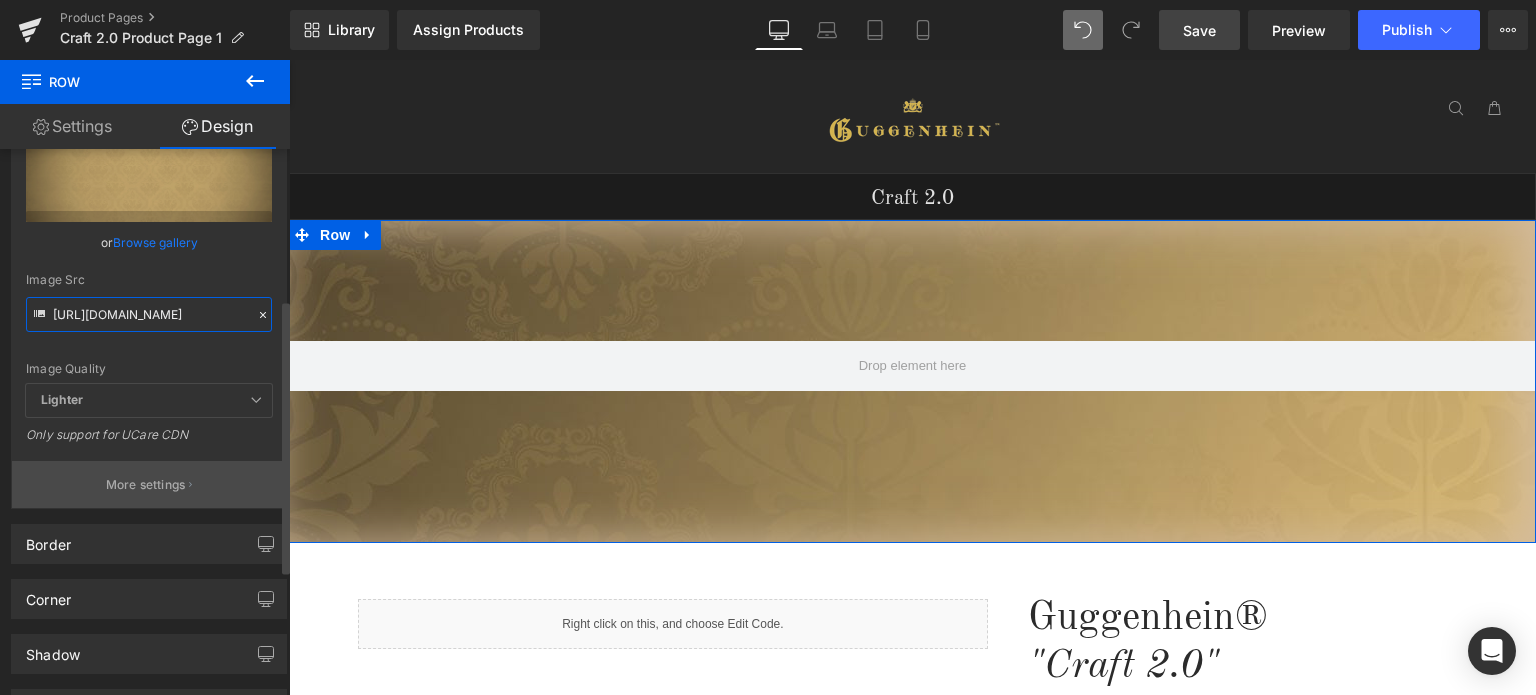 type on "[URL][DOMAIN_NAME]" 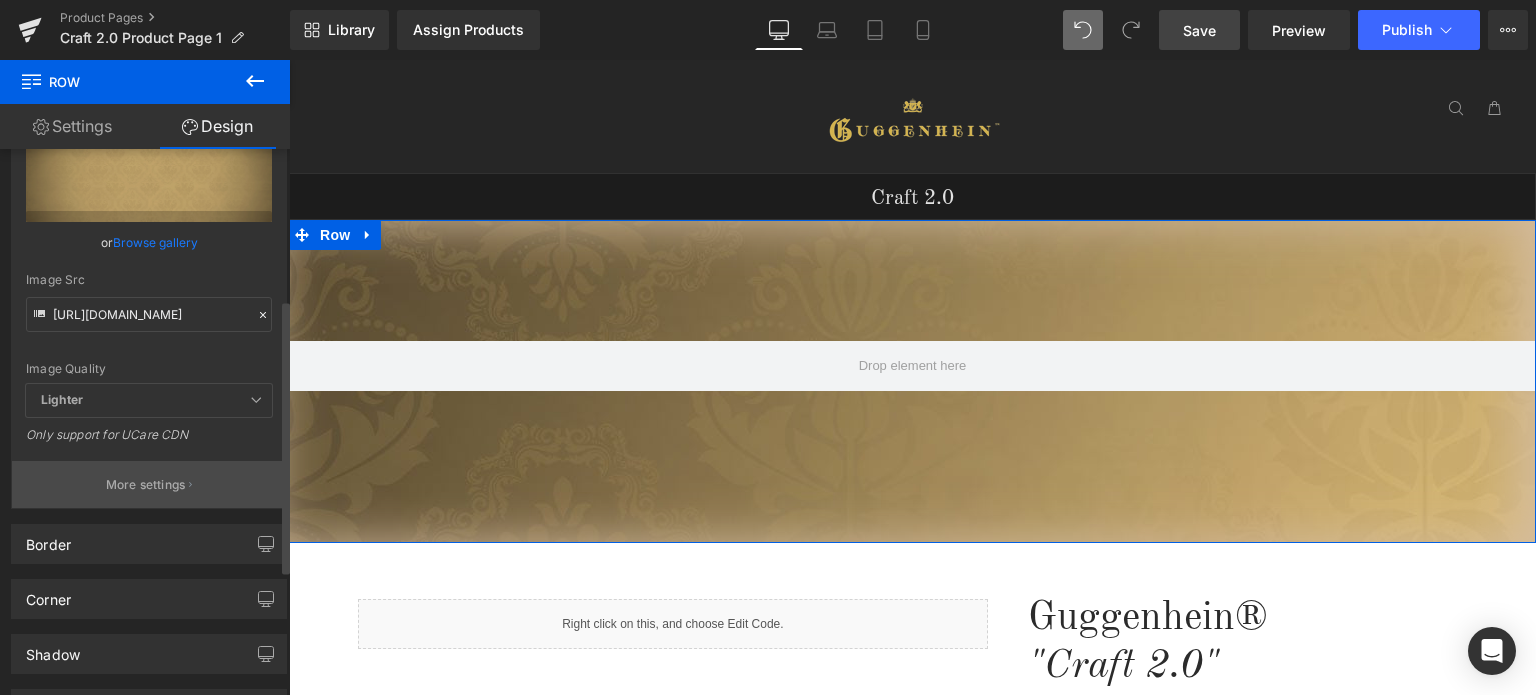 click on "More settings" at bounding box center (149, 484) 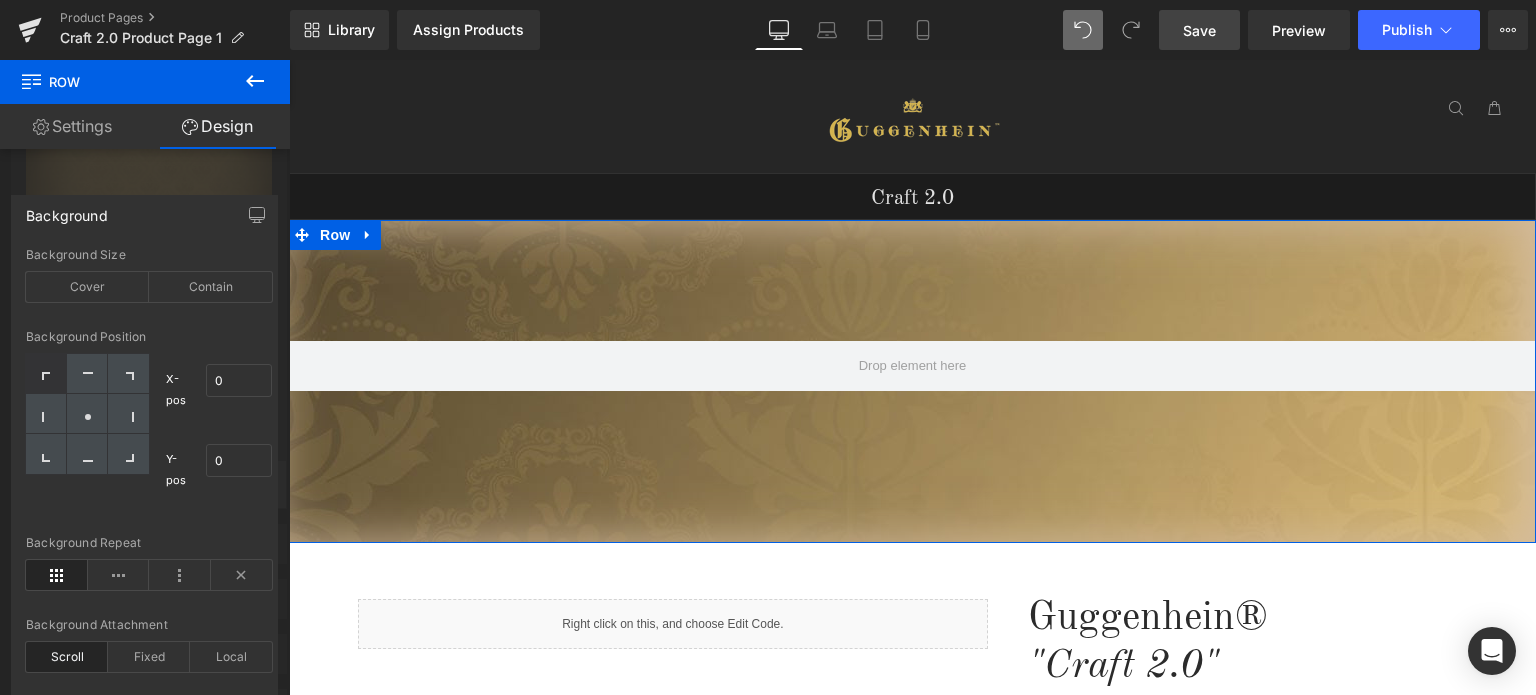 scroll, scrollTop: 0, scrollLeft: 0, axis: both 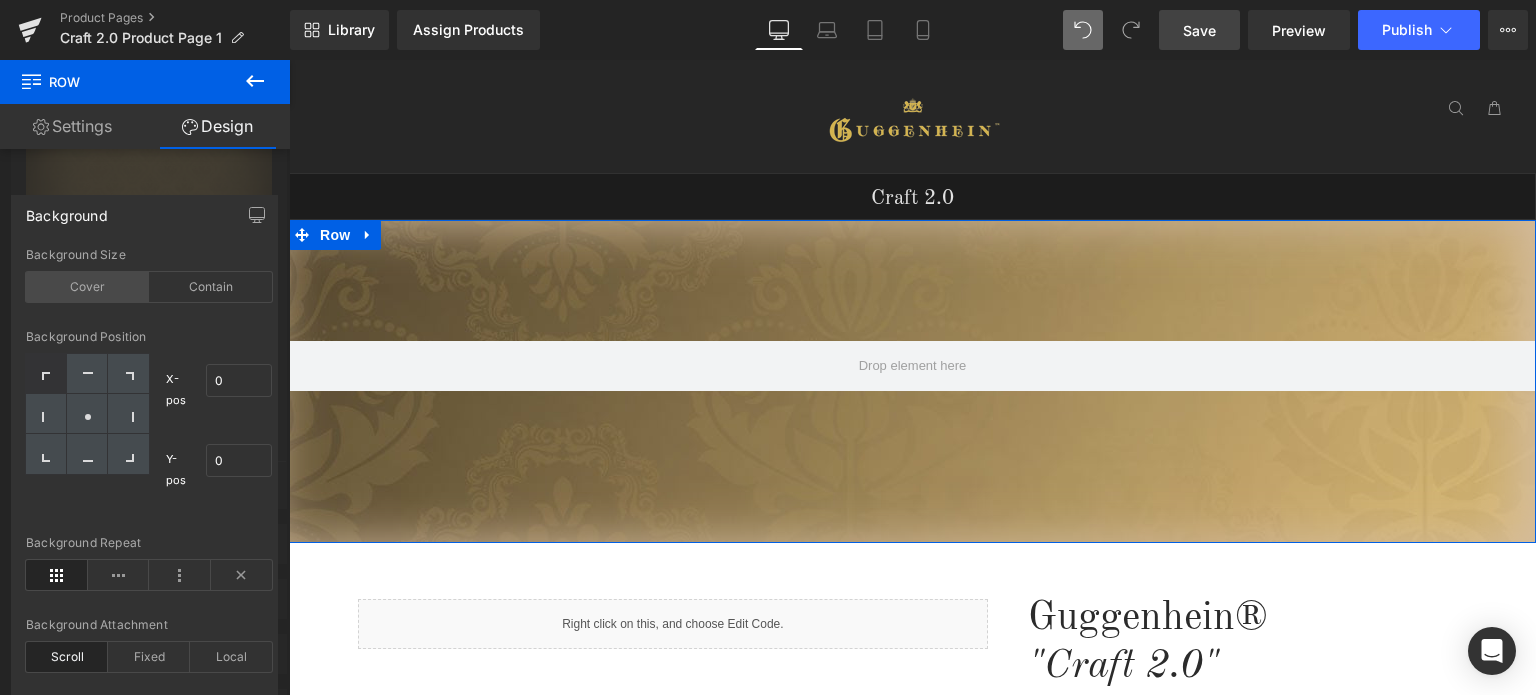 click on "Cover" at bounding box center [87, 287] 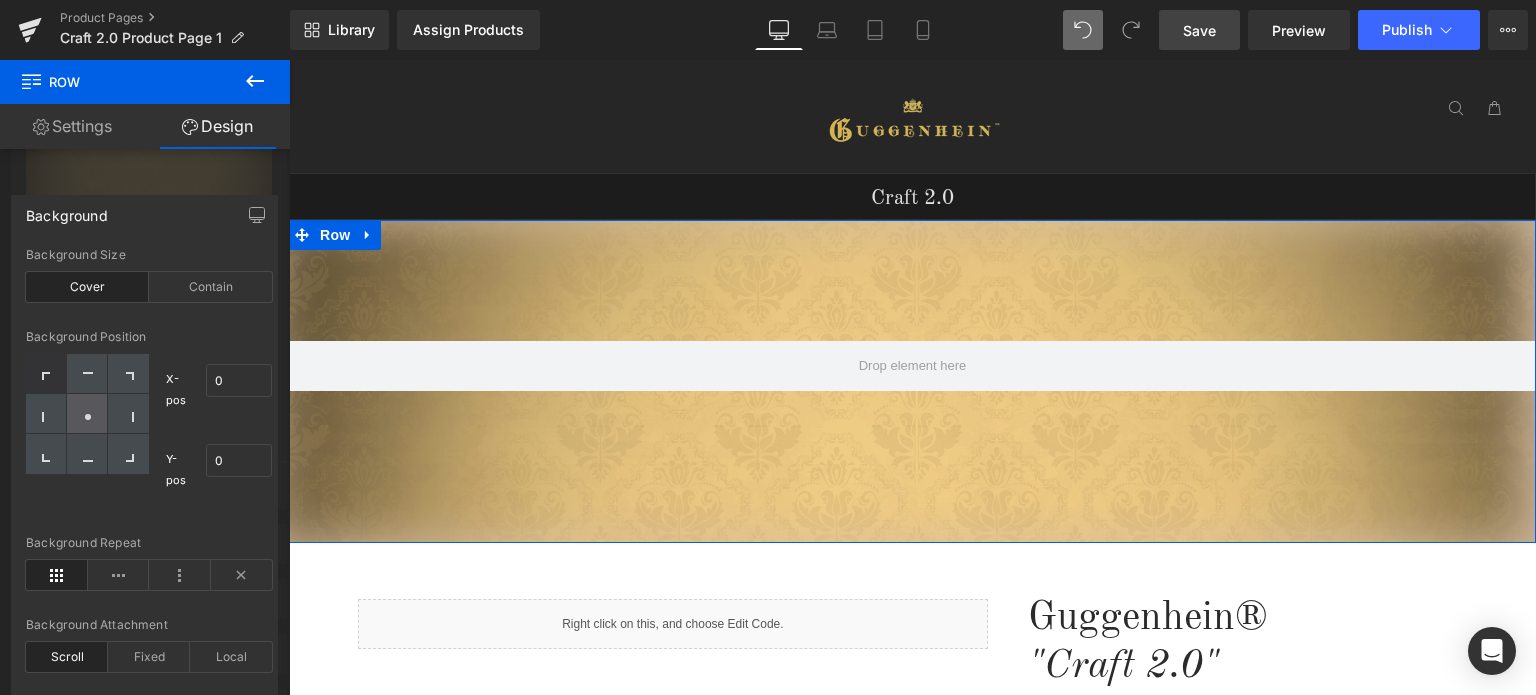 click at bounding box center [87, 414] 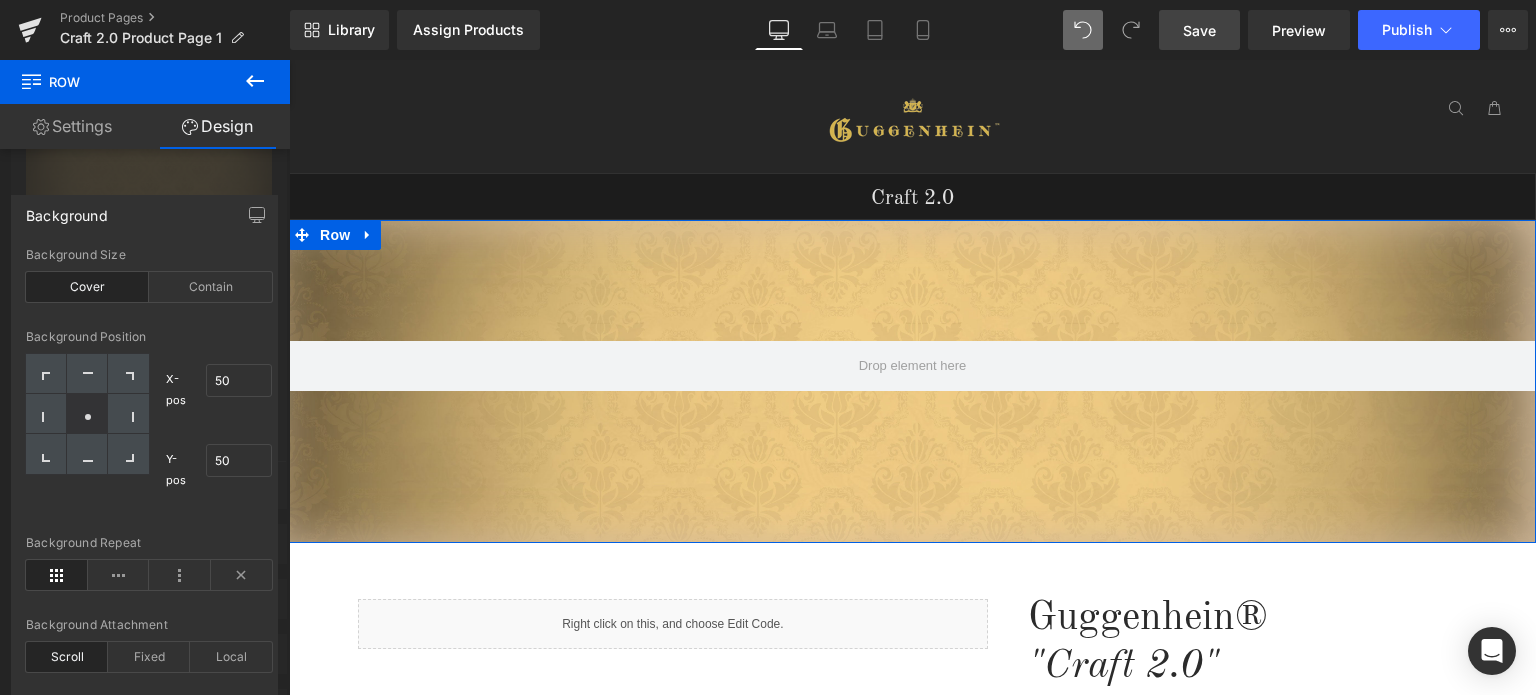 click 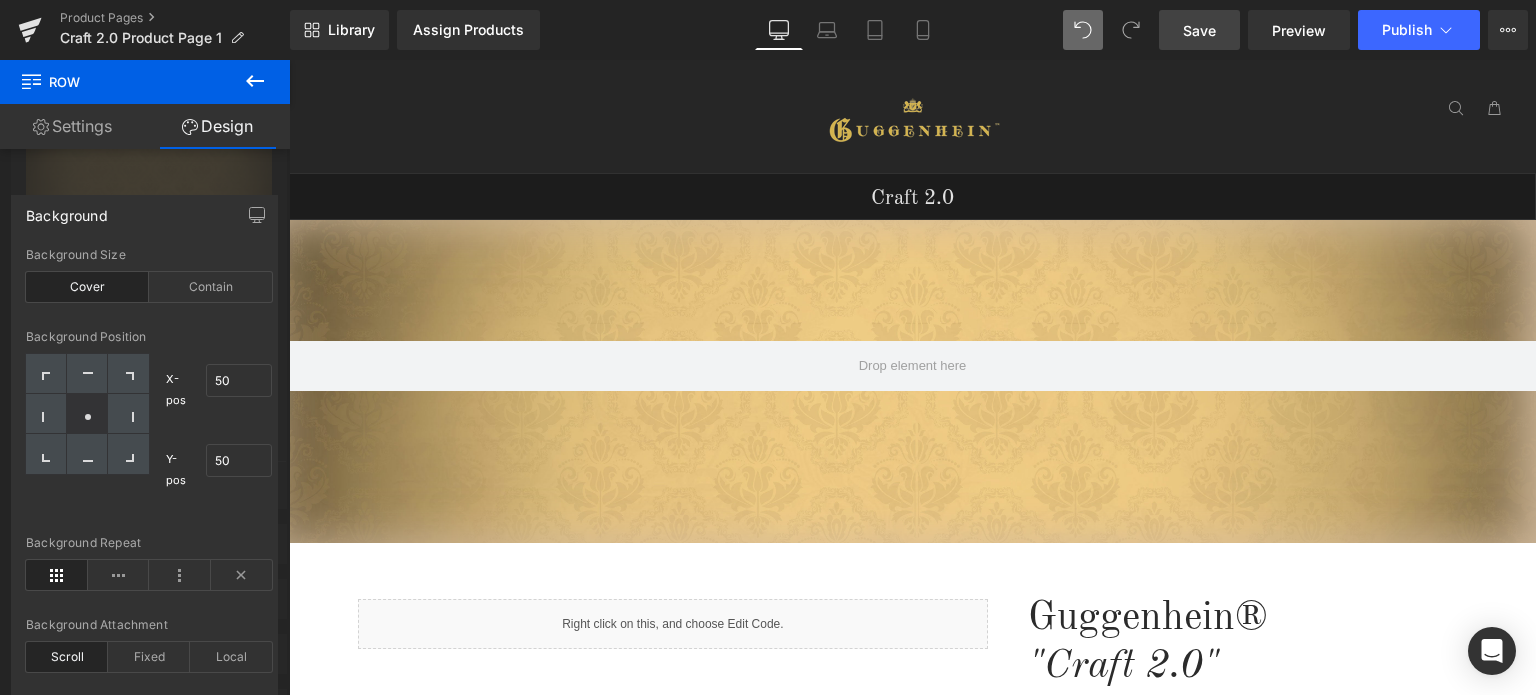click on "Save" at bounding box center [1199, 30] 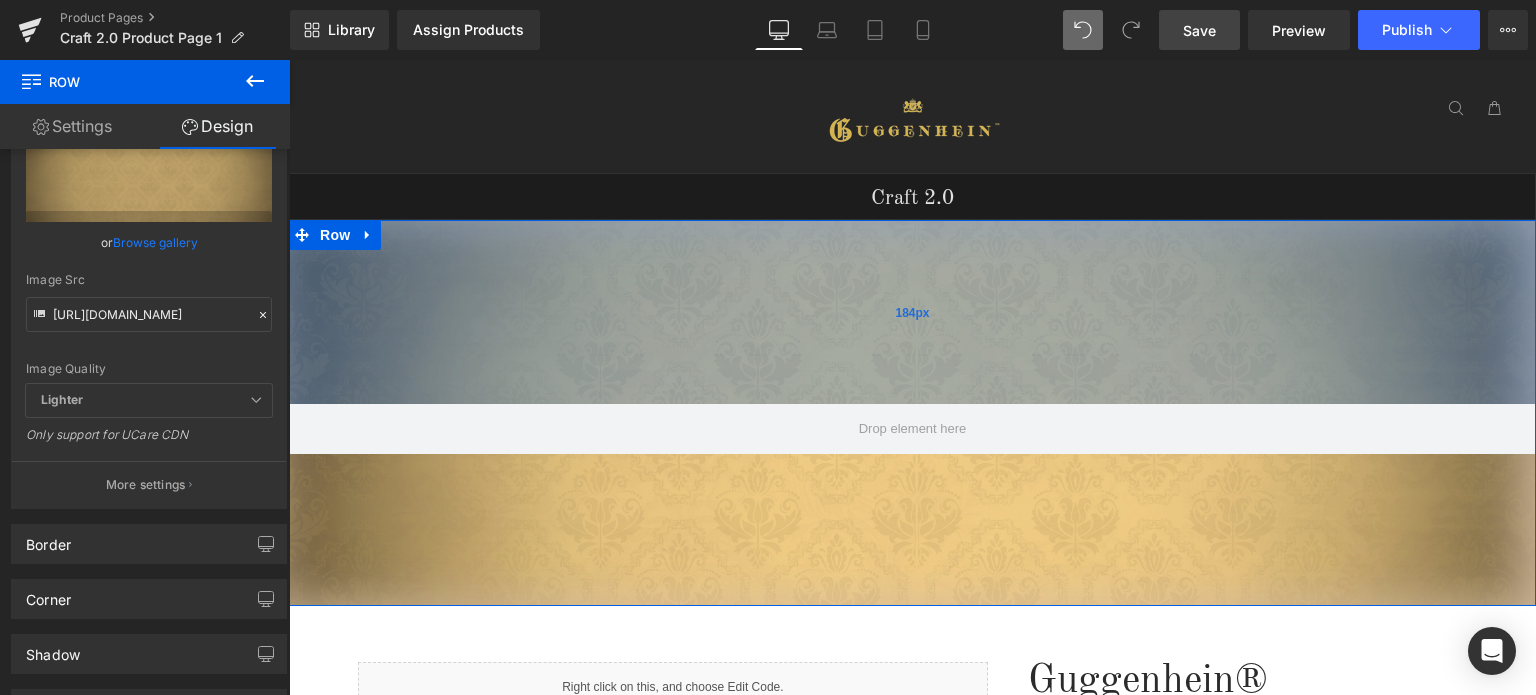 drag, startPoint x: 990, startPoint y: 253, endPoint x: 997, endPoint y: 316, distance: 63.387695 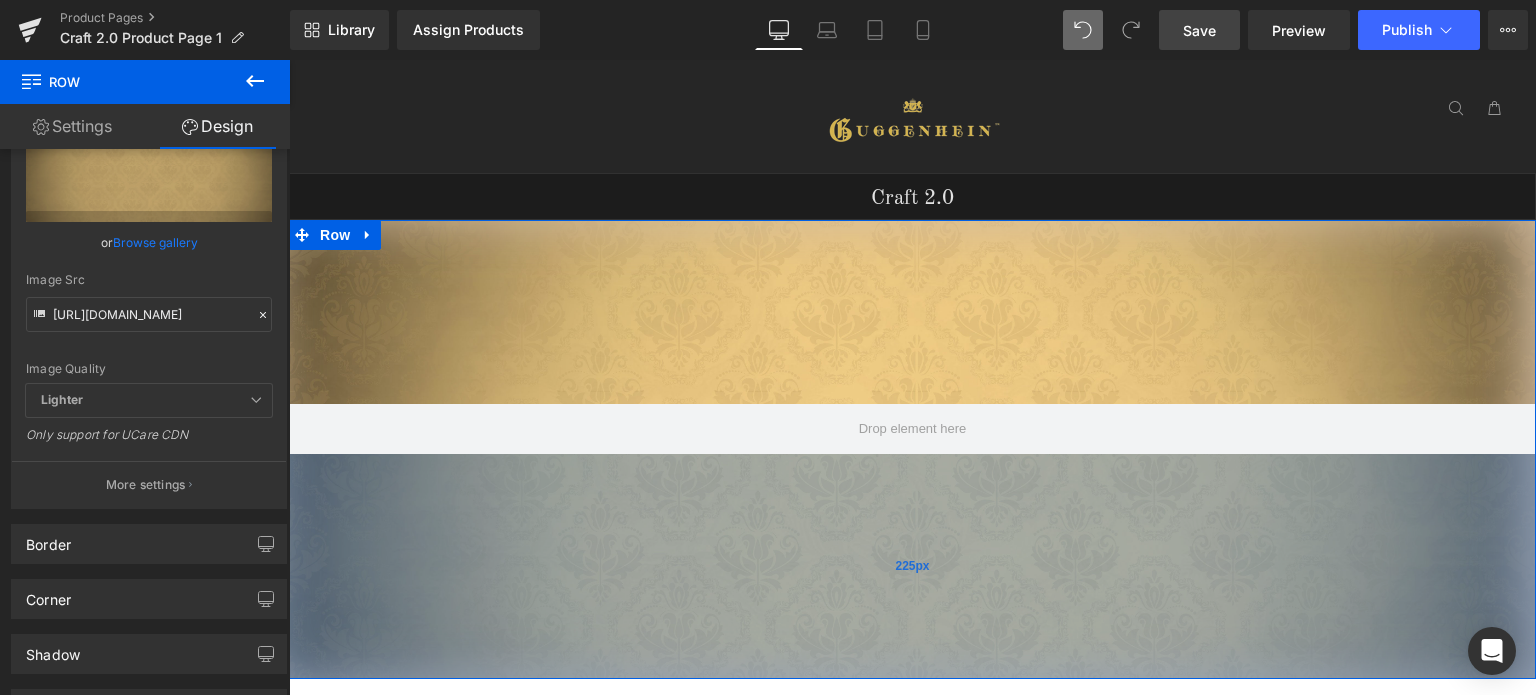 drag, startPoint x: 1032, startPoint y: 541, endPoint x: 1034, endPoint y: 615, distance: 74.02702 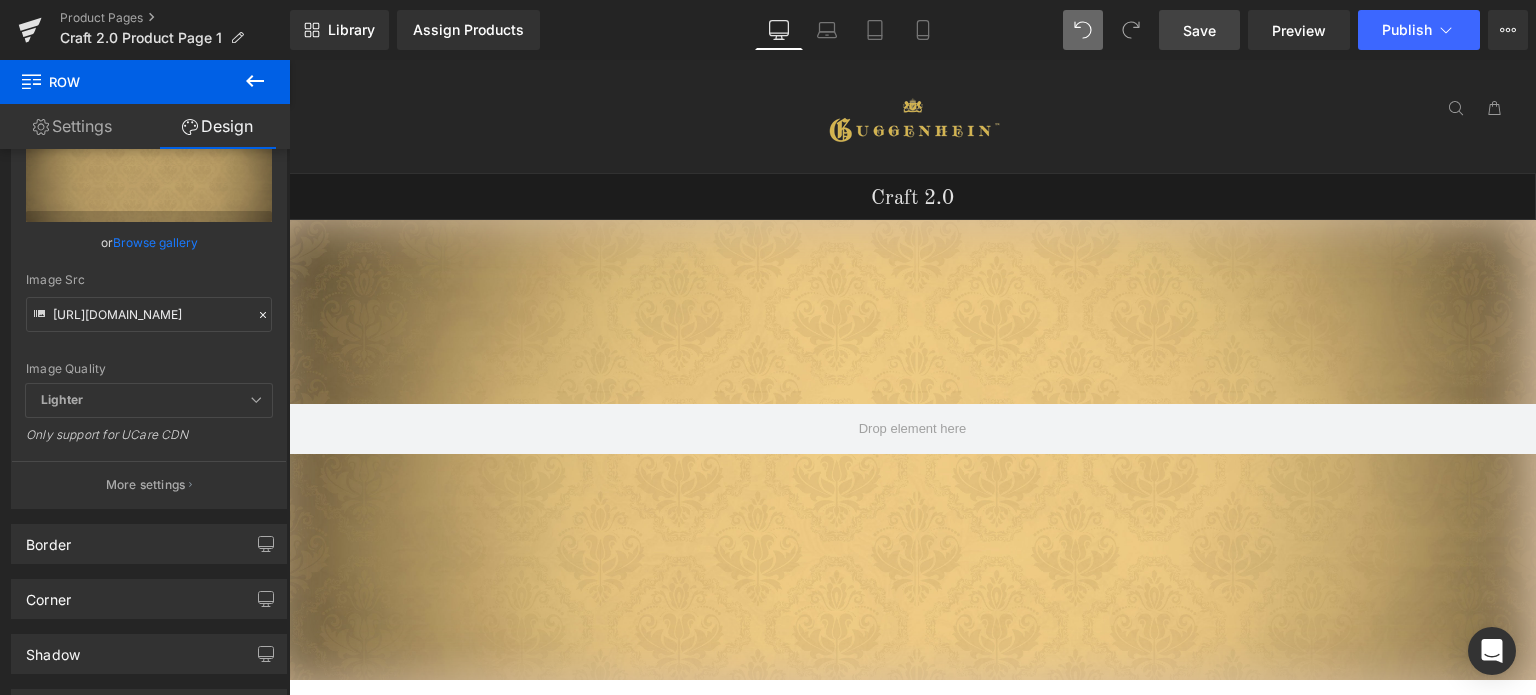 click 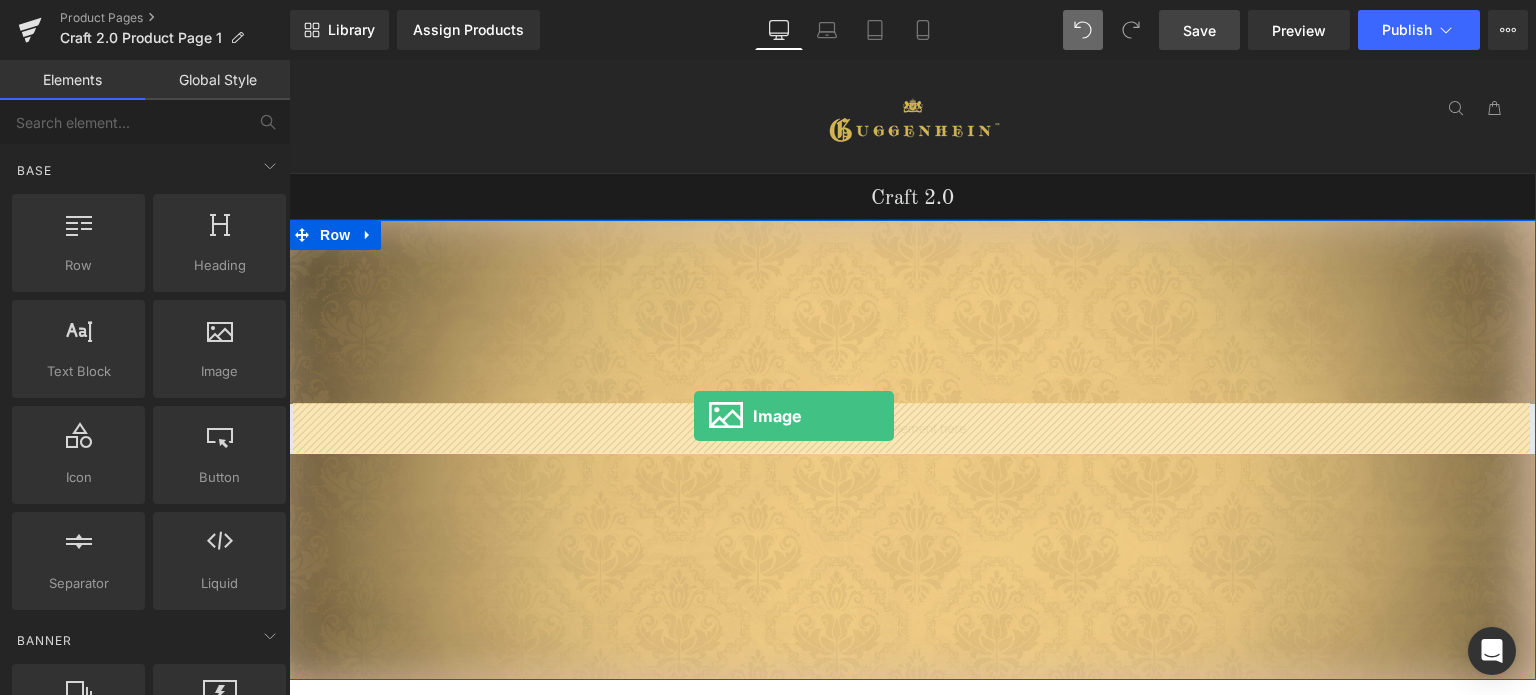 drag, startPoint x: 504, startPoint y: 418, endPoint x: 697, endPoint y: 416, distance: 193.01036 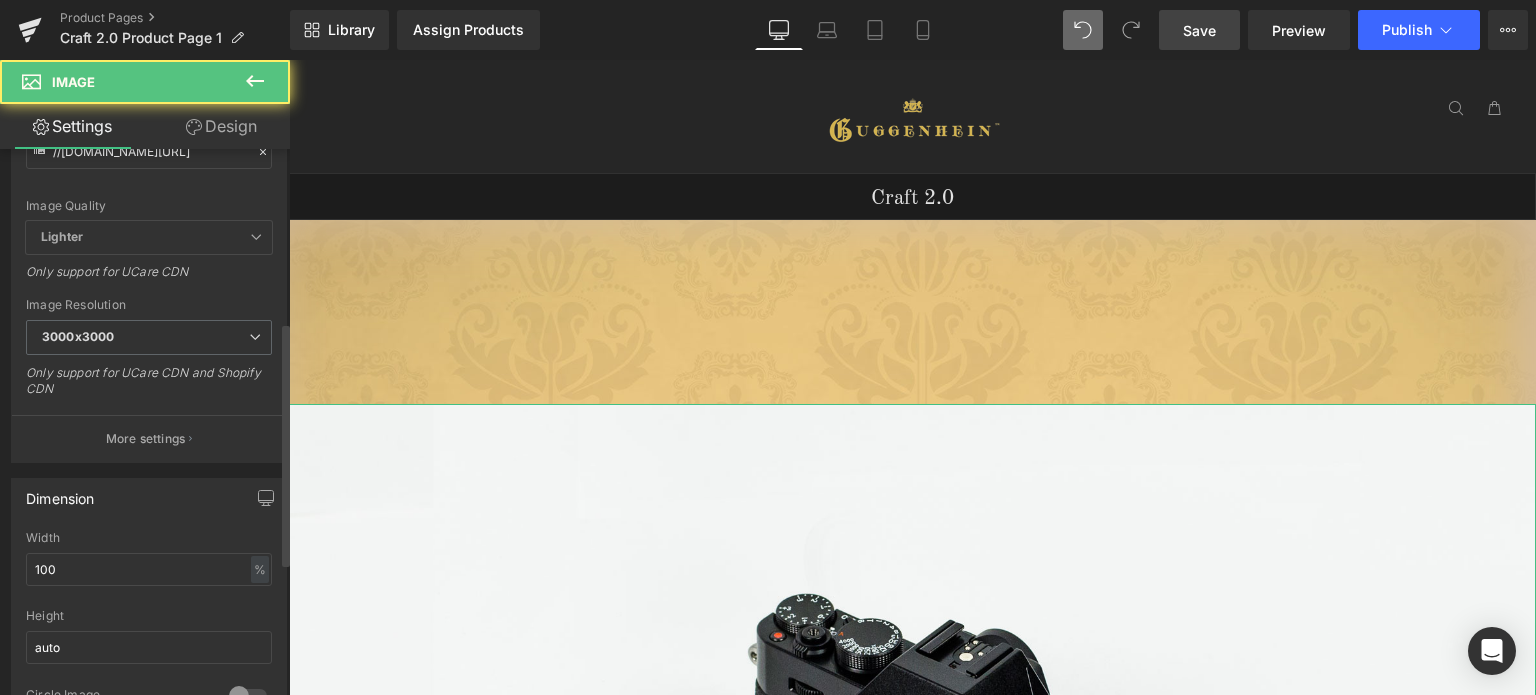 scroll, scrollTop: 400, scrollLeft: 0, axis: vertical 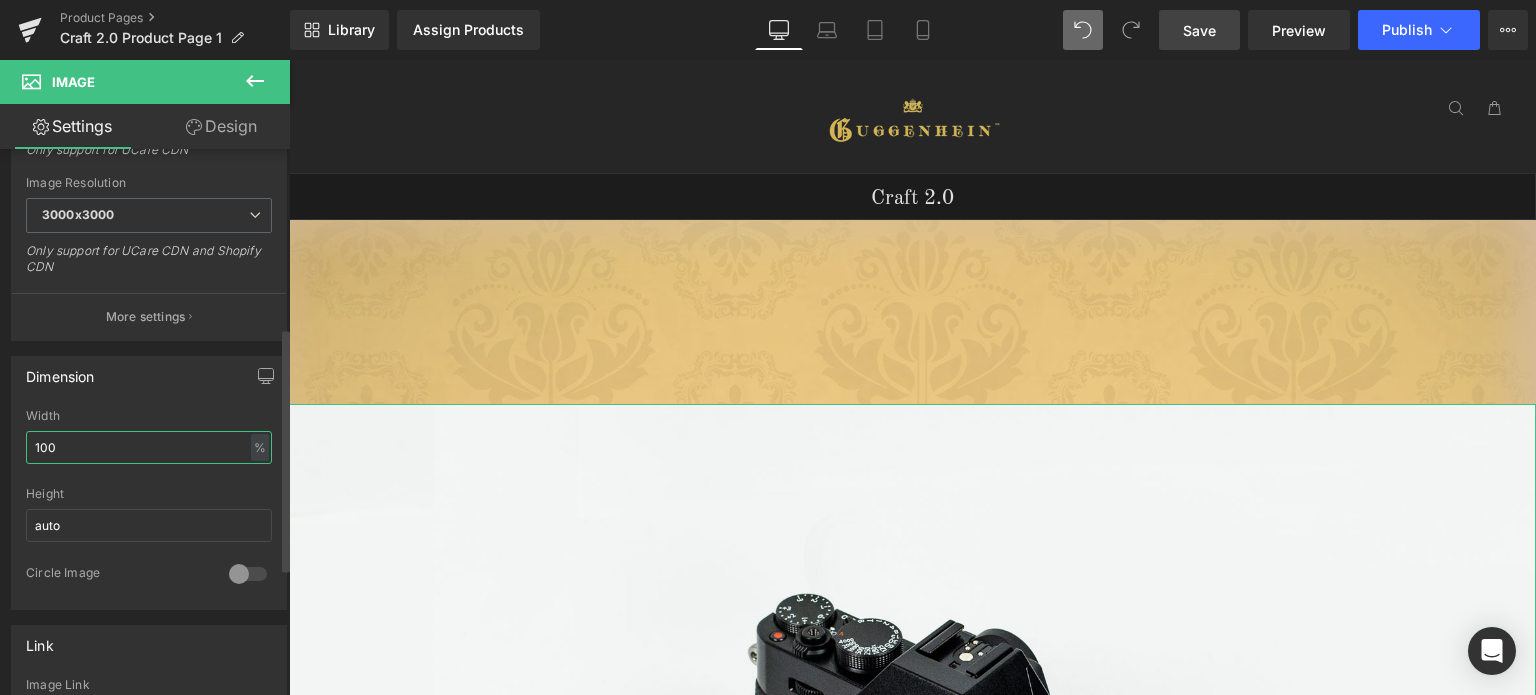 drag, startPoint x: 64, startPoint y: 443, endPoint x: 11, endPoint y: 446, distance: 53.08484 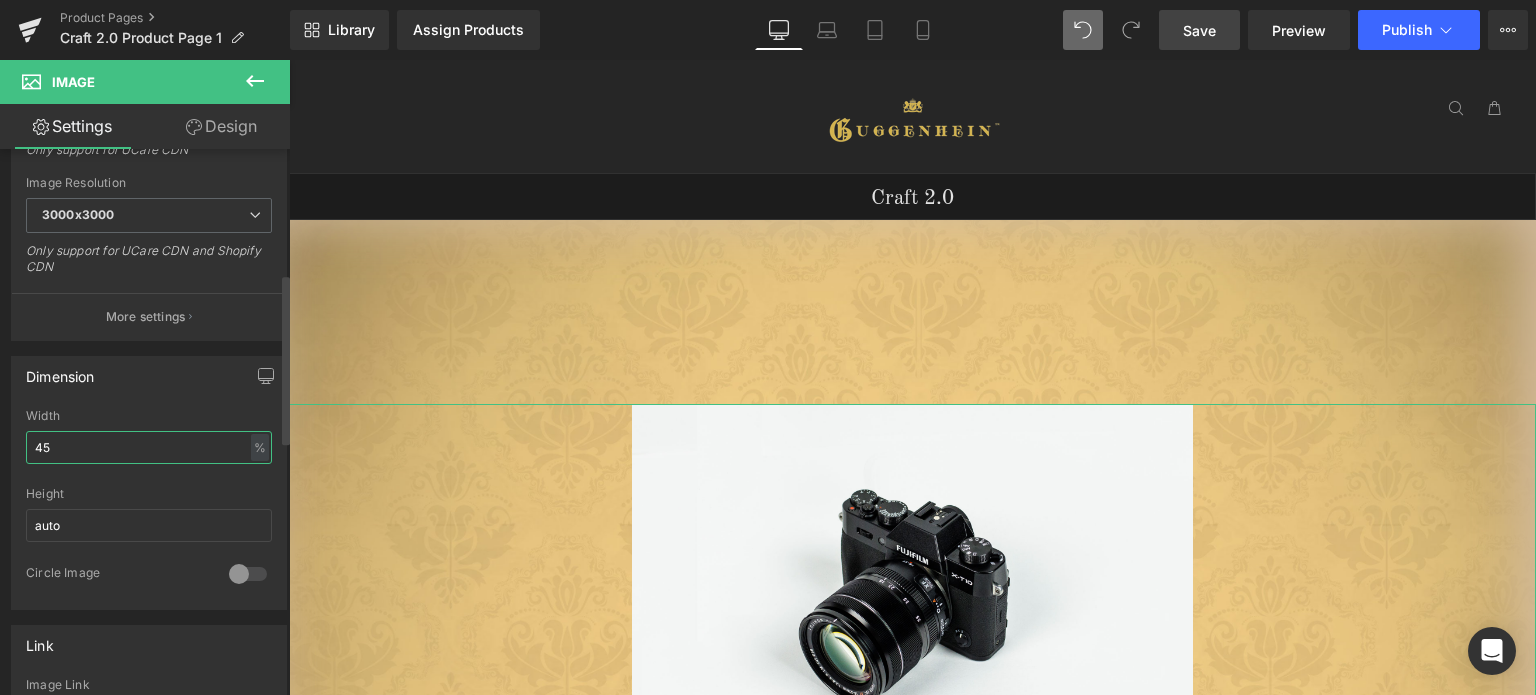 drag, startPoint x: 41, startPoint y: 449, endPoint x: 28, endPoint y: 449, distance: 13 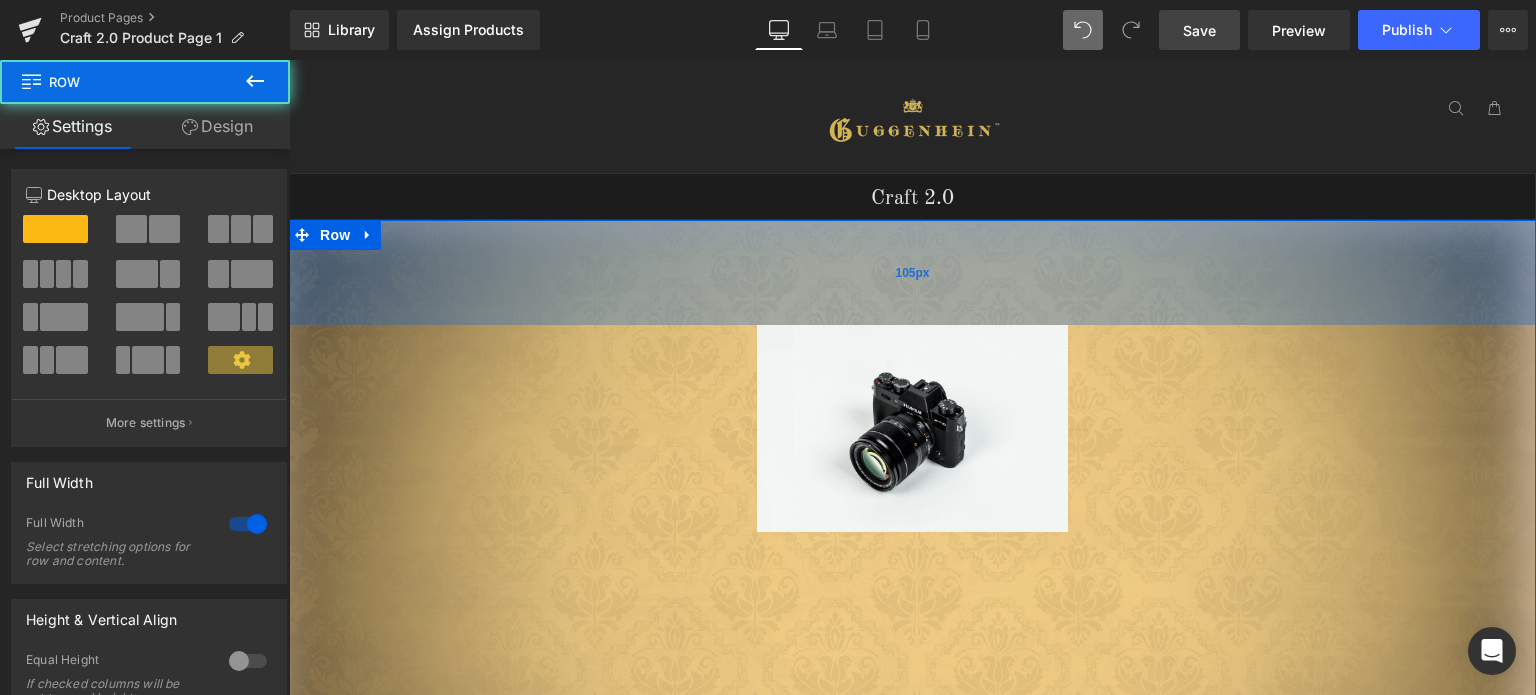 drag, startPoint x: 1193, startPoint y: 329, endPoint x: 1174, endPoint y: 250, distance: 81.25269 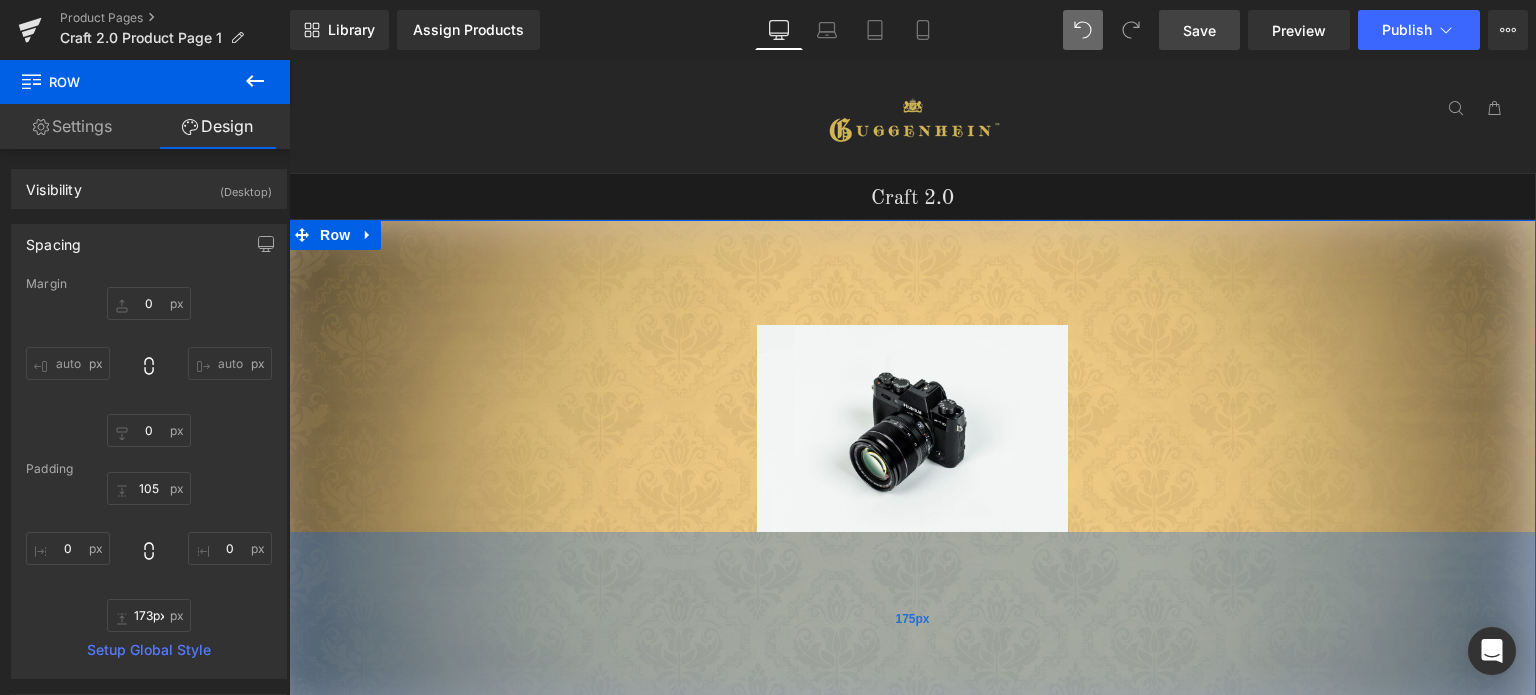 drag, startPoint x: 1122, startPoint y: 640, endPoint x: 1129, endPoint y: 582, distance: 58.420887 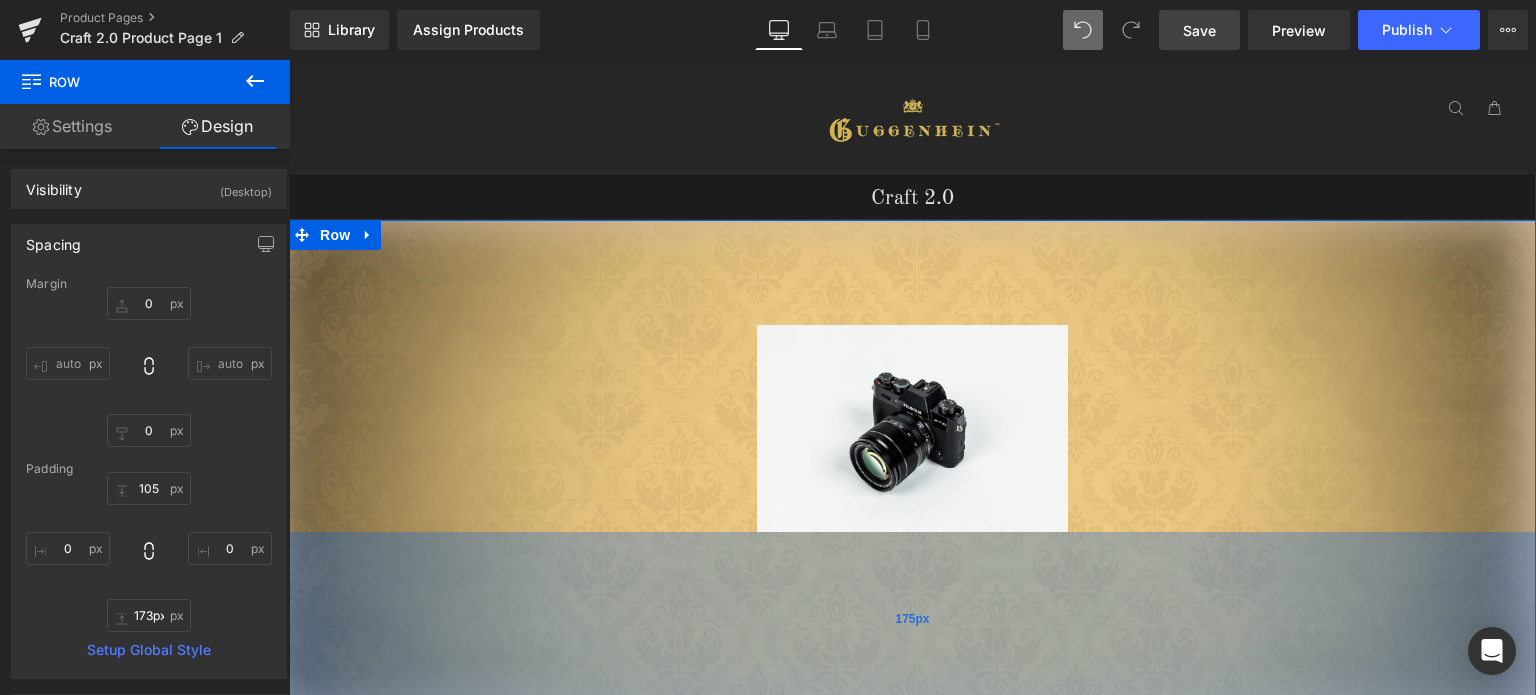 click on "175px" at bounding box center (912, 619) 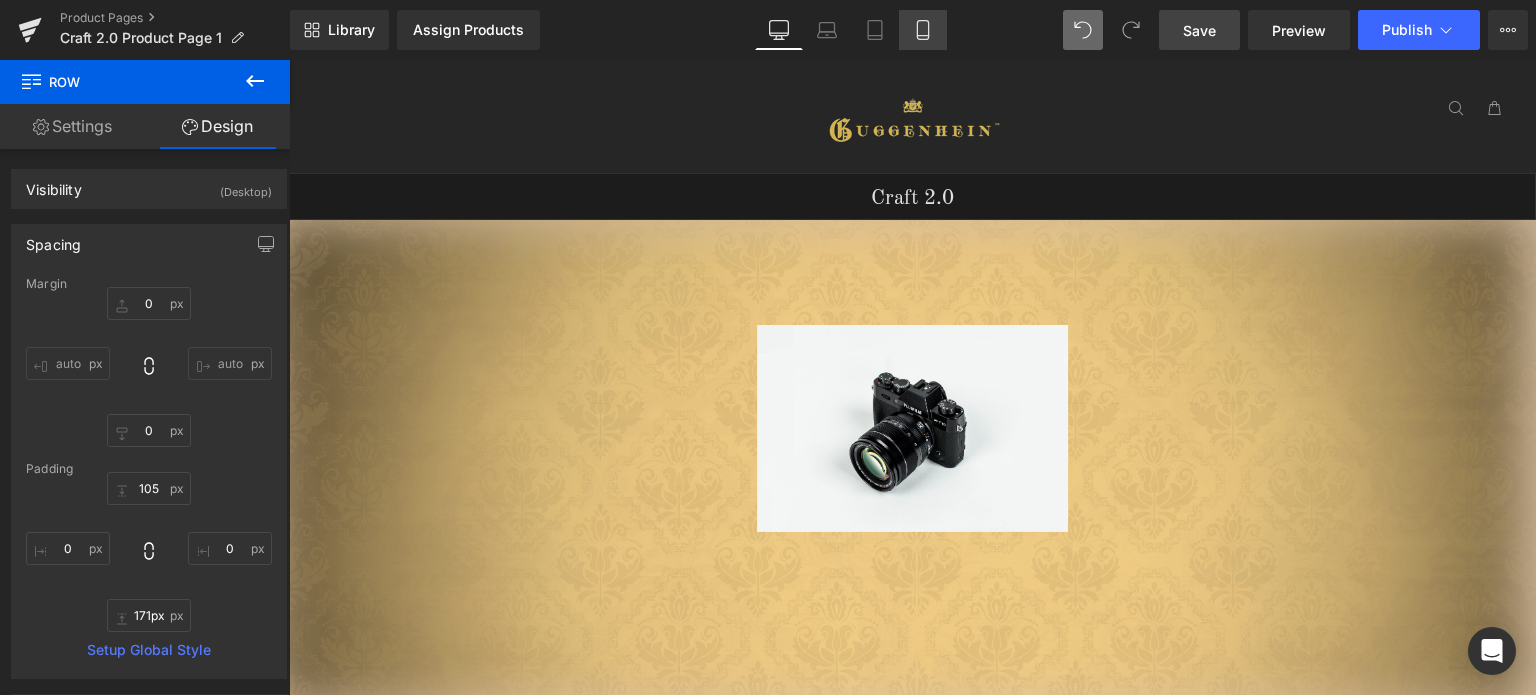 click on "Mobile" at bounding box center [923, 30] 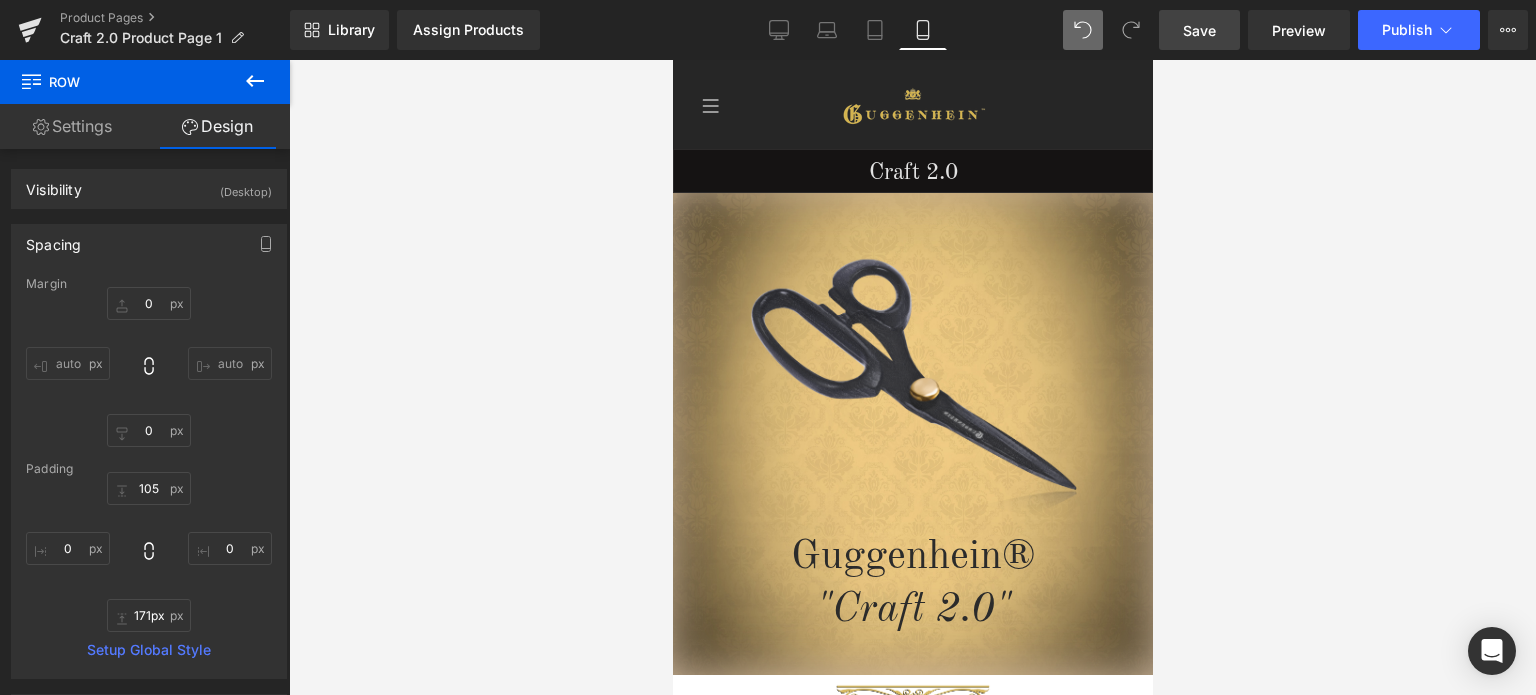 type on "0" 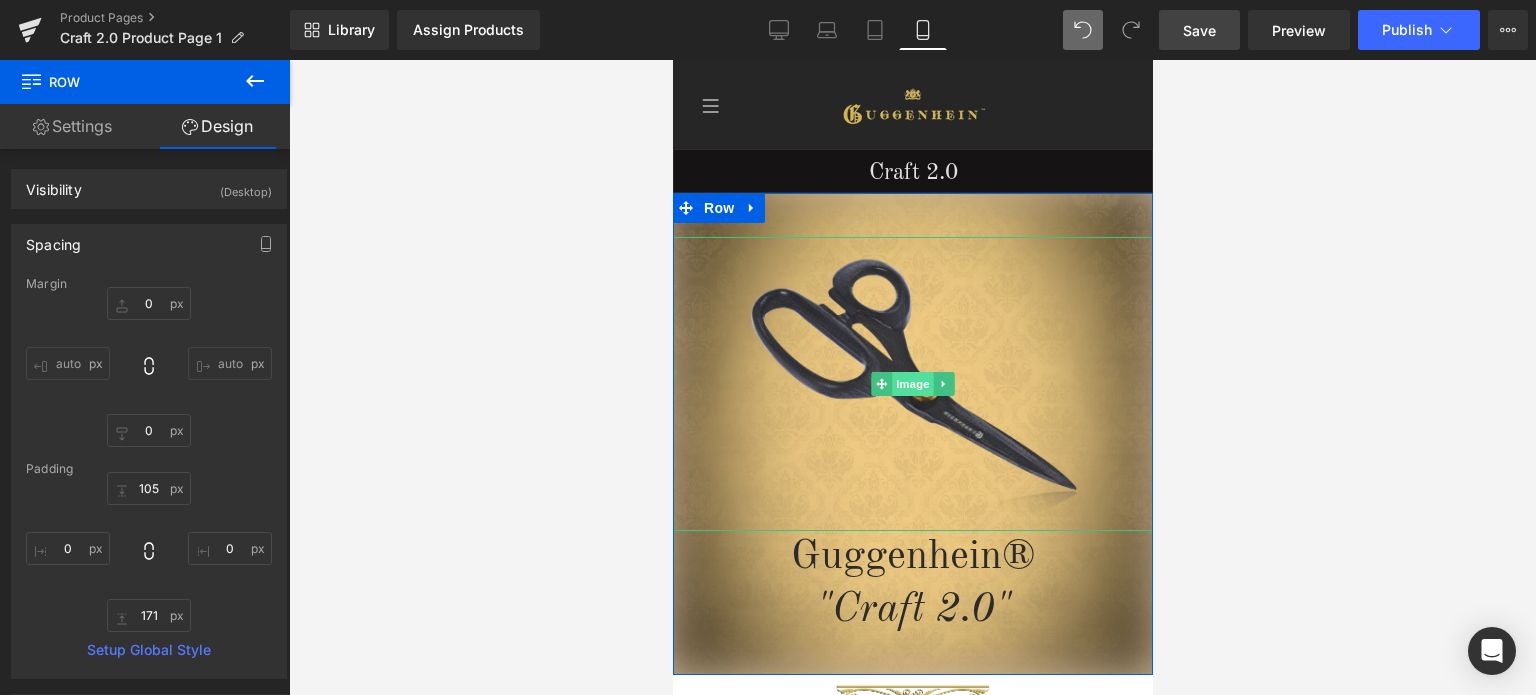 click on "Image" at bounding box center (912, 384) 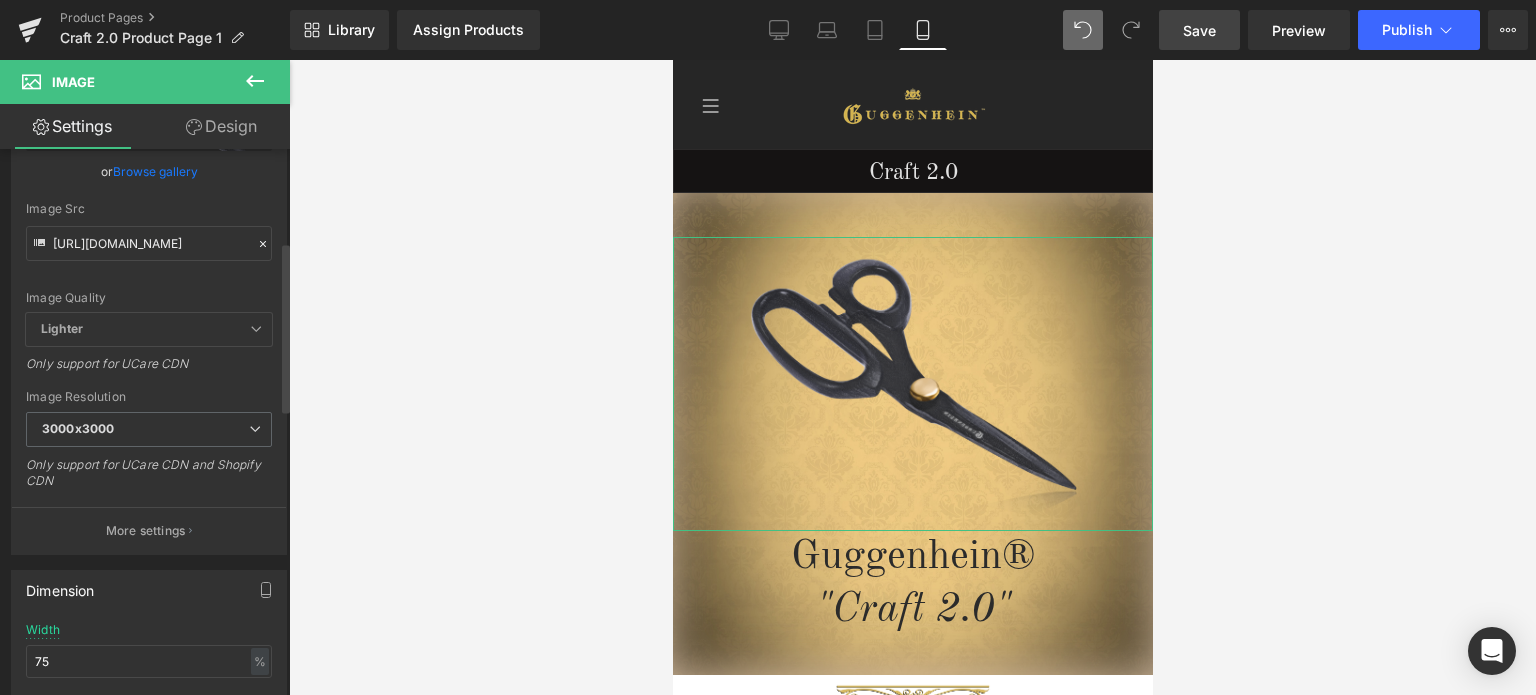 scroll, scrollTop: 0, scrollLeft: 0, axis: both 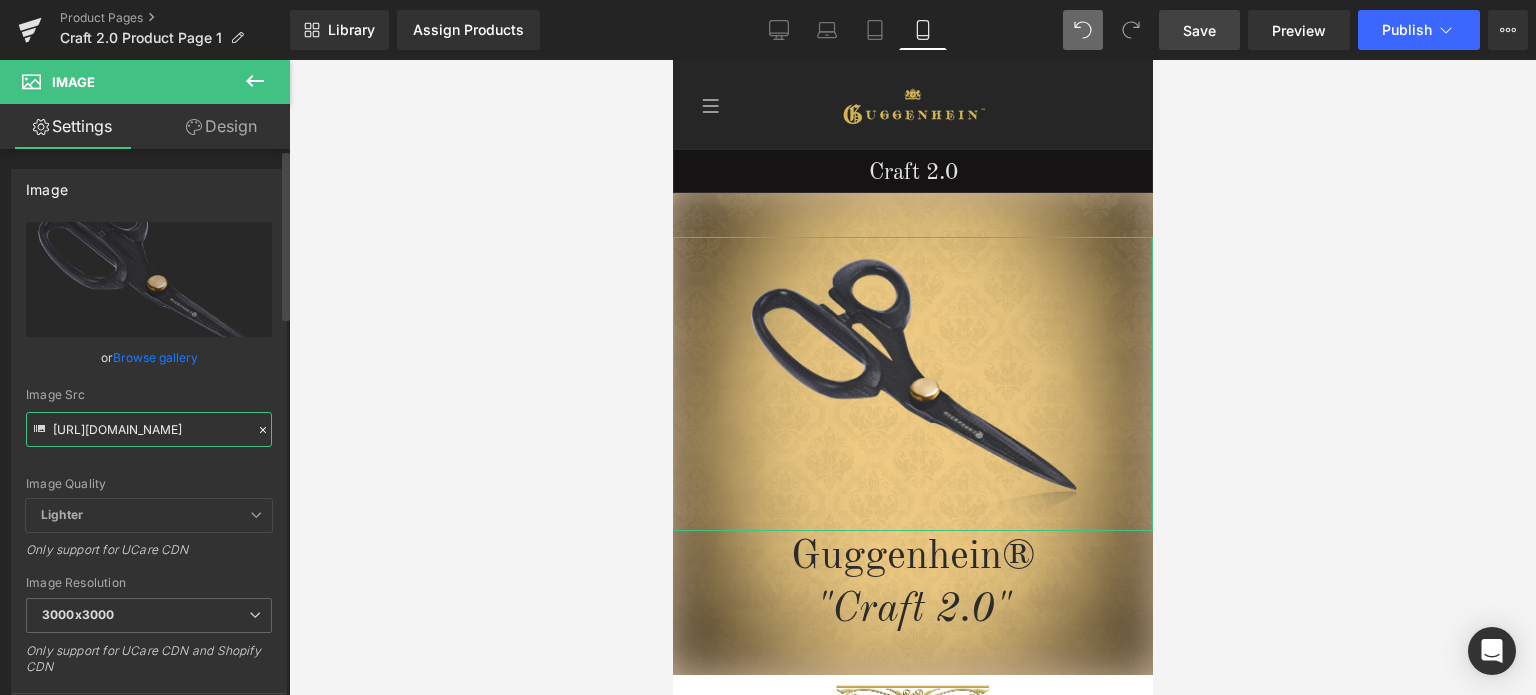 click on "[URL][DOMAIN_NAME]" at bounding box center (149, 429) 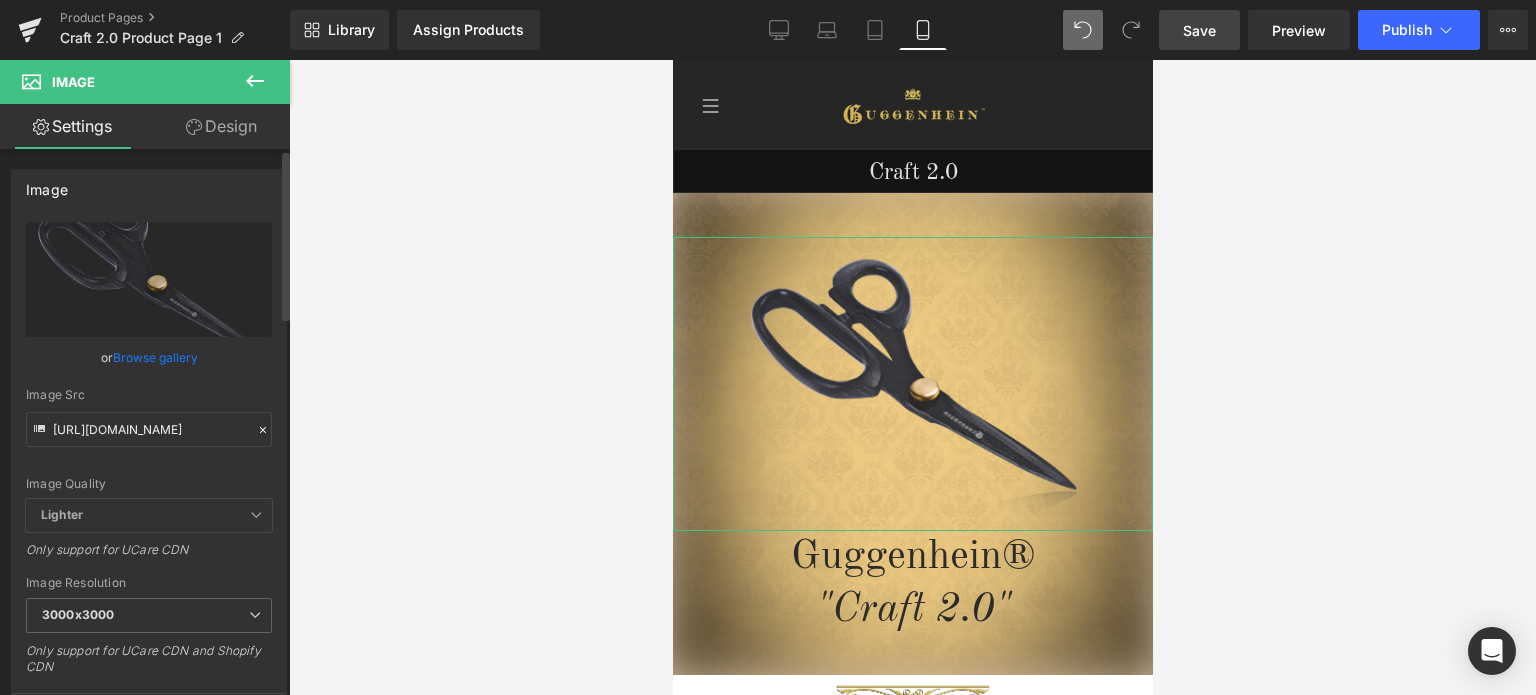 drag, startPoint x: 206, startPoint y: 458, endPoint x: 226, endPoint y: 461, distance: 20.22375 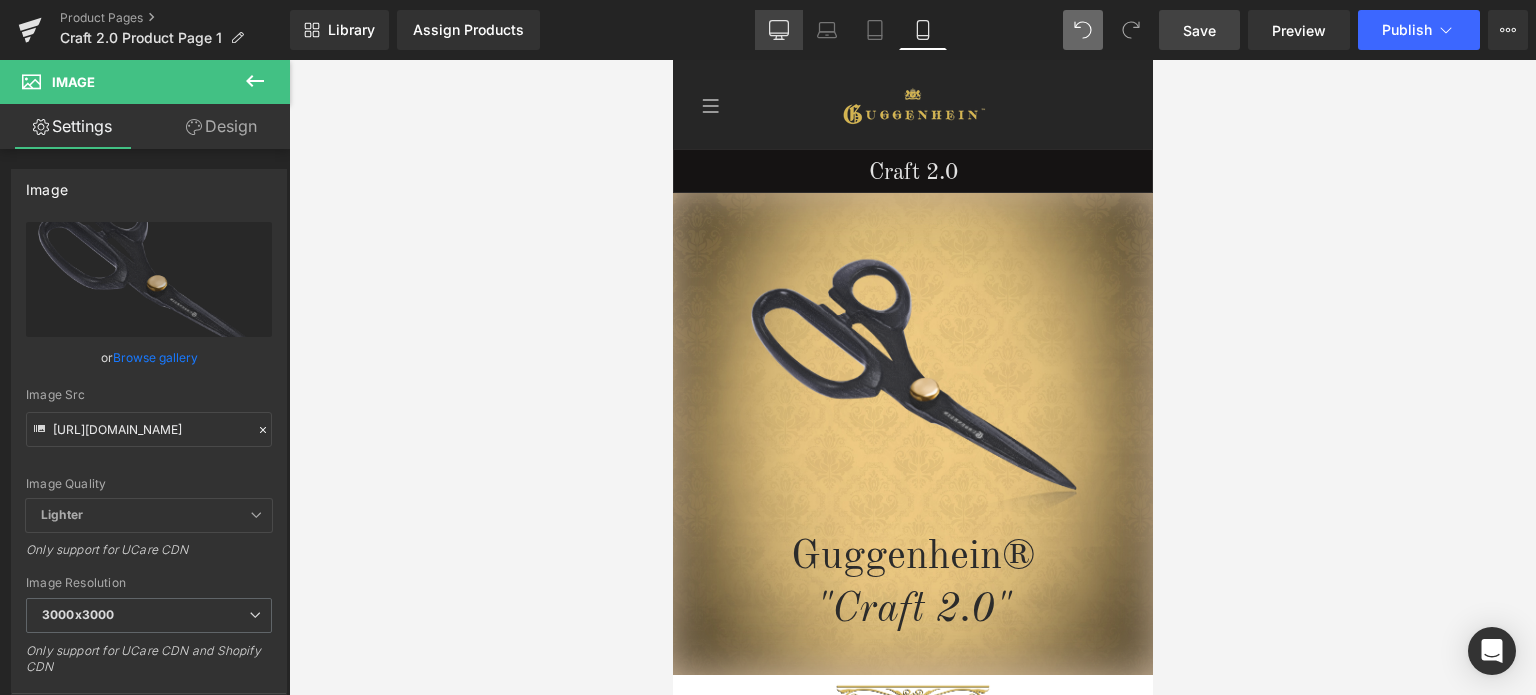 drag, startPoint x: 779, startPoint y: 24, endPoint x: 523, endPoint y: 15, distance: 256.15814 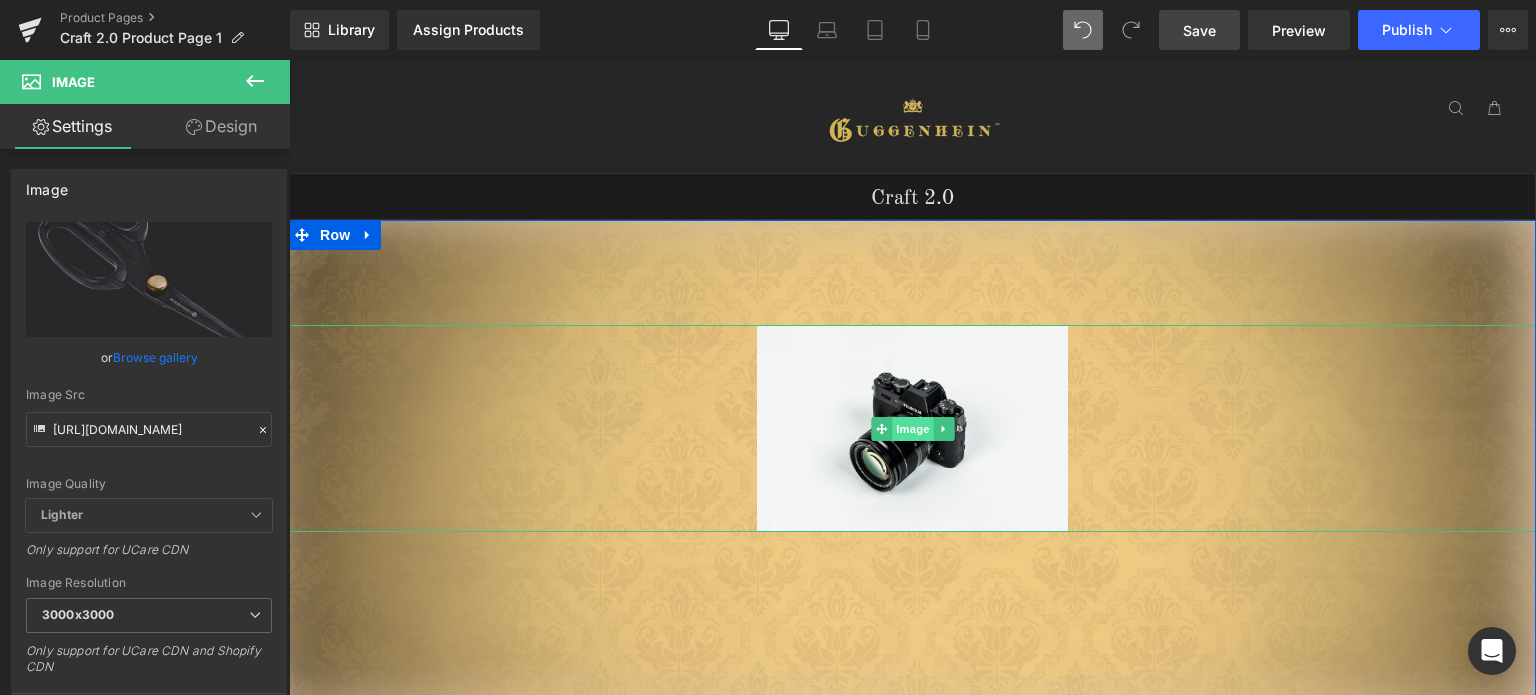 click on "Image" at bounding box center [913, 429] 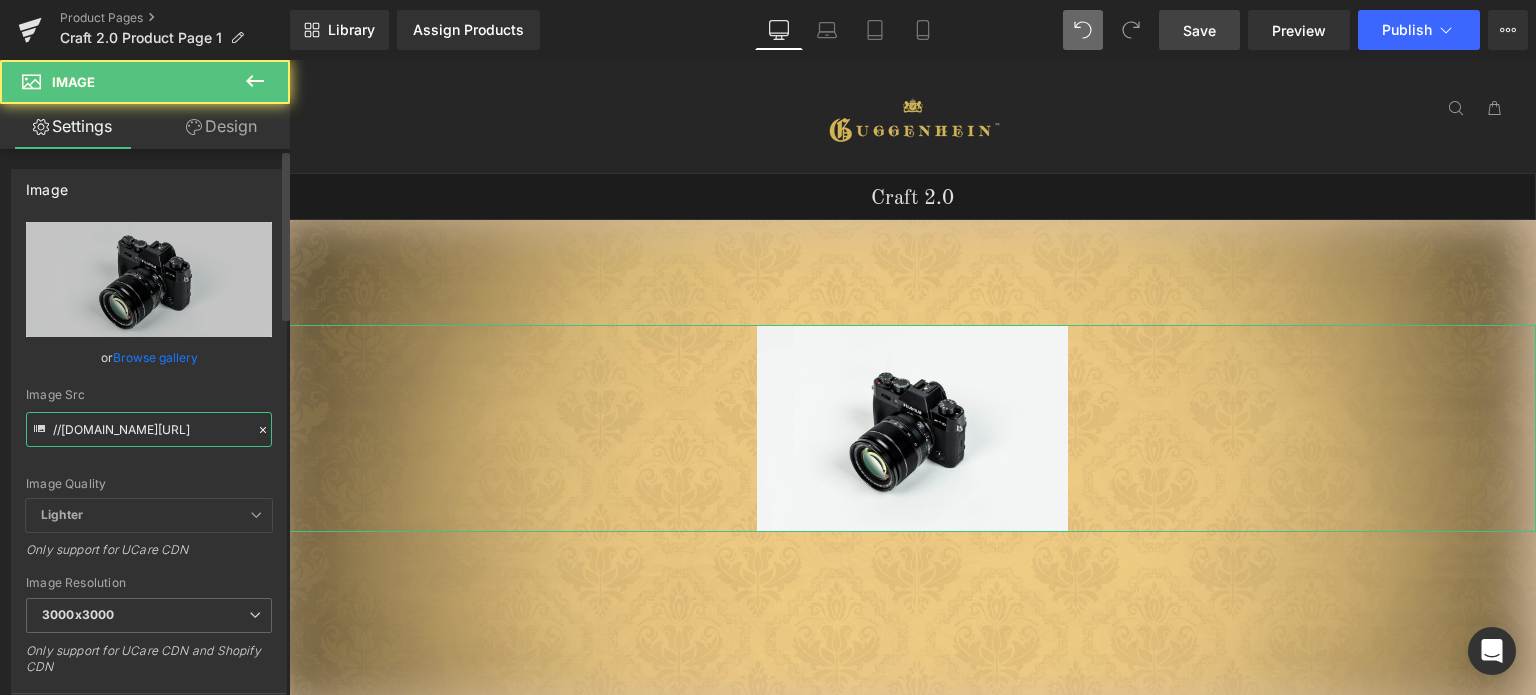 click on "//[DOMAIN_NAME][URL]" at bounding box center [149, 429] 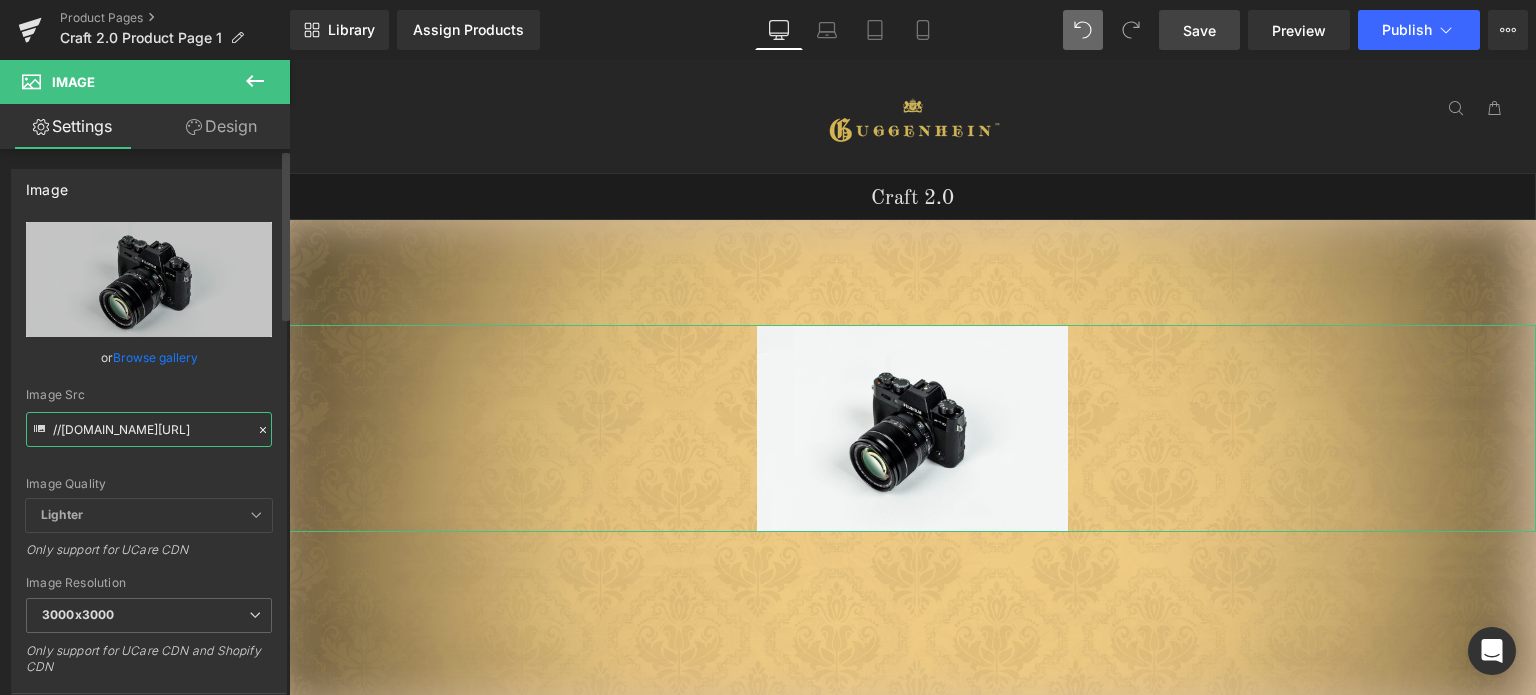 paste on "[URL][DOMAIN_NAME]" 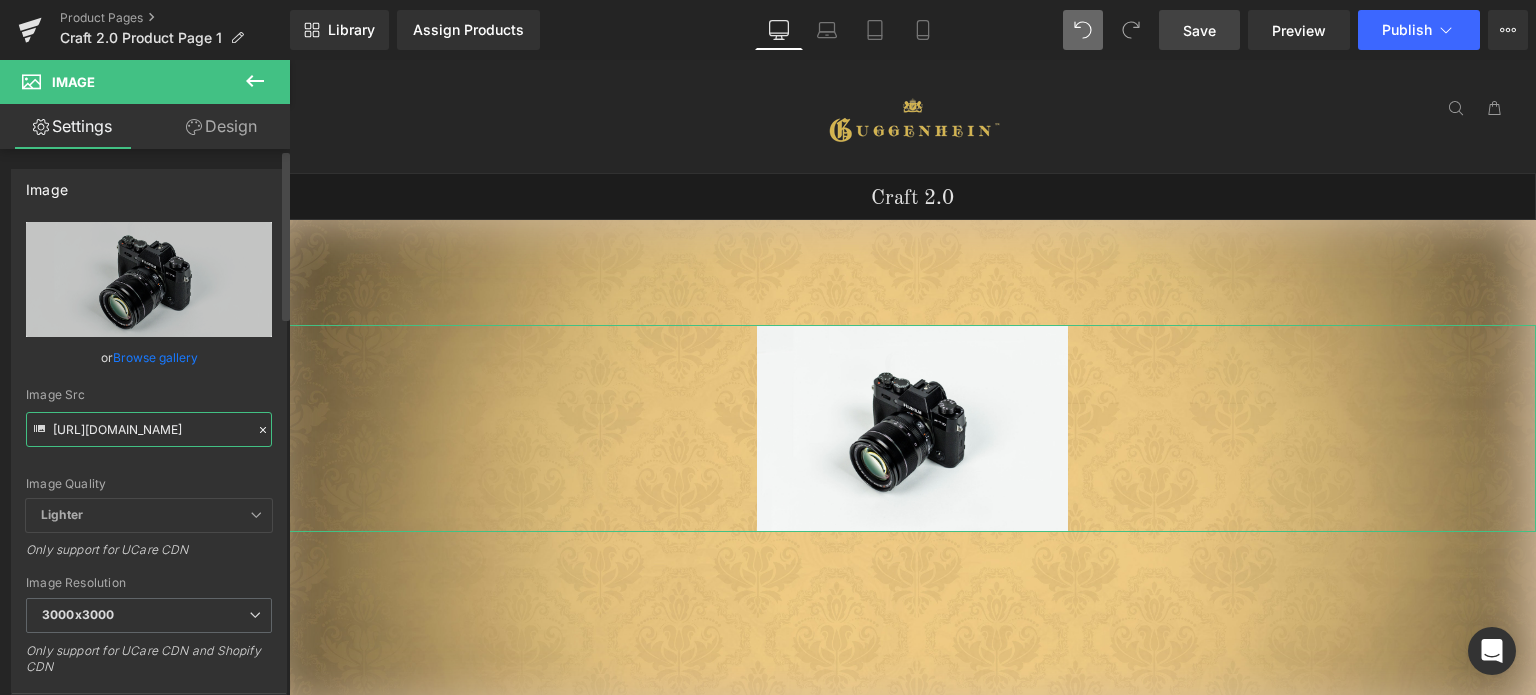 scroll, scrollTop: 0, scrollLeft: 350, axis: horizontal 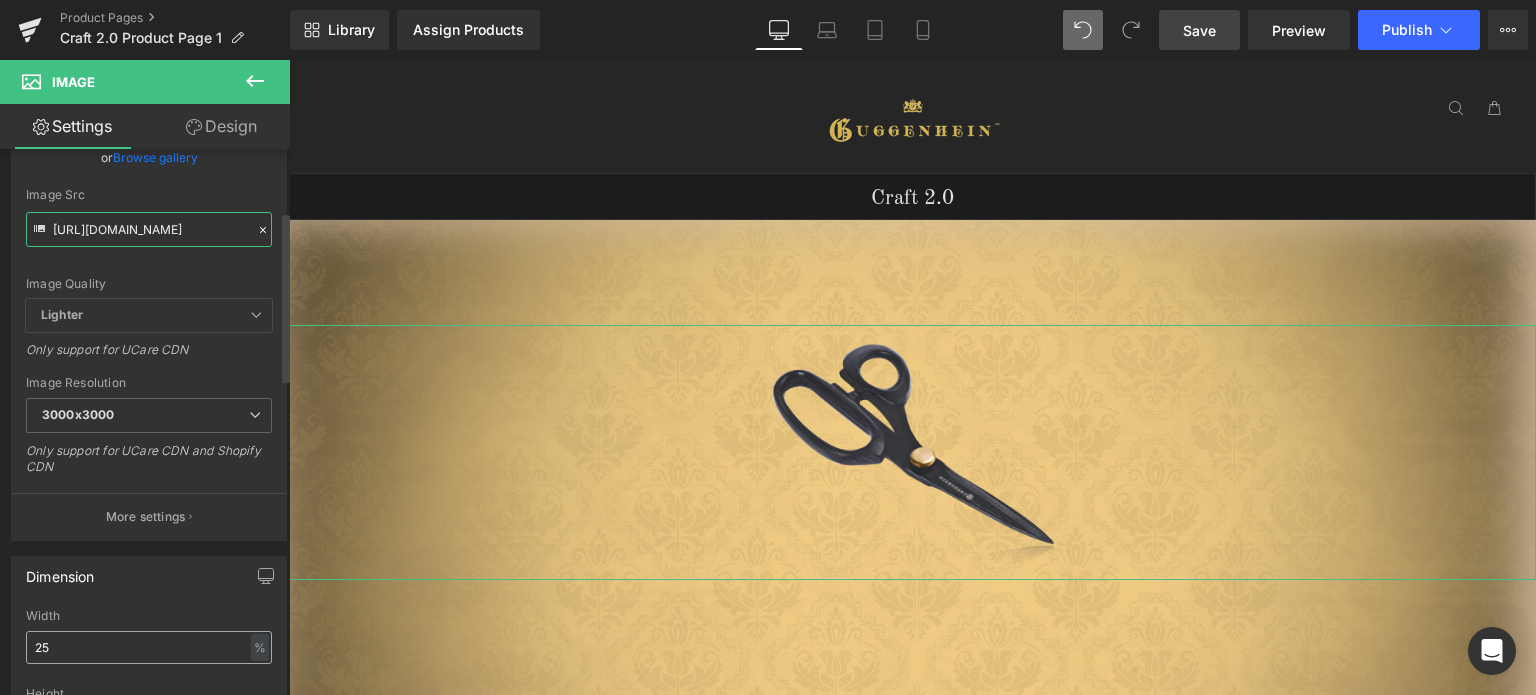 type on "[URL][DOMAIN_NAME]" 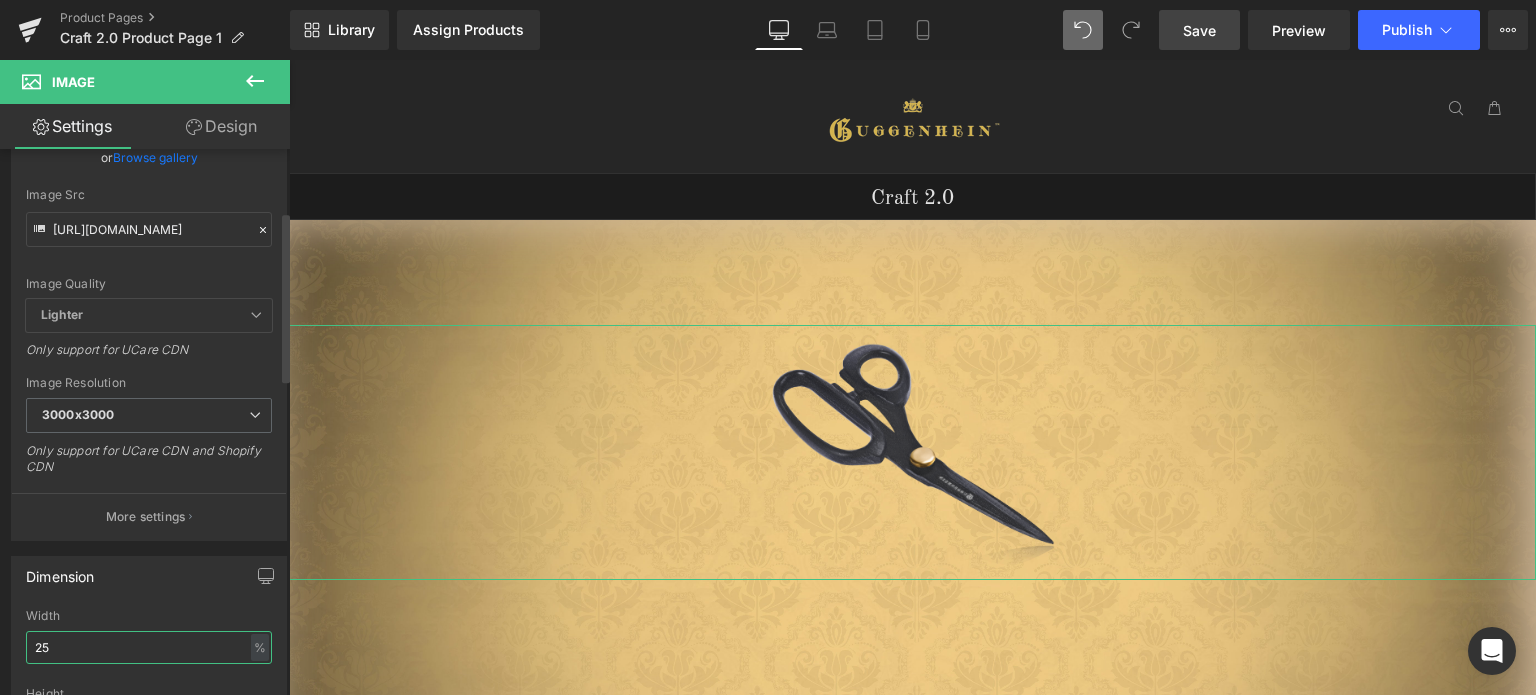 scroll, scrollTop: 0, scrollLeft: 0, axis: both 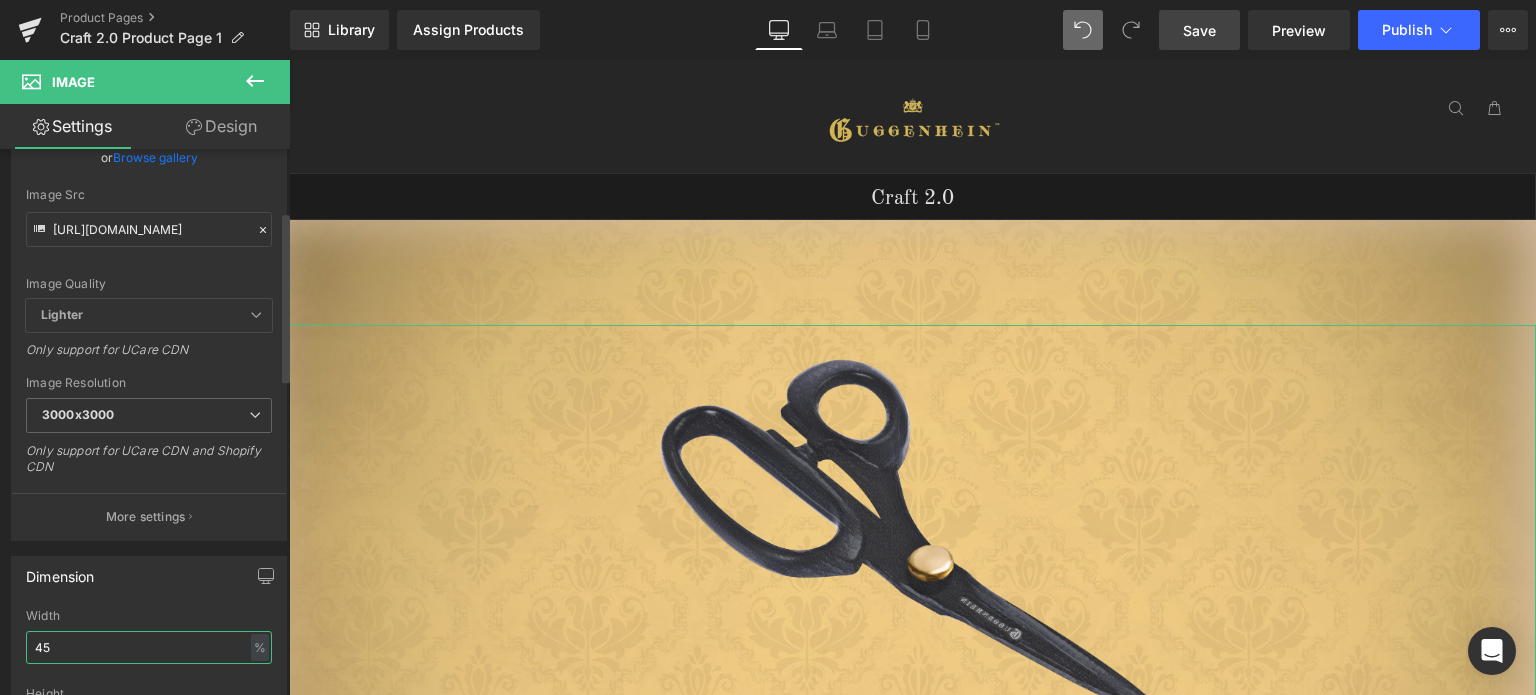 drag, startPoint x: 42, startPoint y: 642, endPoint x: 32, endPoint y: 643, distance: 10.049875 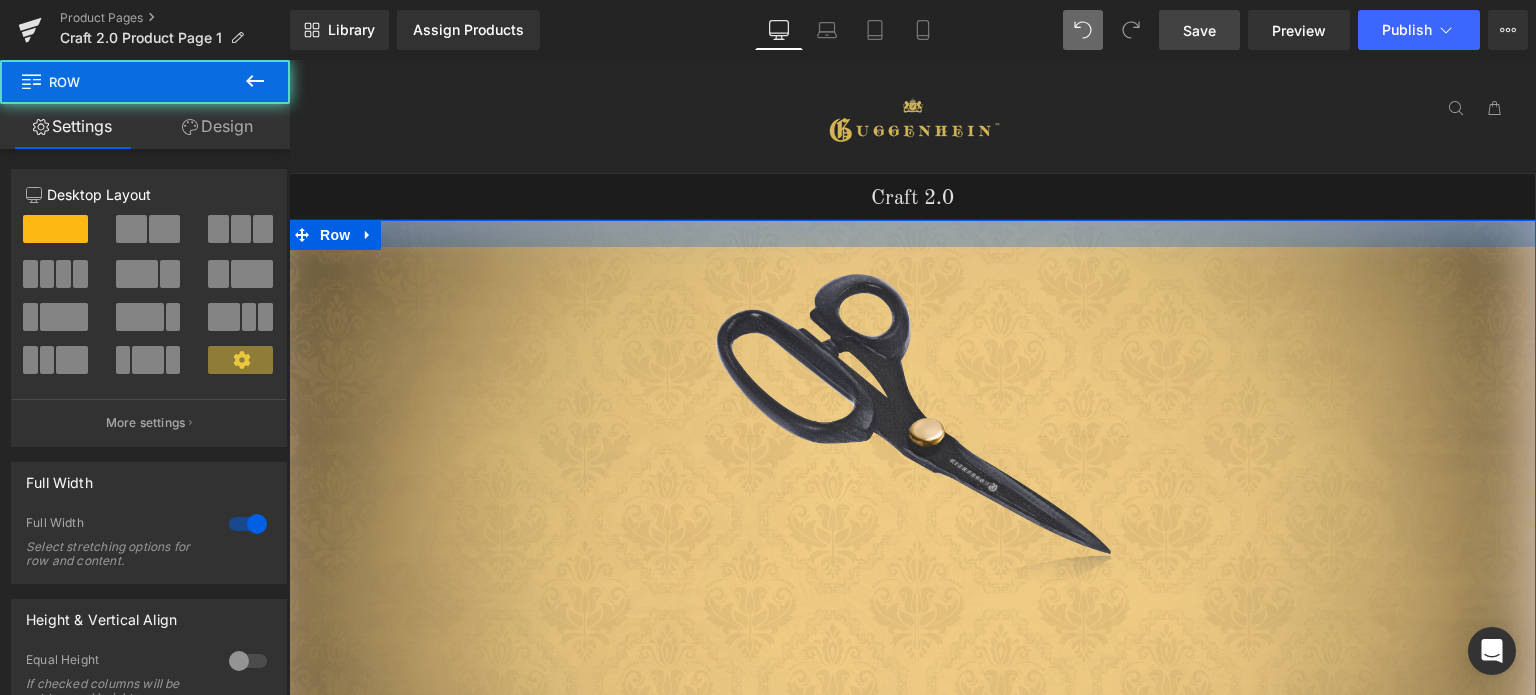 drag, startPoint x: 1089, startPoint y: 318, endPoint x: 1089, endPoint y: 237, distance: 81 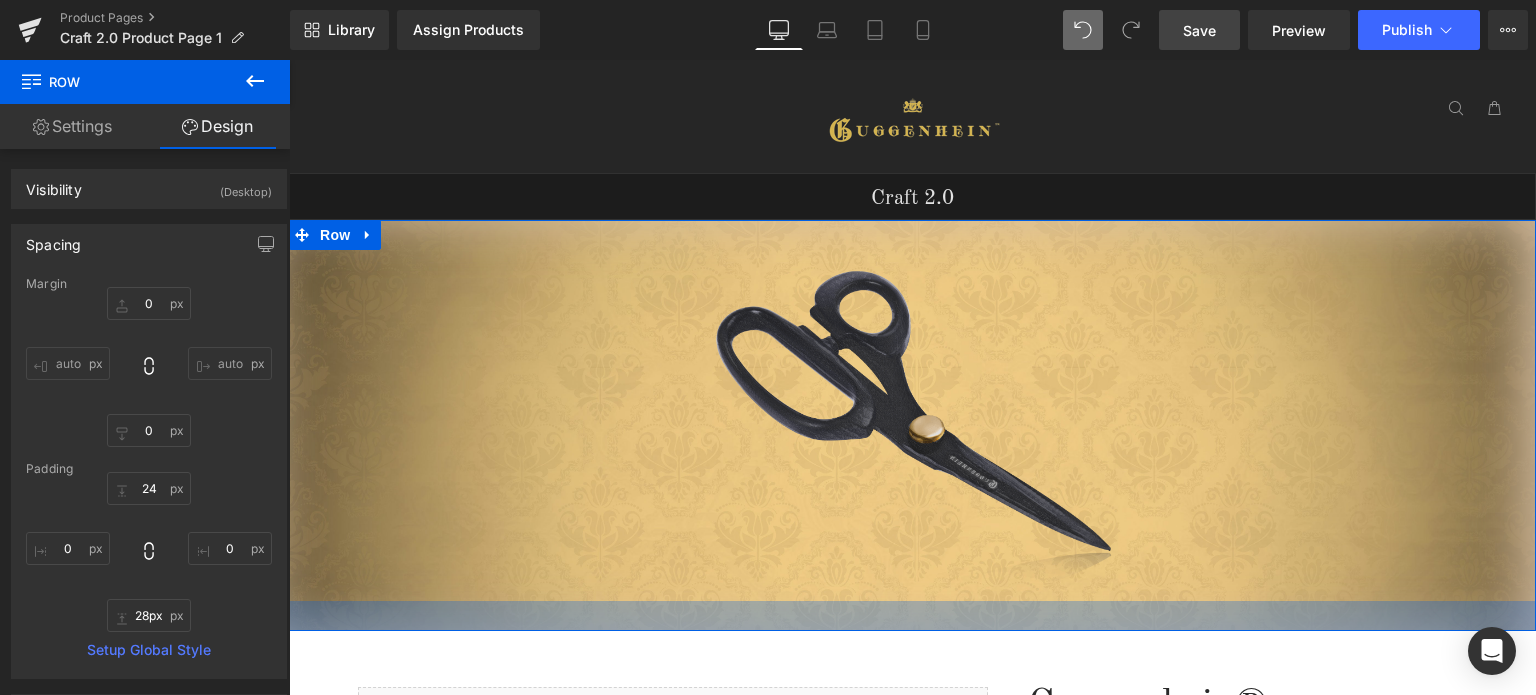drag, startPoint x: 1033, startPoint y: 624, endPoint x: 1034, endPoint y: 481, distance: 143.0035 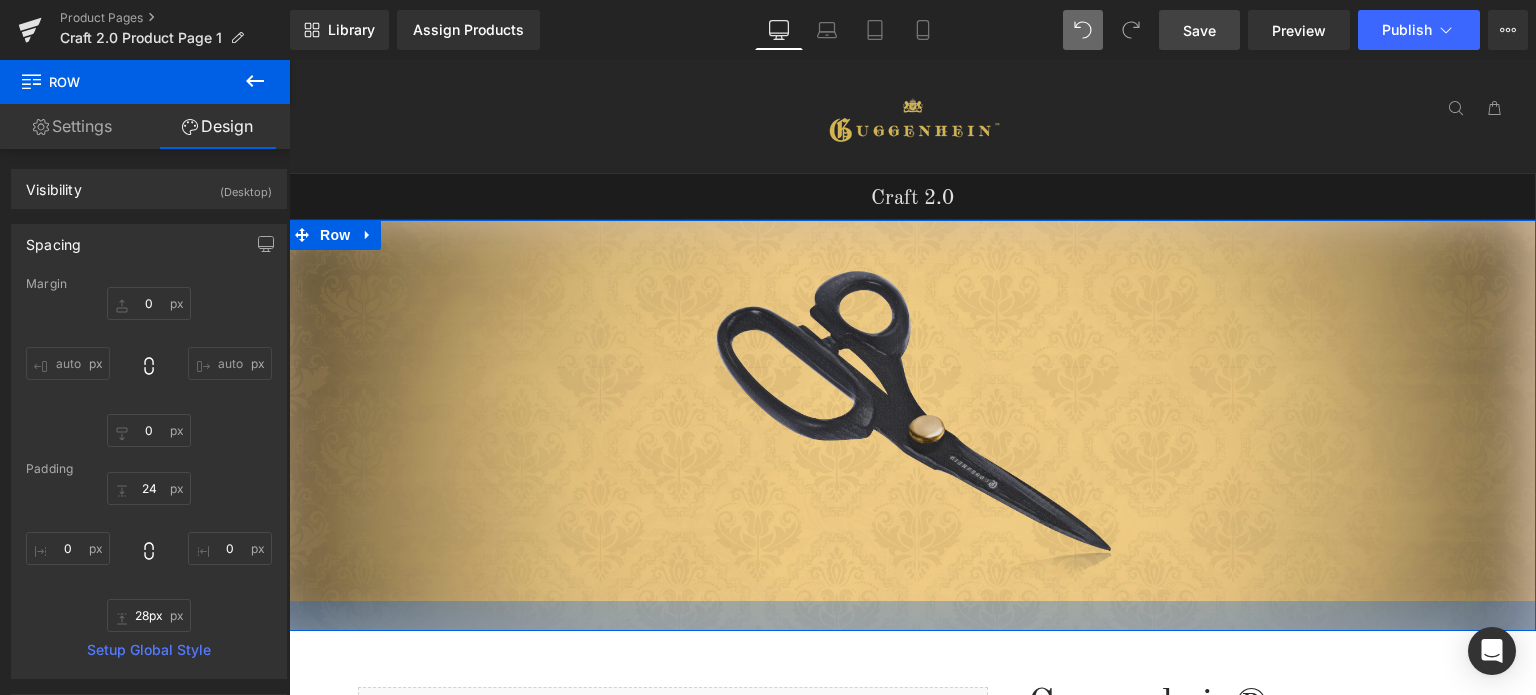 click on "Image
Row" at bounding box center [912, 425] 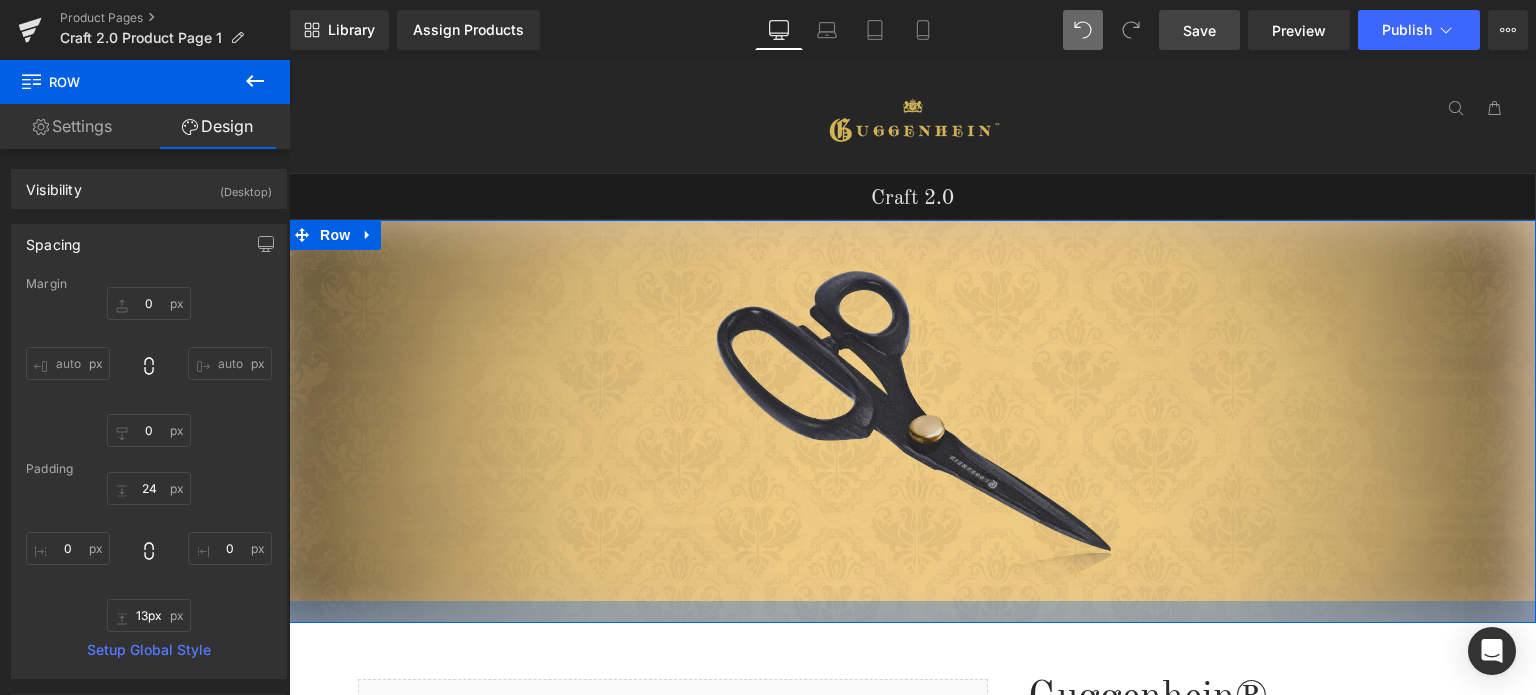 type on "12px" 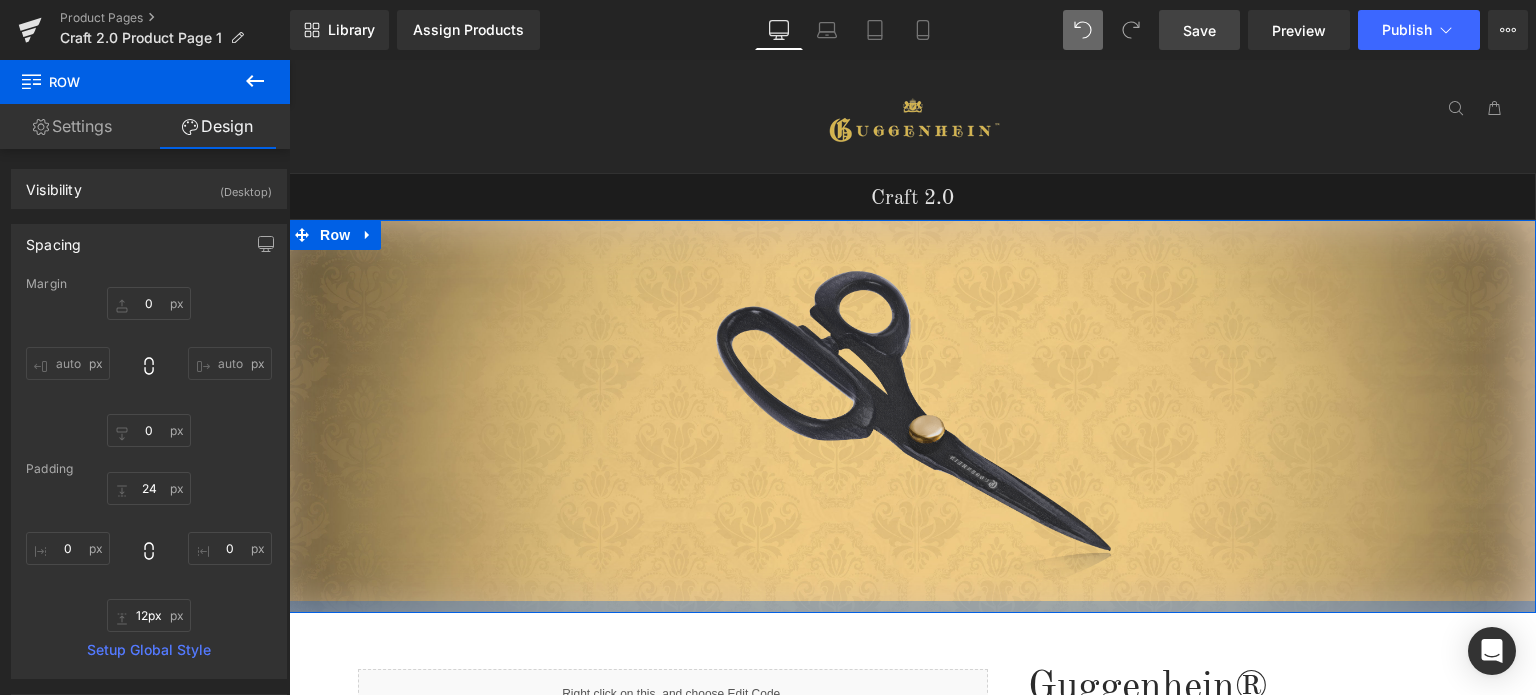 drag, startPoint x: 1106, startPoint y: 603, endPoint x: 1112, endPoint y: 587, distance: 17.088007 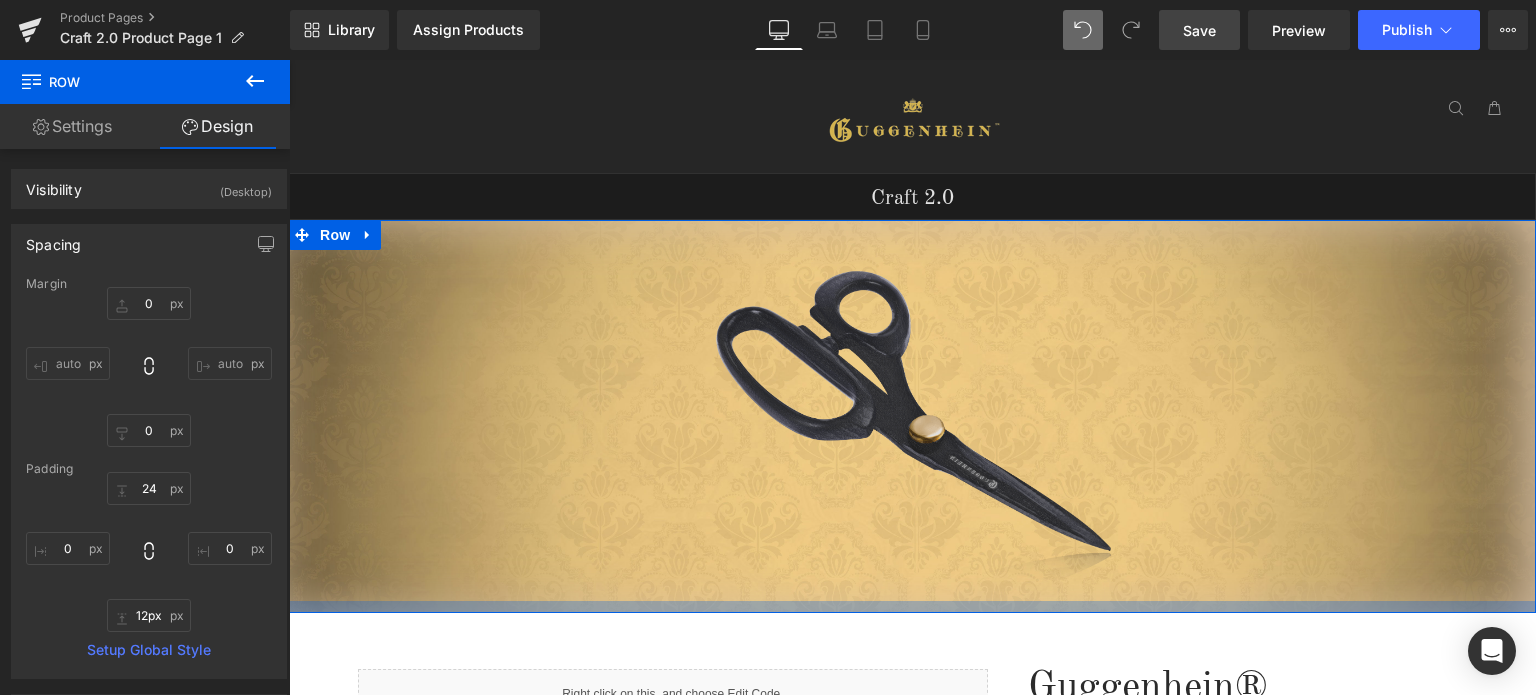 click on "Image
Row" at bounding box center [912, 416] 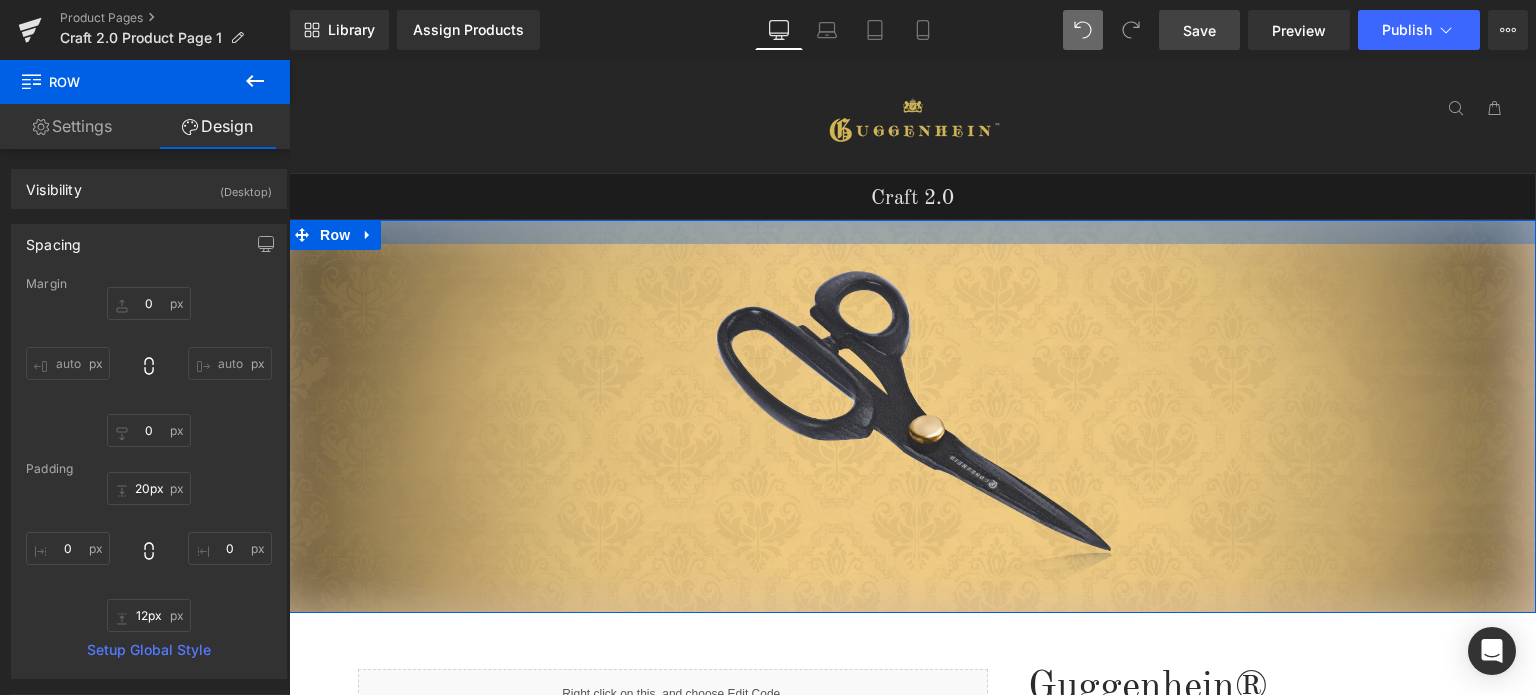 type on "19px" 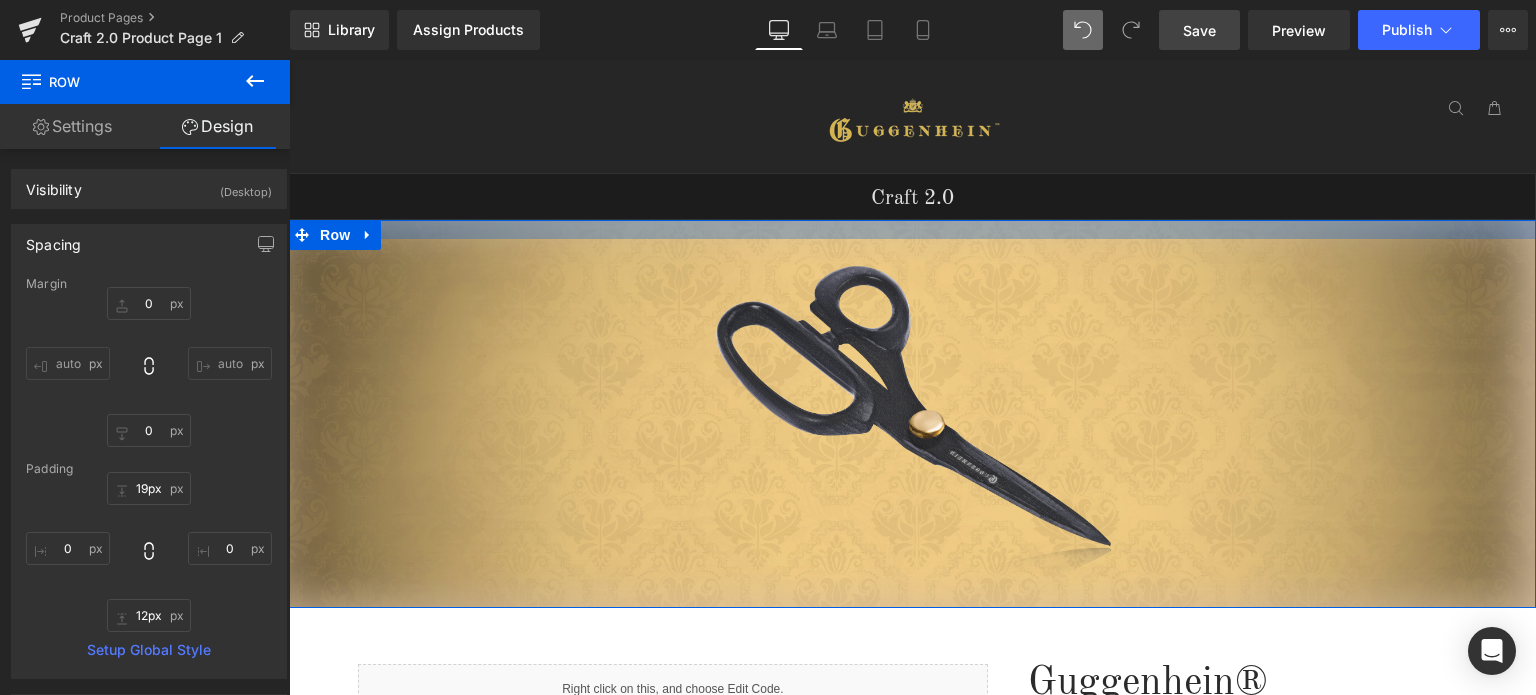 click at bounding box center (912, 229) 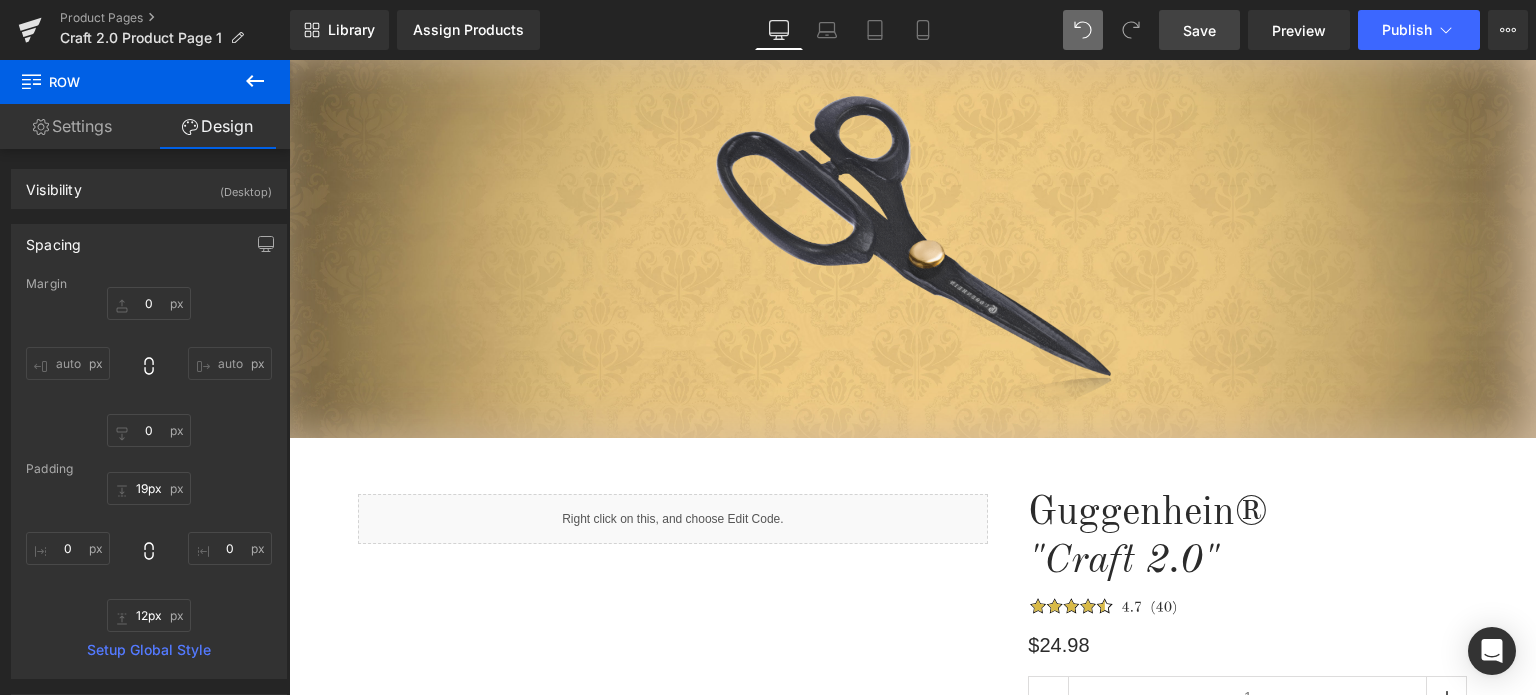 scroll, scrollTop: 100, scrollLeft: 0, axis: vertical 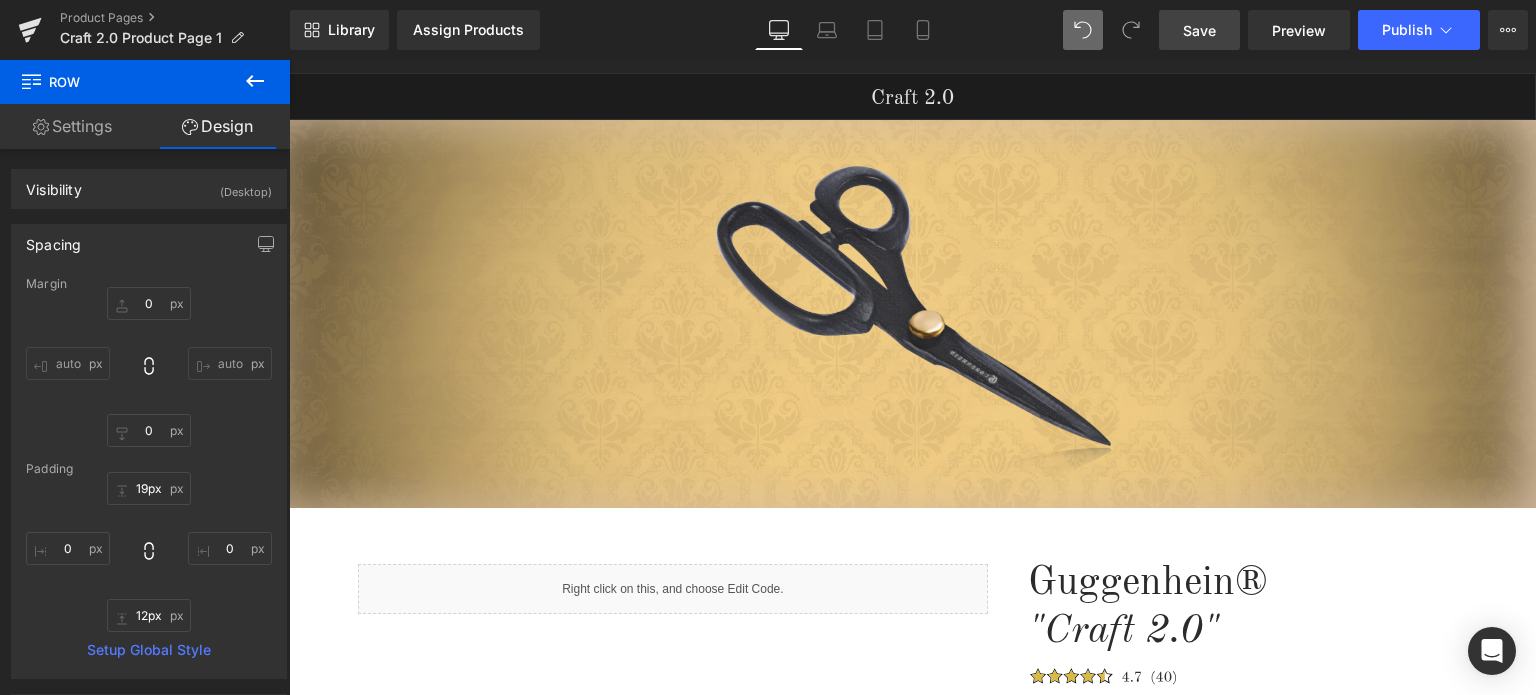 click on "Save" at bounding box center [1199, 30] 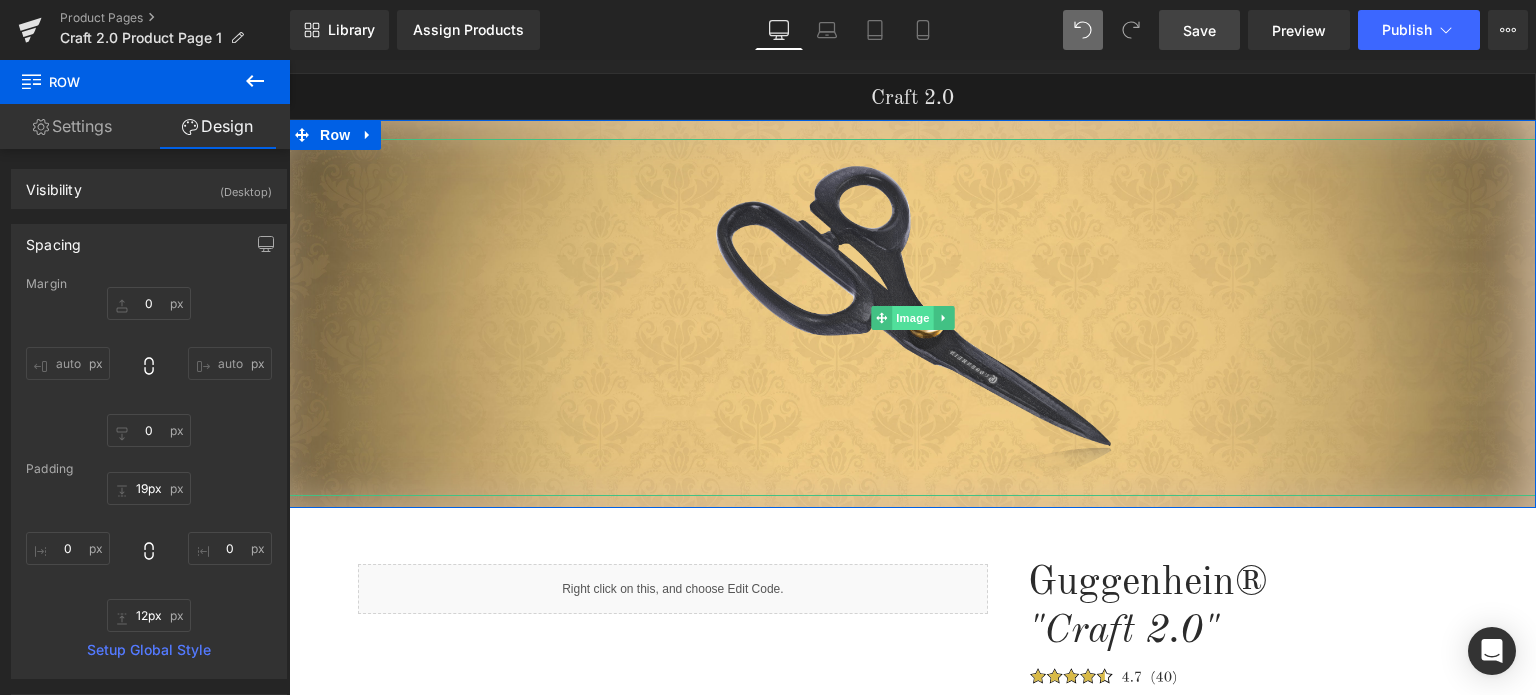 click on "Image" at bounding box center [913, 318] 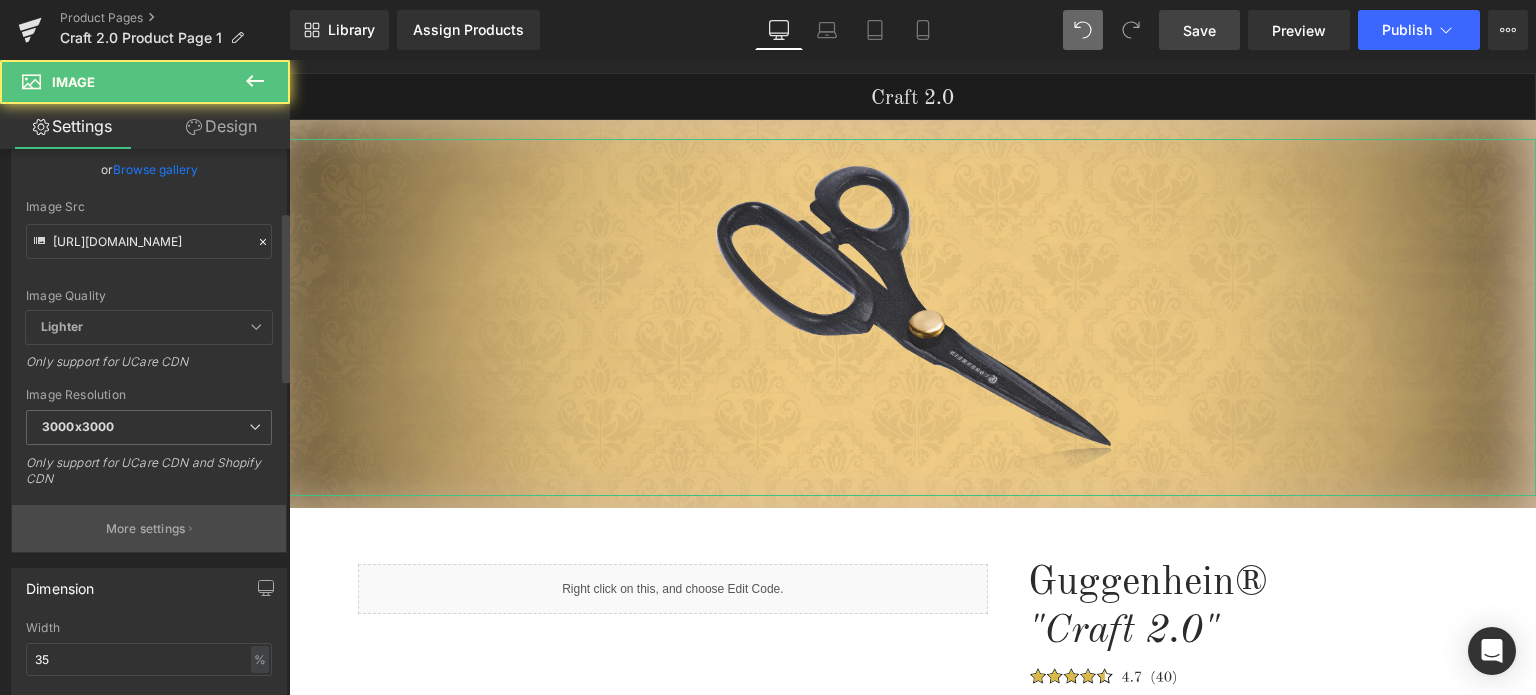 scroll, scrollTop: 200, scrollLeft: 0, axis: vertical 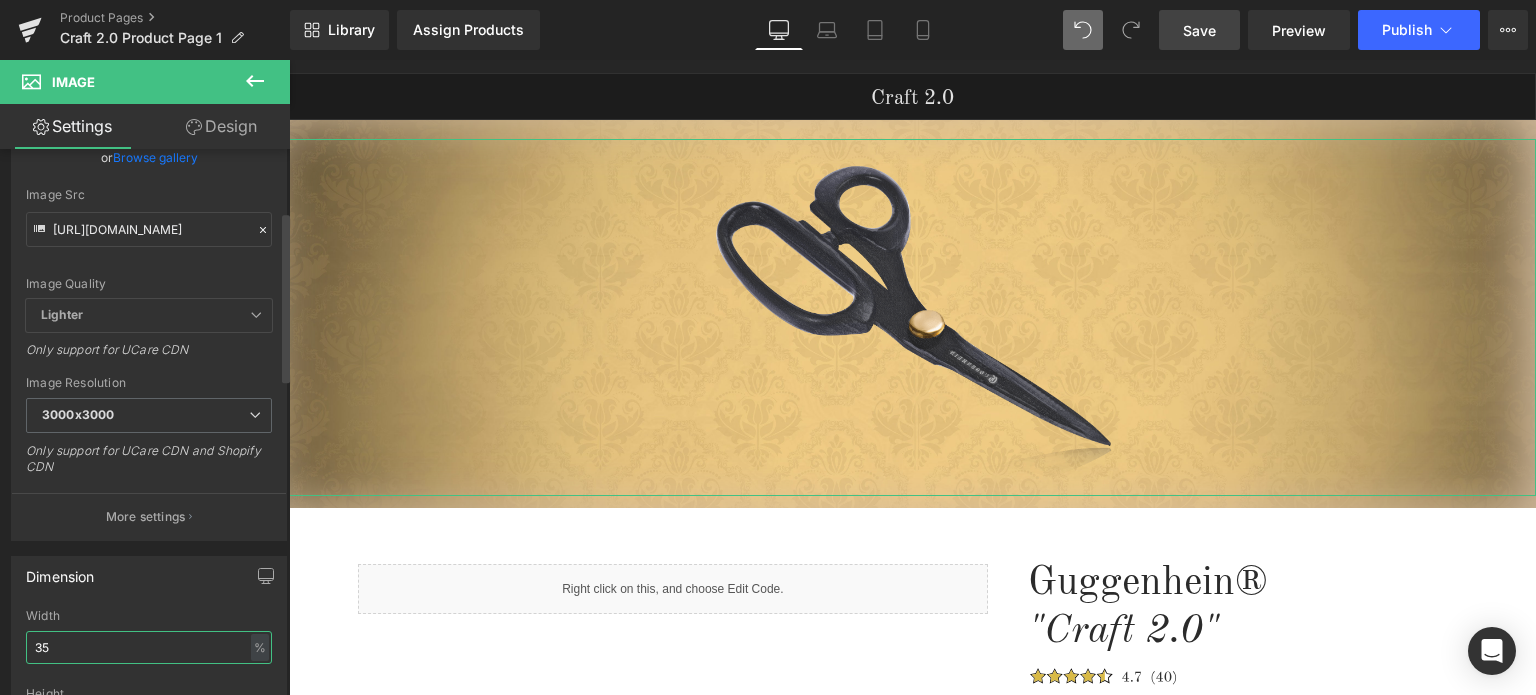 drag, startPoint x: 40, startPoint y: 642, endPoint x: 27, endPoint y: 642, distance: 13 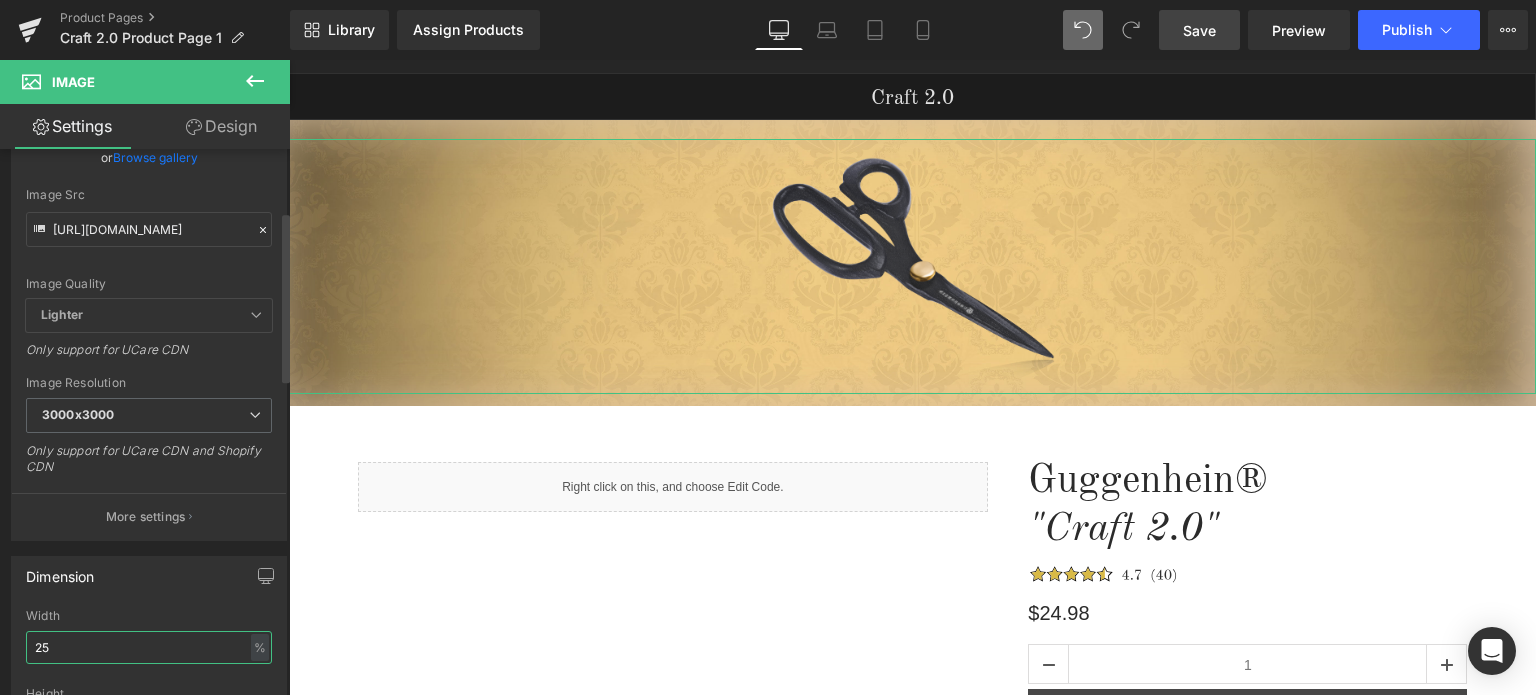 click on "25" at bounding box center [149, 647] 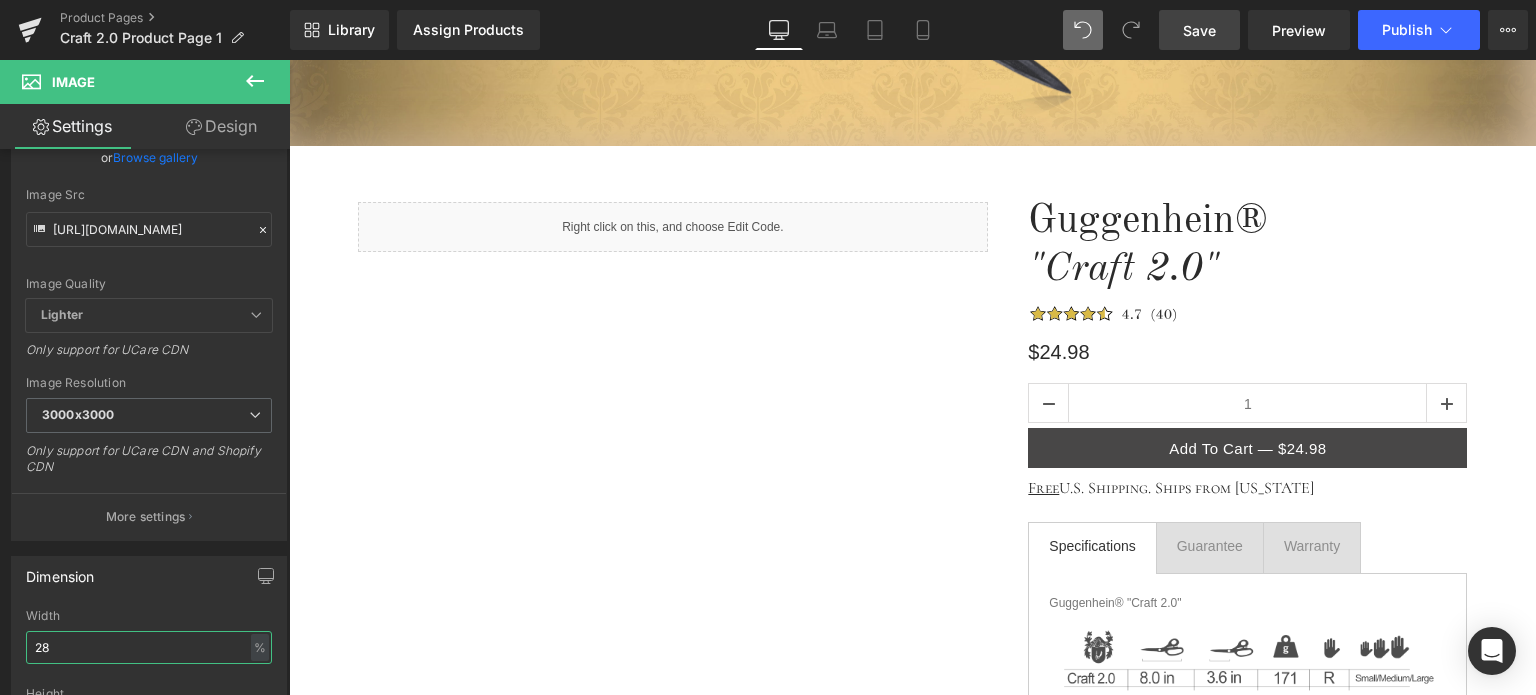 scroll, scrollTop: 0, scrollLeft: 0, axis: both 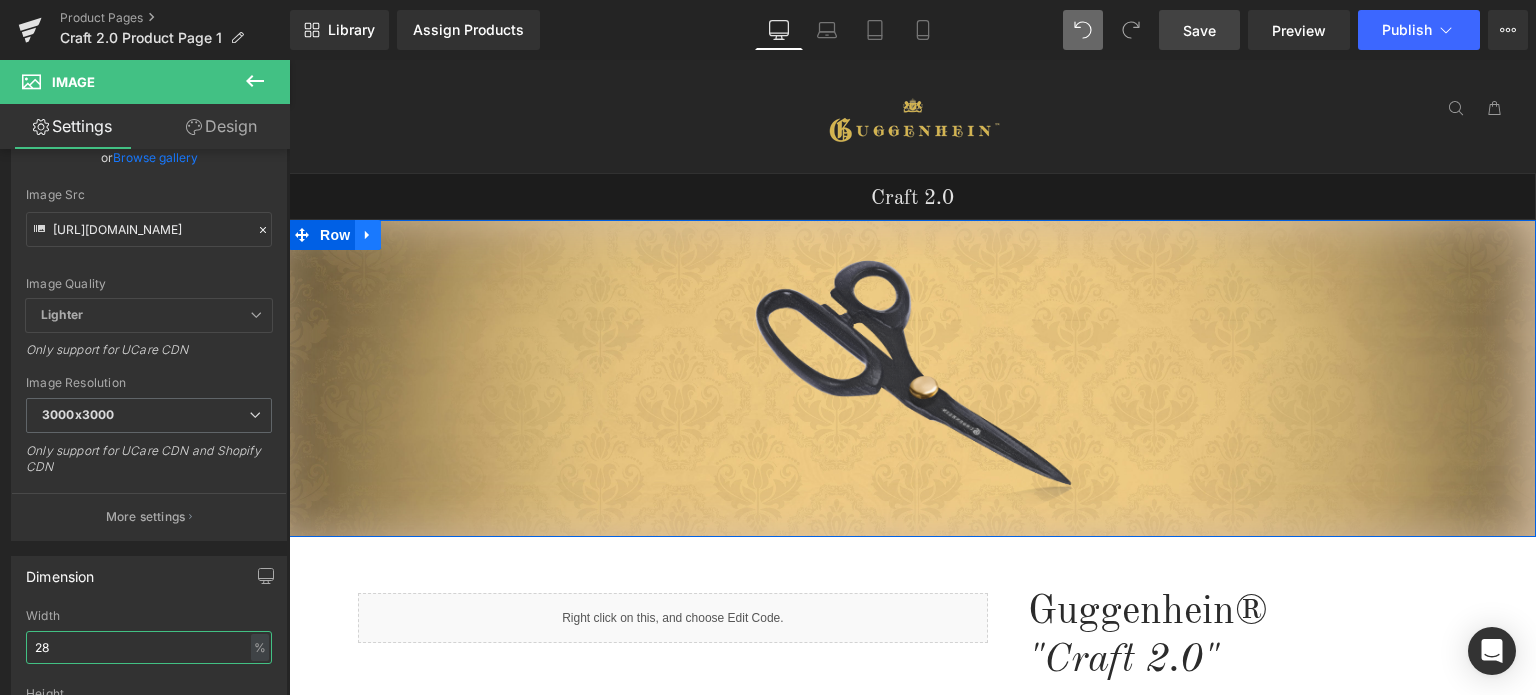 type on "28" 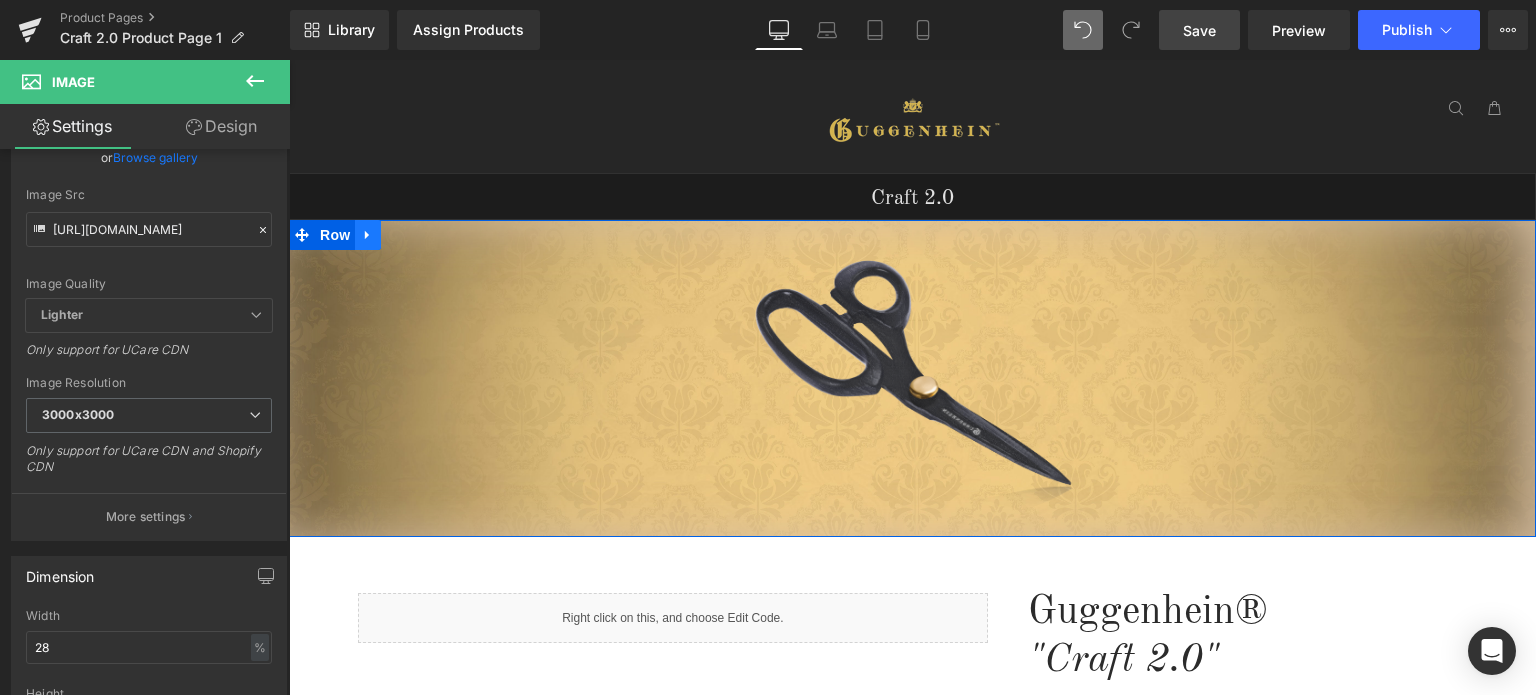 click 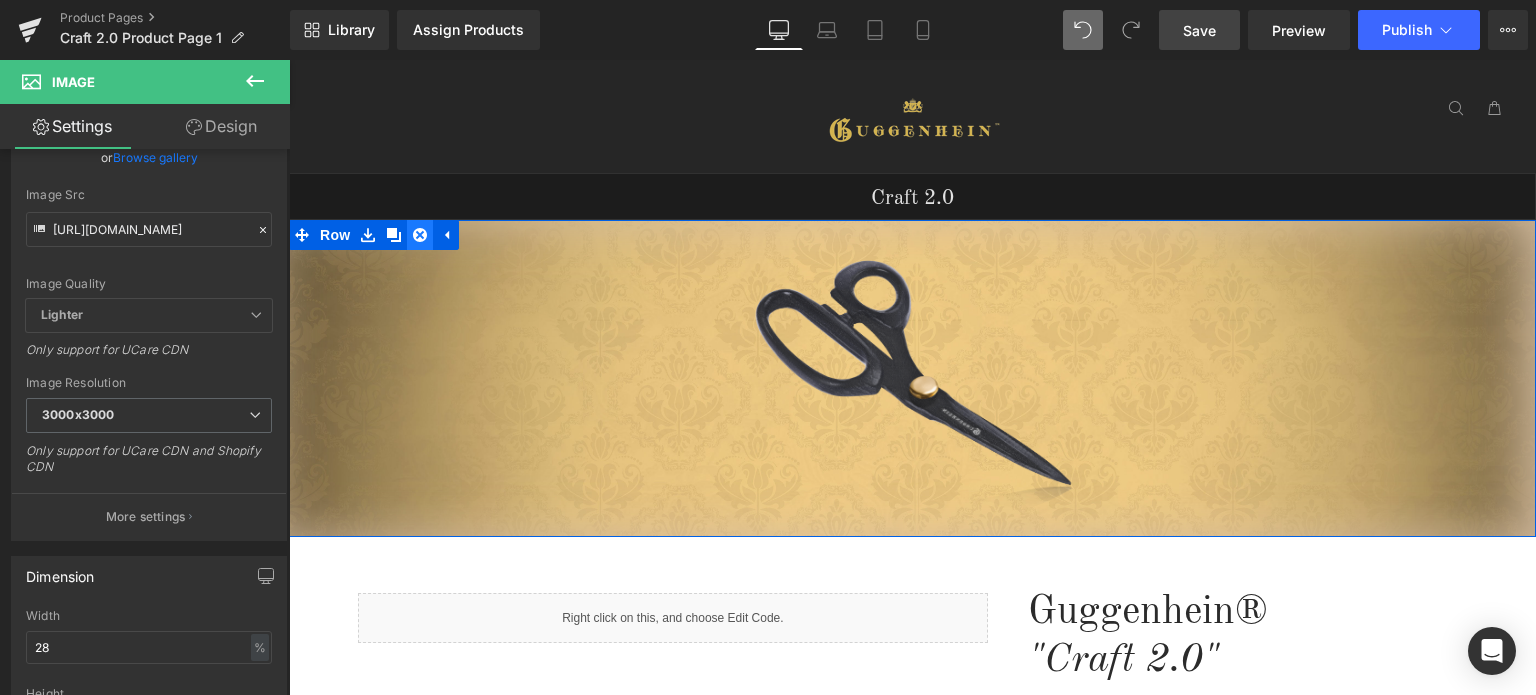 click at bounding box center (420, 235) 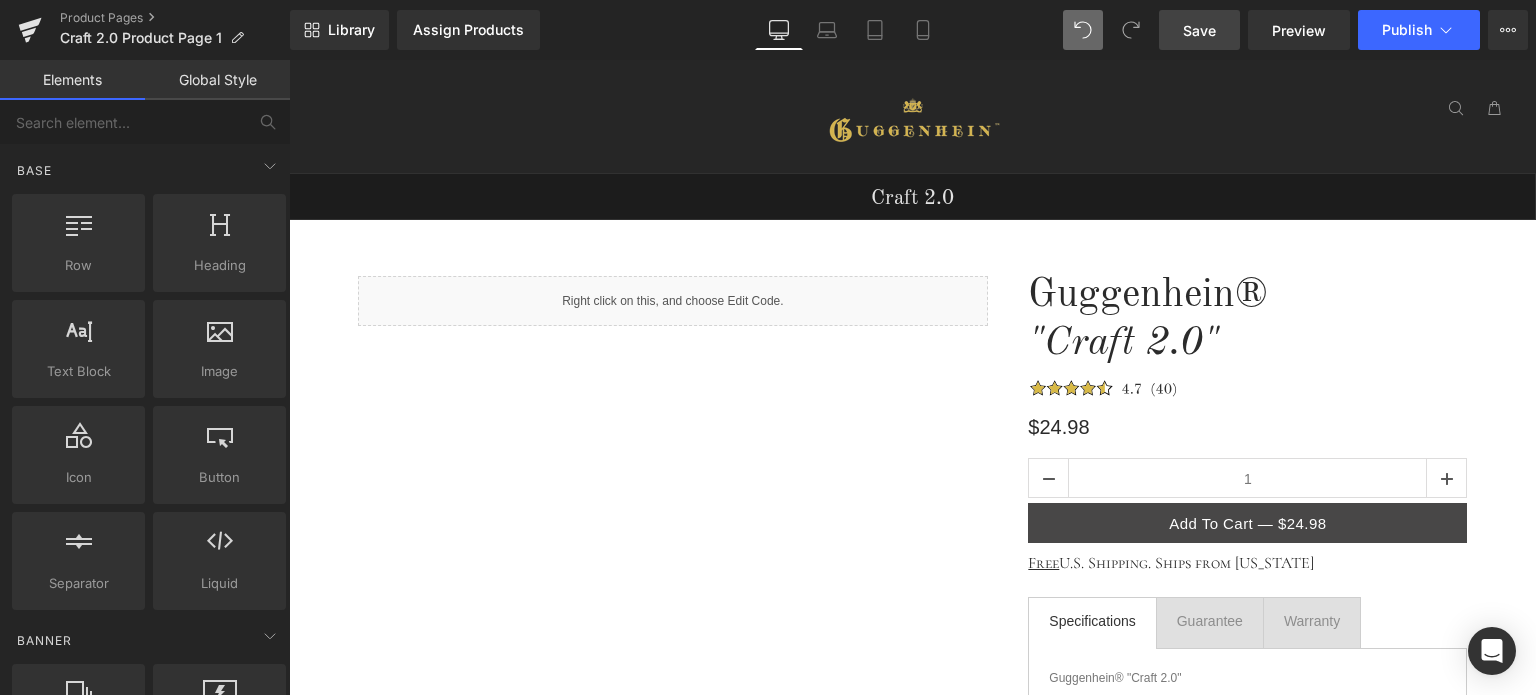 click on "Save" at bounding box center (1199, 30) 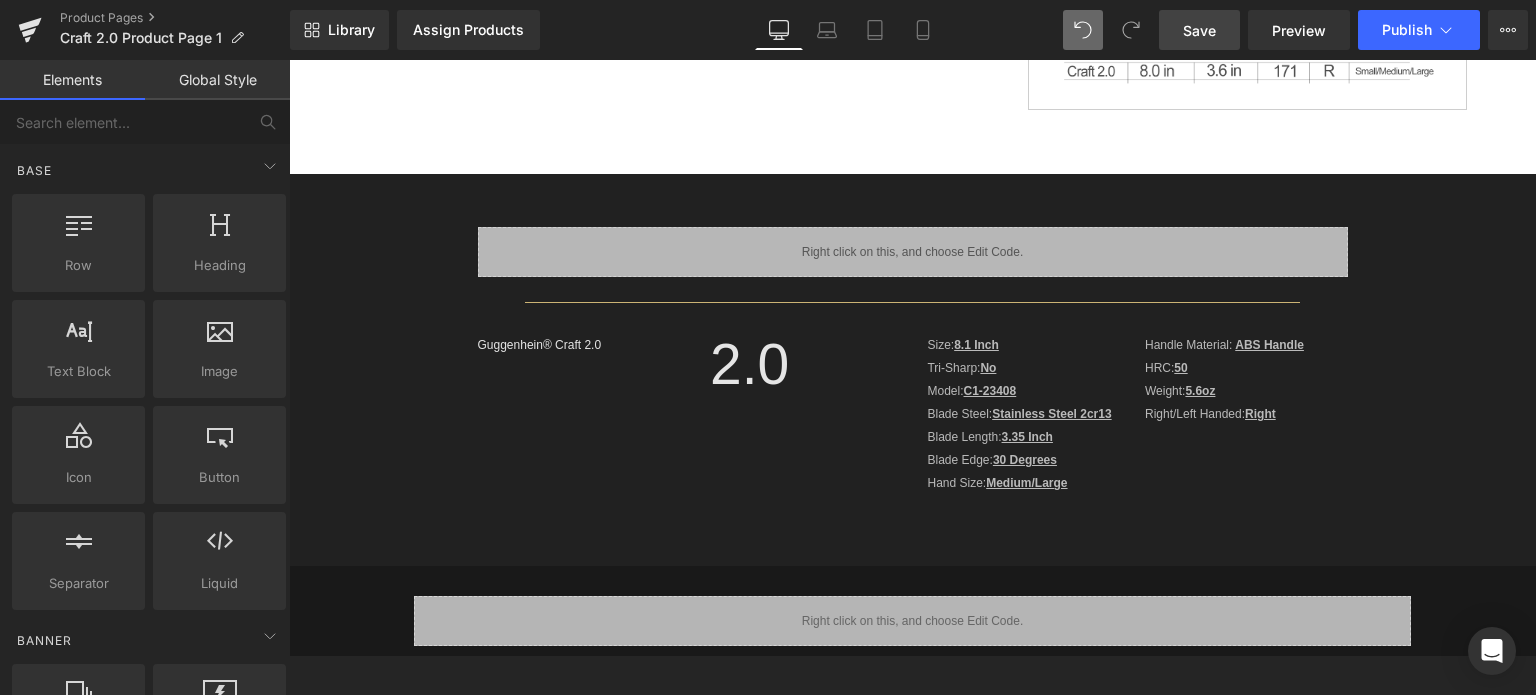 scroll, scrollTop: 700, scrollLeft: 0, axis: vertical 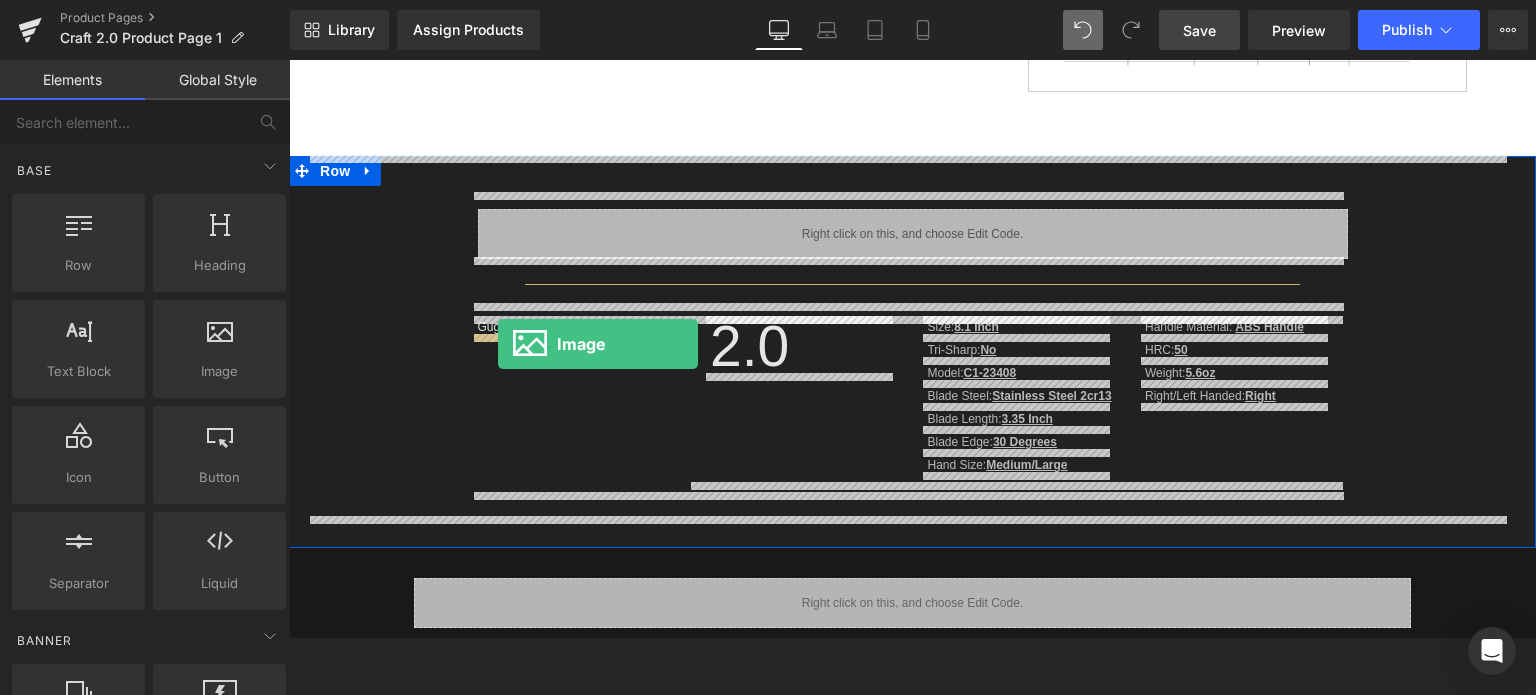 drag, startPoint x: 494, startPoint y: 405, endPoint x: 498, endPoint y: 344, distance: 61.13101 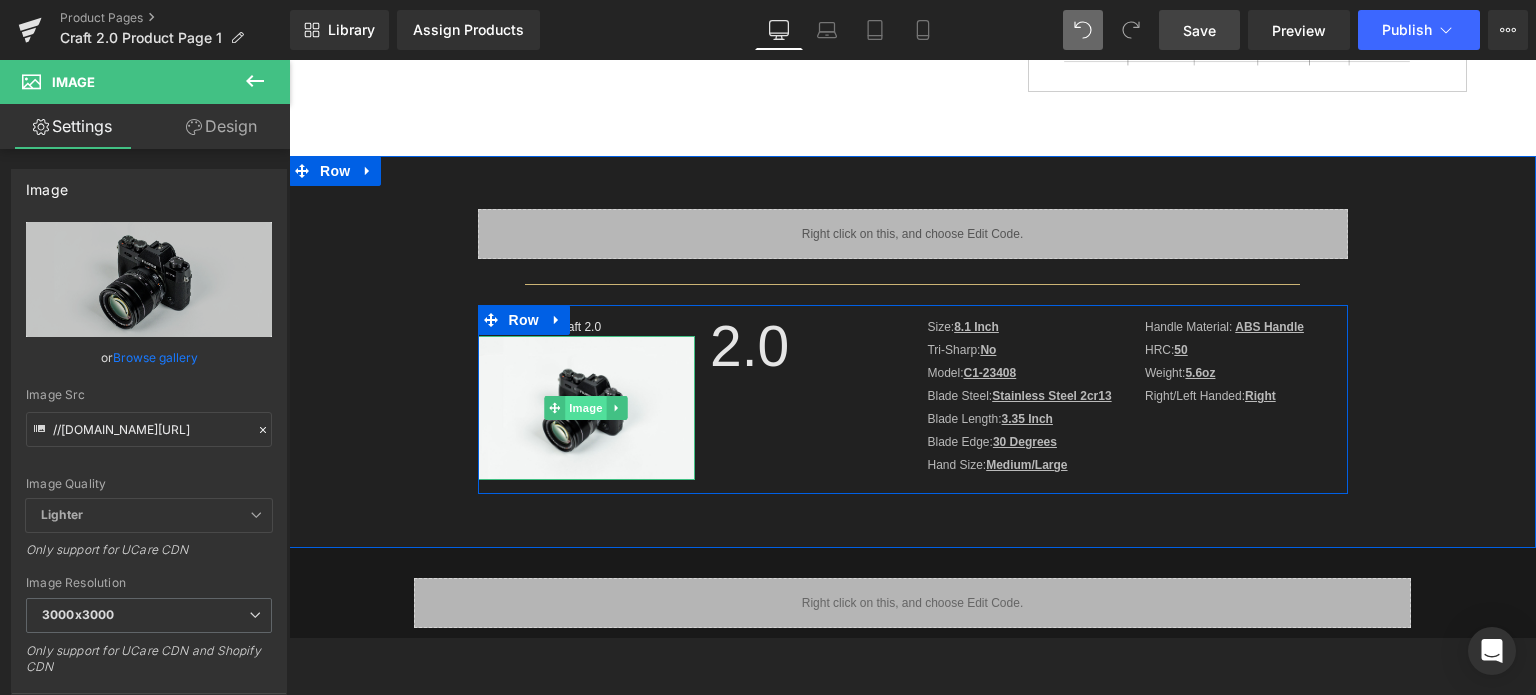 click on "Image" at bounding box center [586, 408] 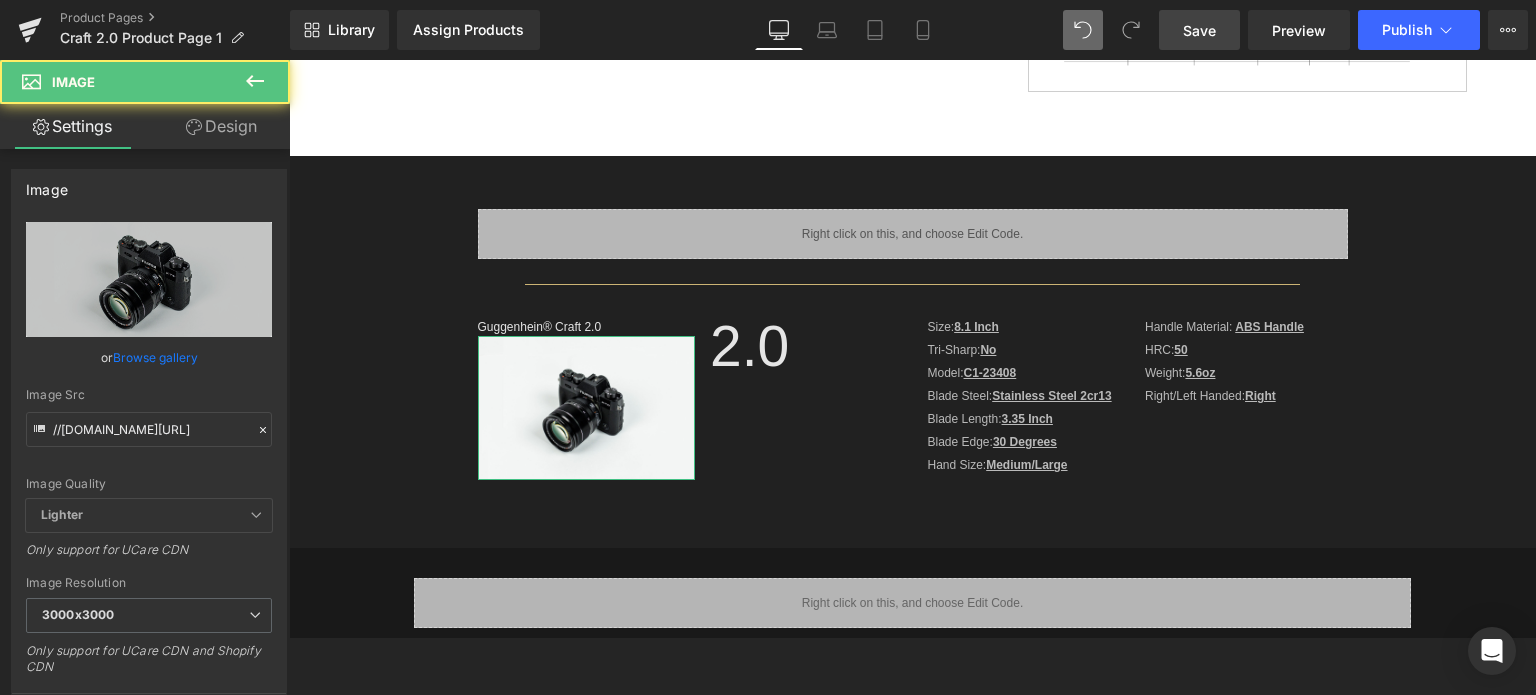click on "Design" at bounding box center [221, 126] 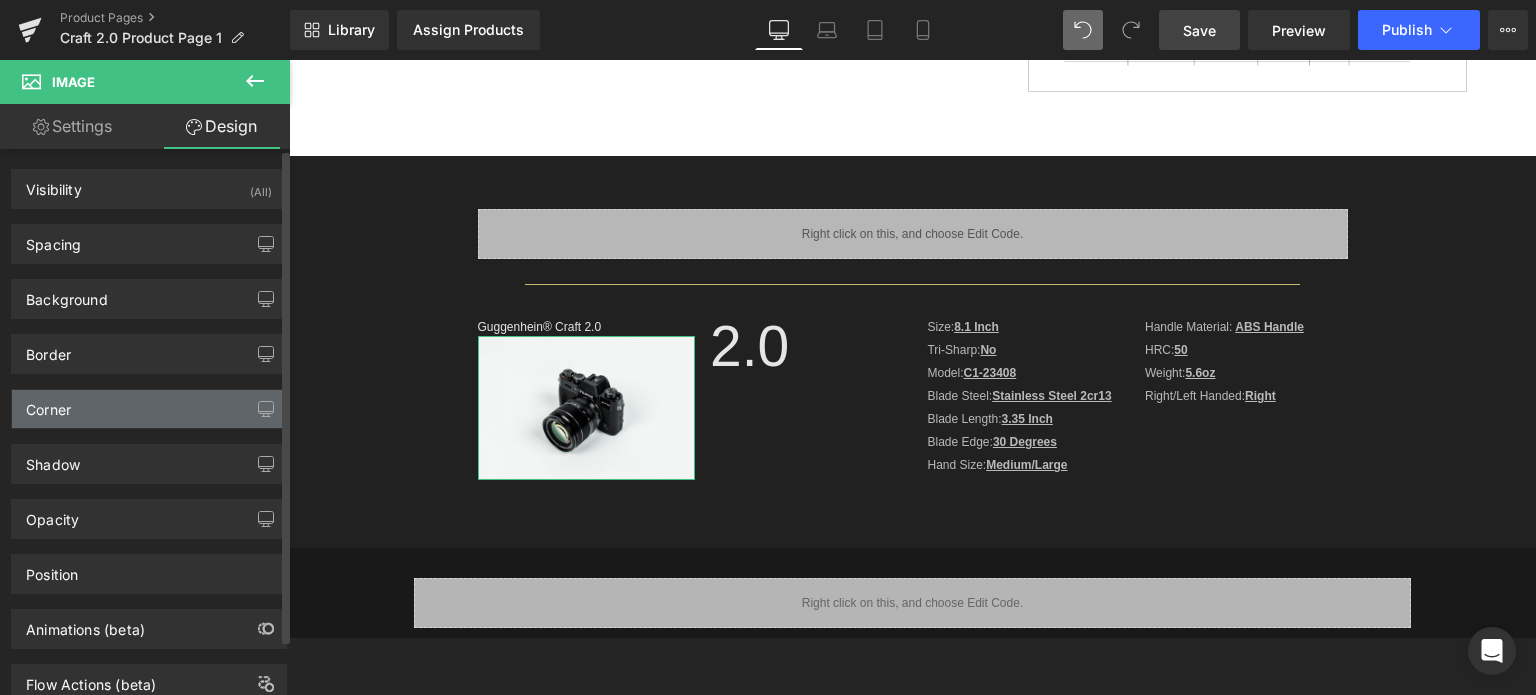 click on "Corner" at bounding box center (149, 409) 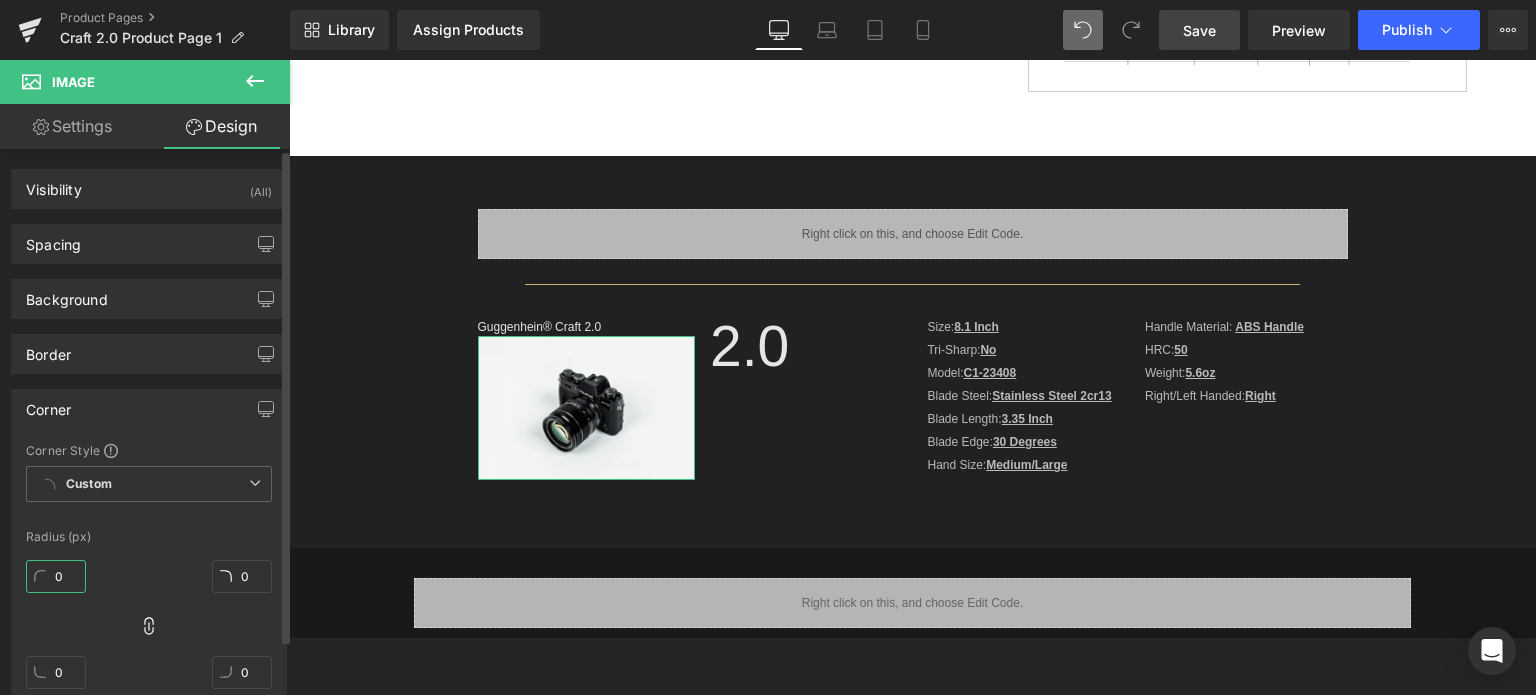 click on "0" at bounding box center (56, 576) 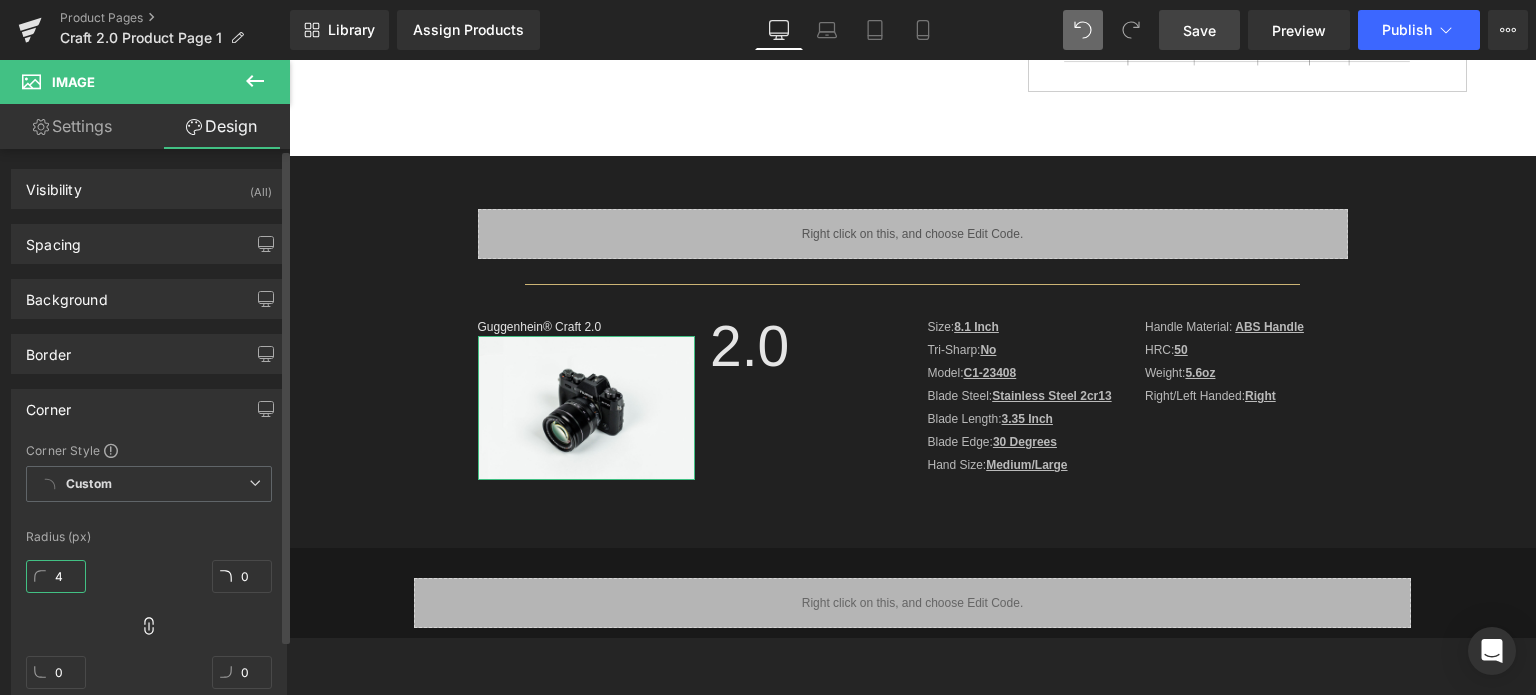 type on "45" 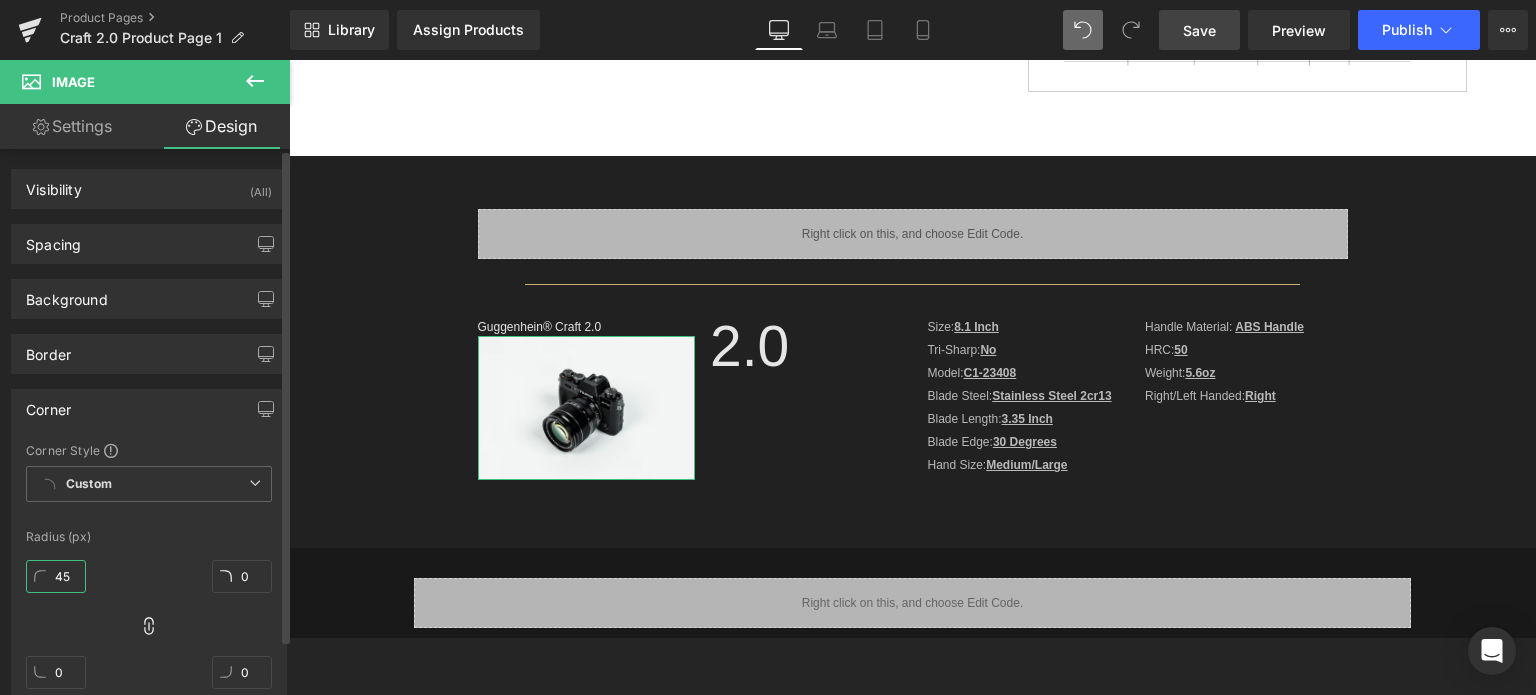 type on "45" 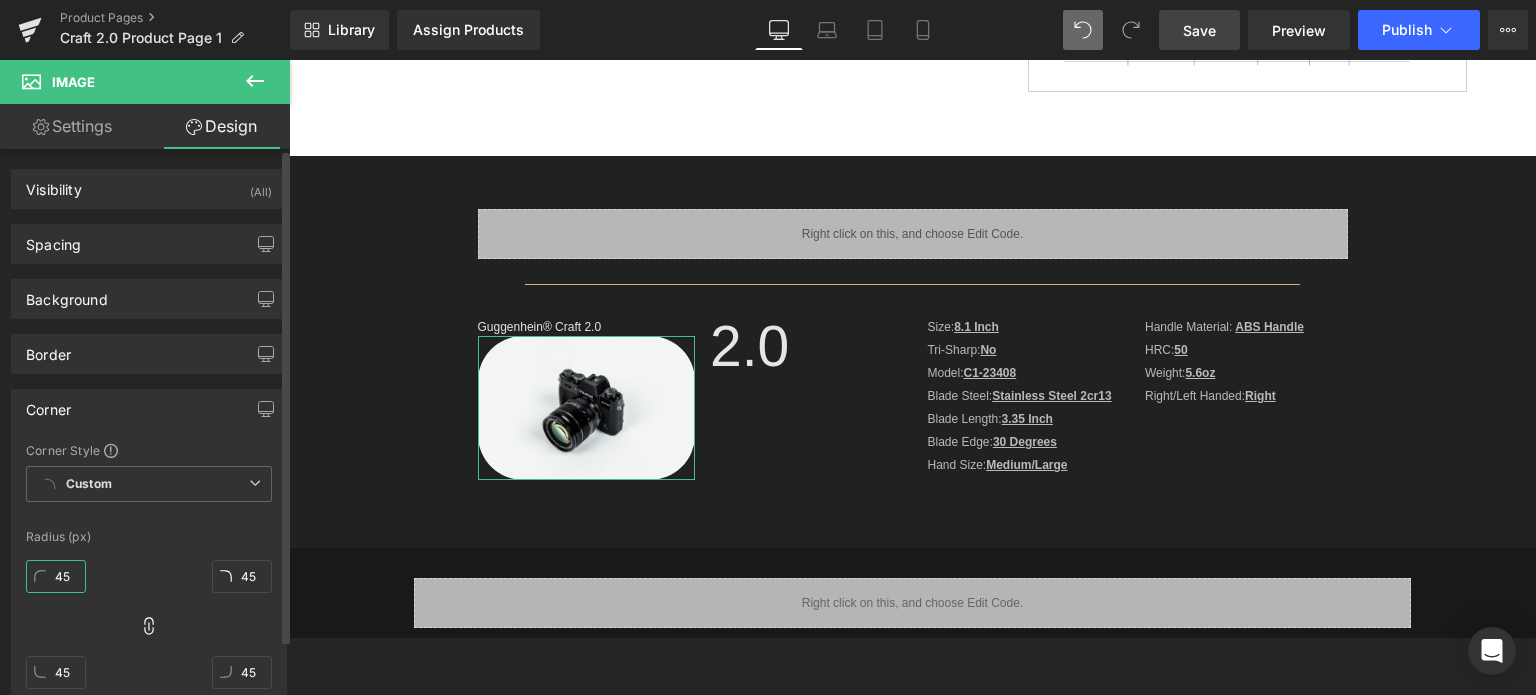 scroll, scrollTop: 100, scrollLeft: 0, axis: vertical 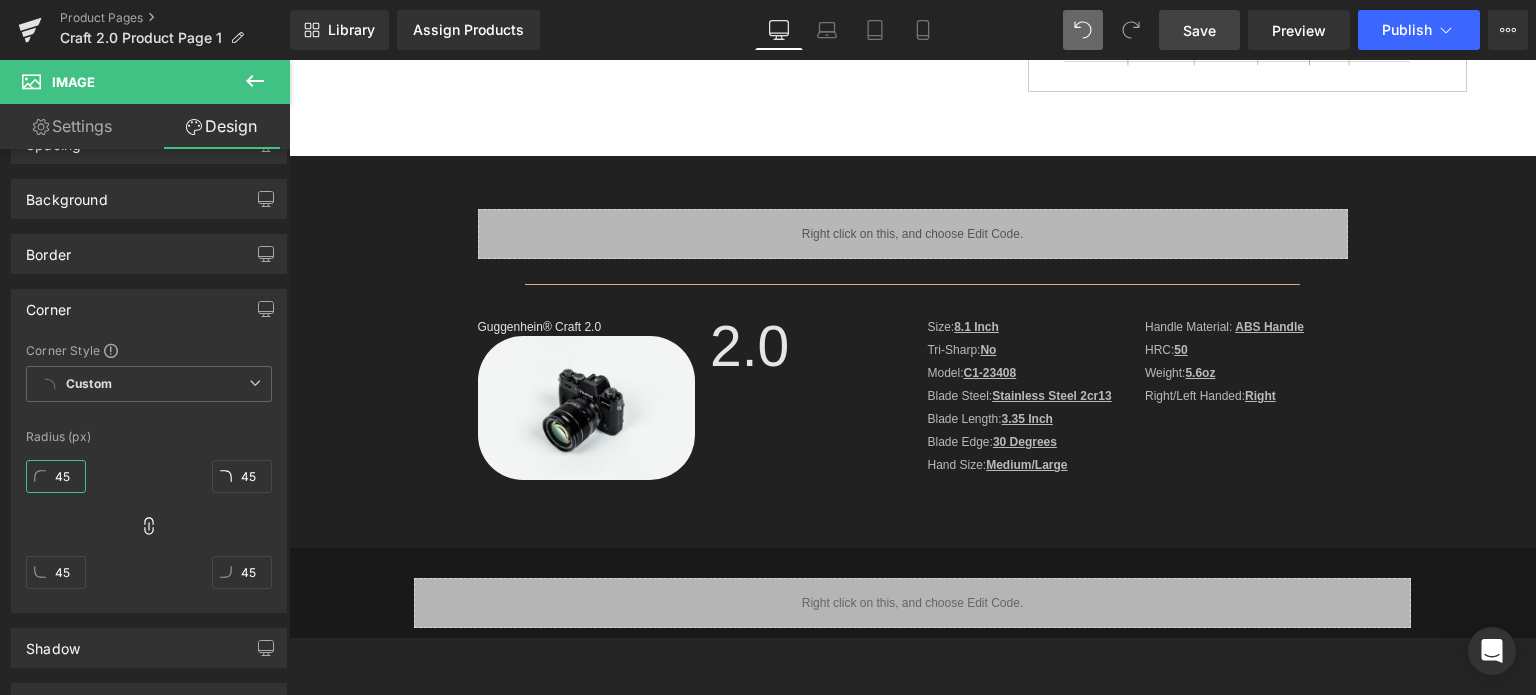 type on "45" 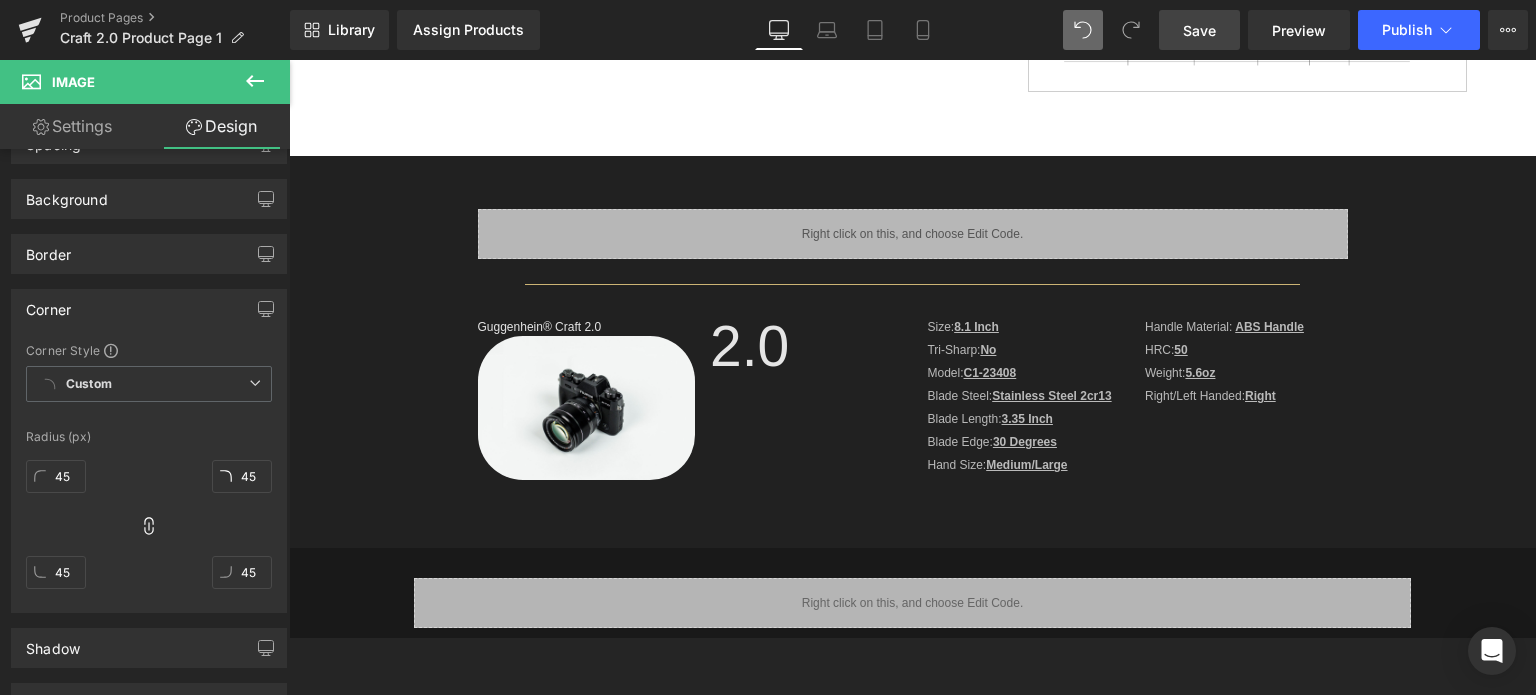click 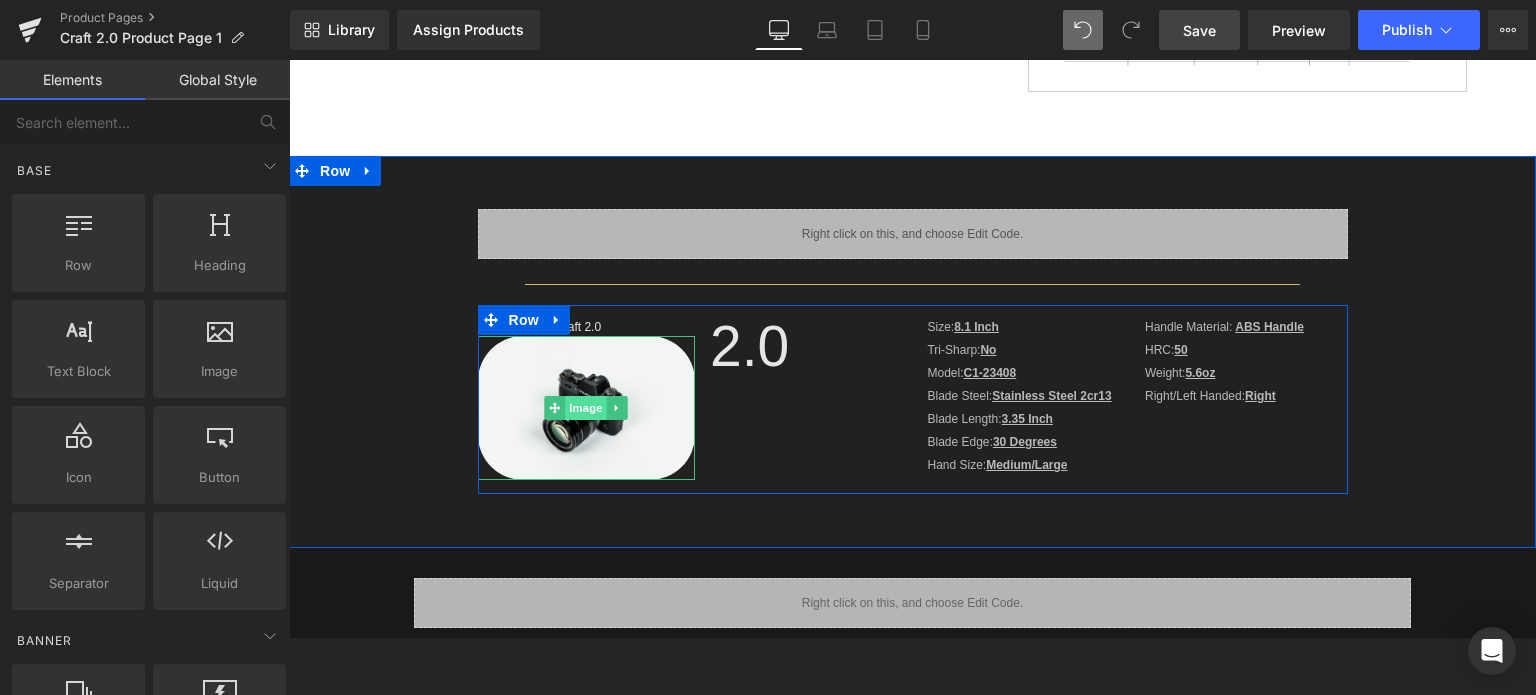 click on "Image" at bounding box center (586, 408) 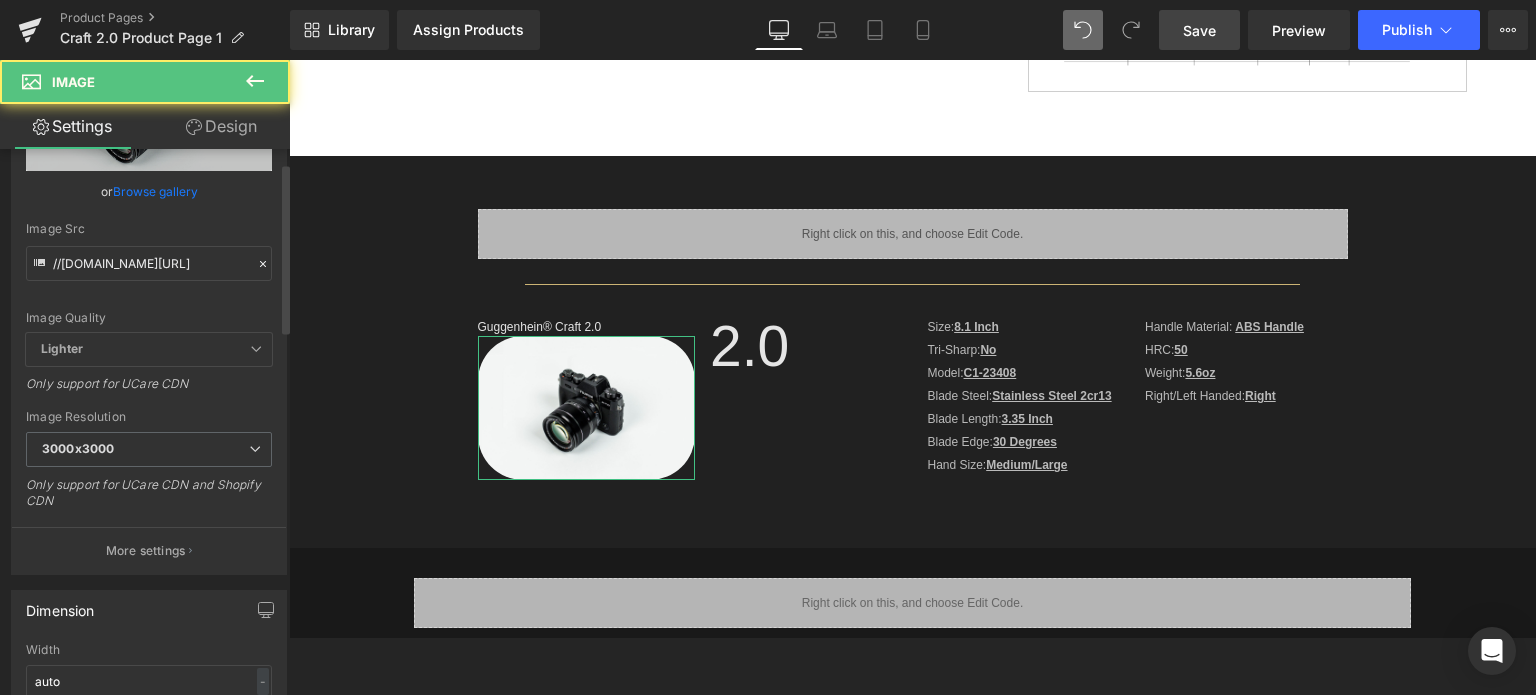 scroll, scrollTop: 200, scrollLeft: 0, axis: vertical 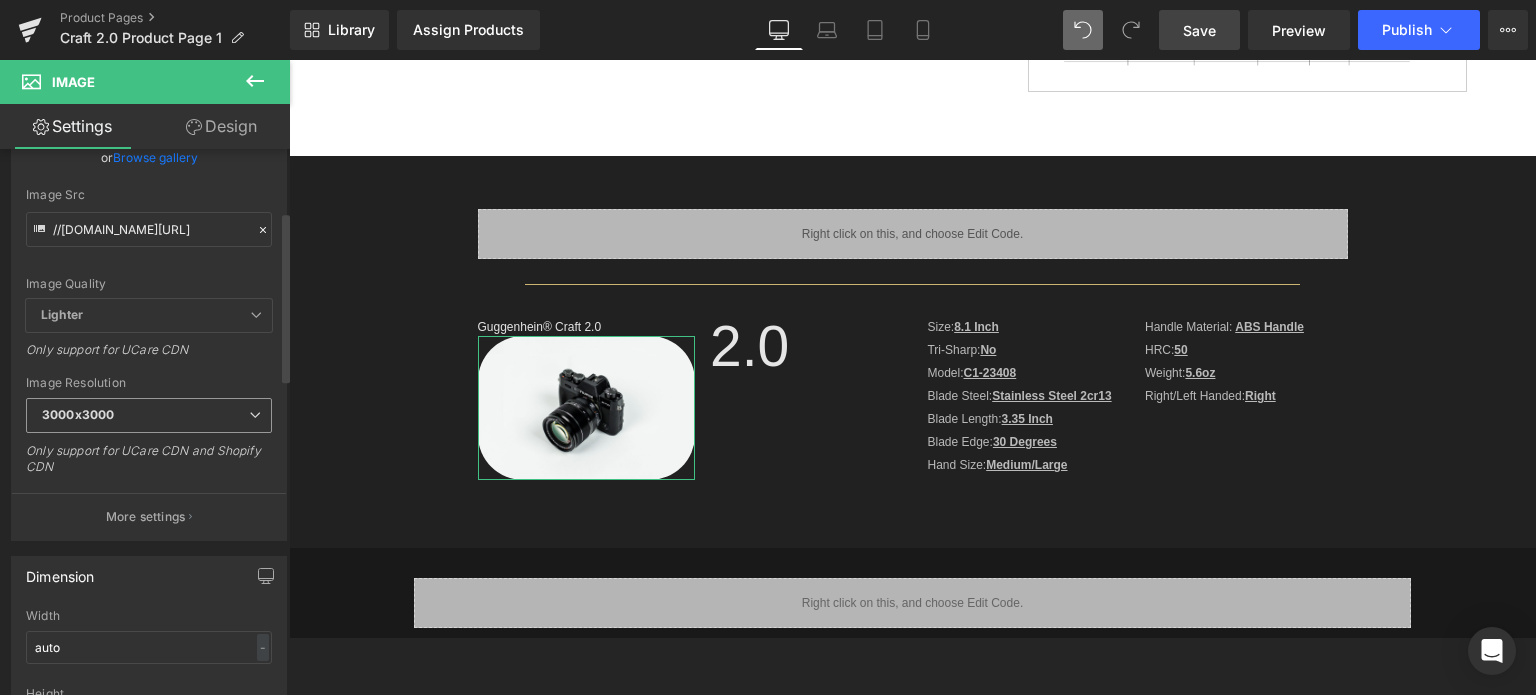 click on "3000x3000" at bounding box center (149, 415) 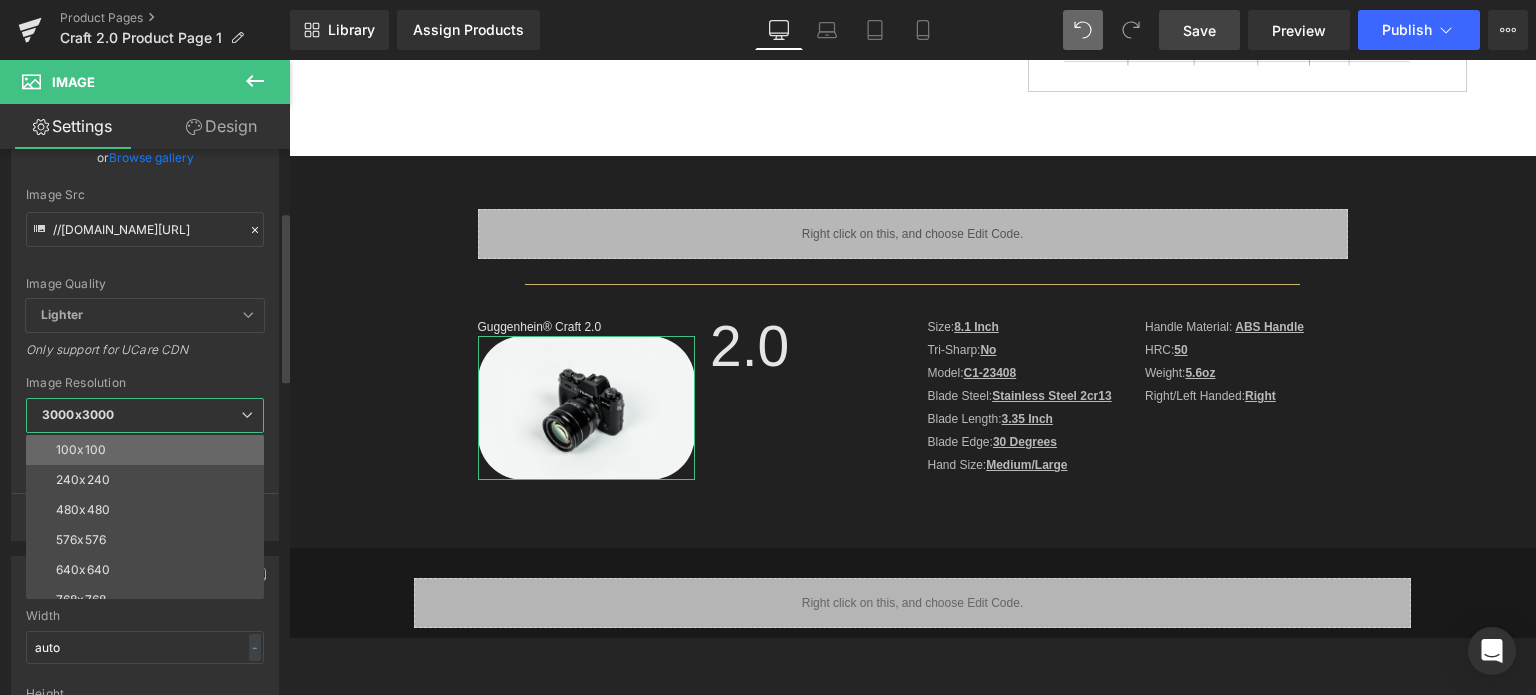 click on "100x100" at bounding box center [149, 450] 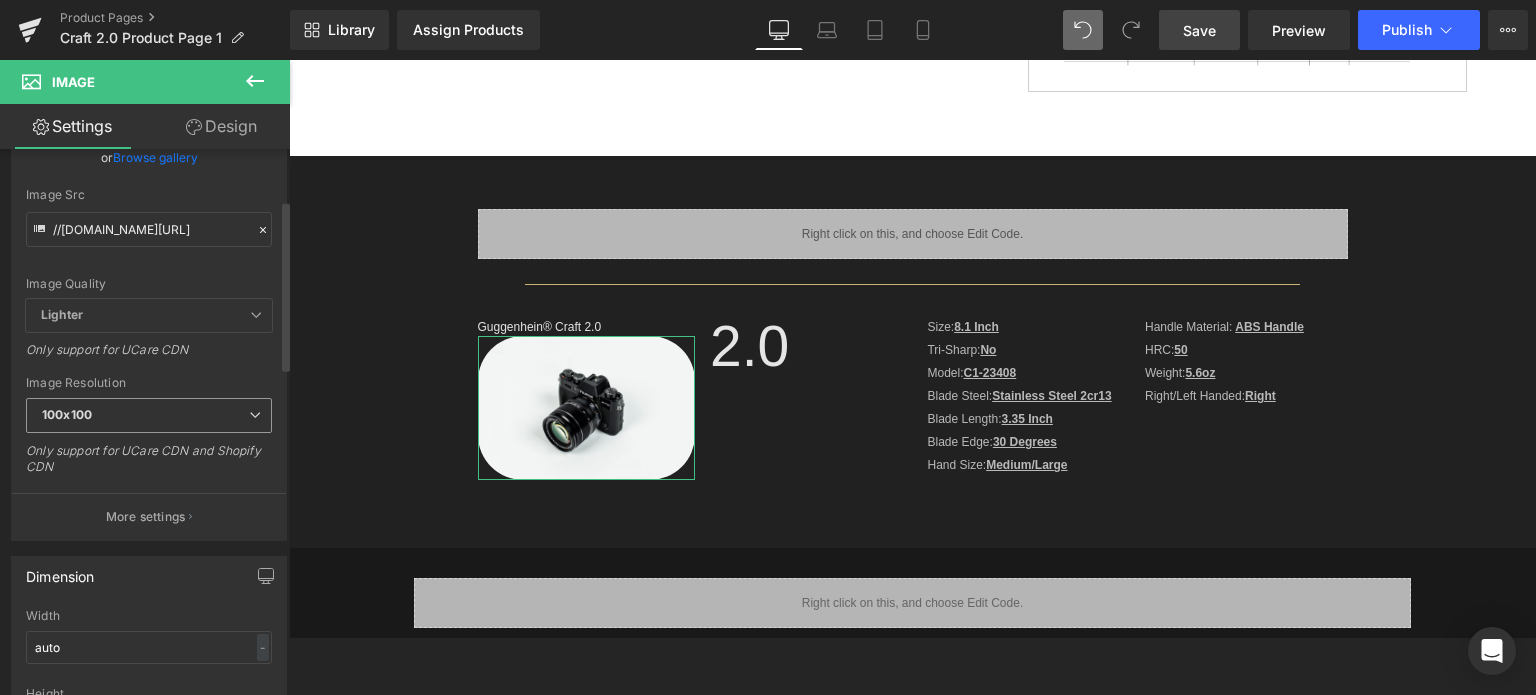 scroll, scrollTop: 0, scrollLeft: 0, axis: both 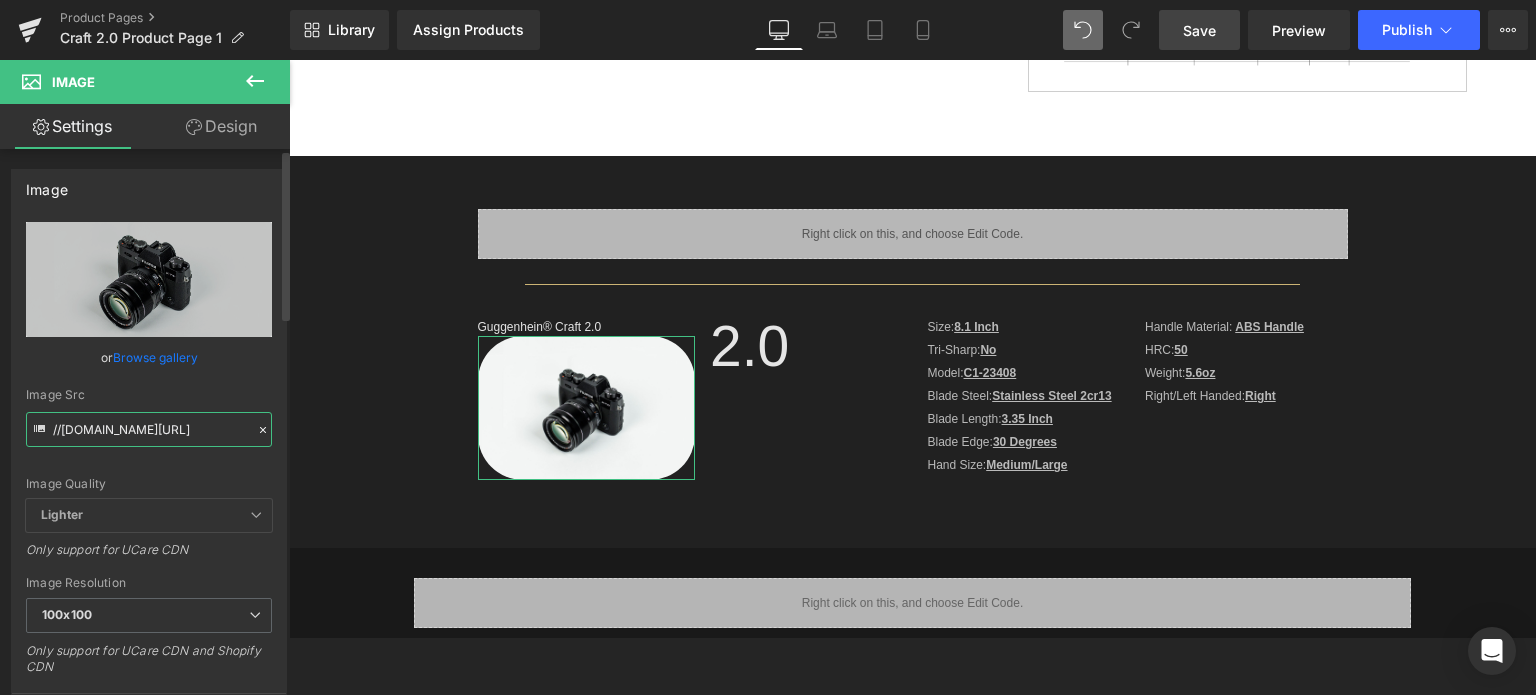 click on "//[DOMAIN_NAME][URL]" at bounding box center [149, 429] 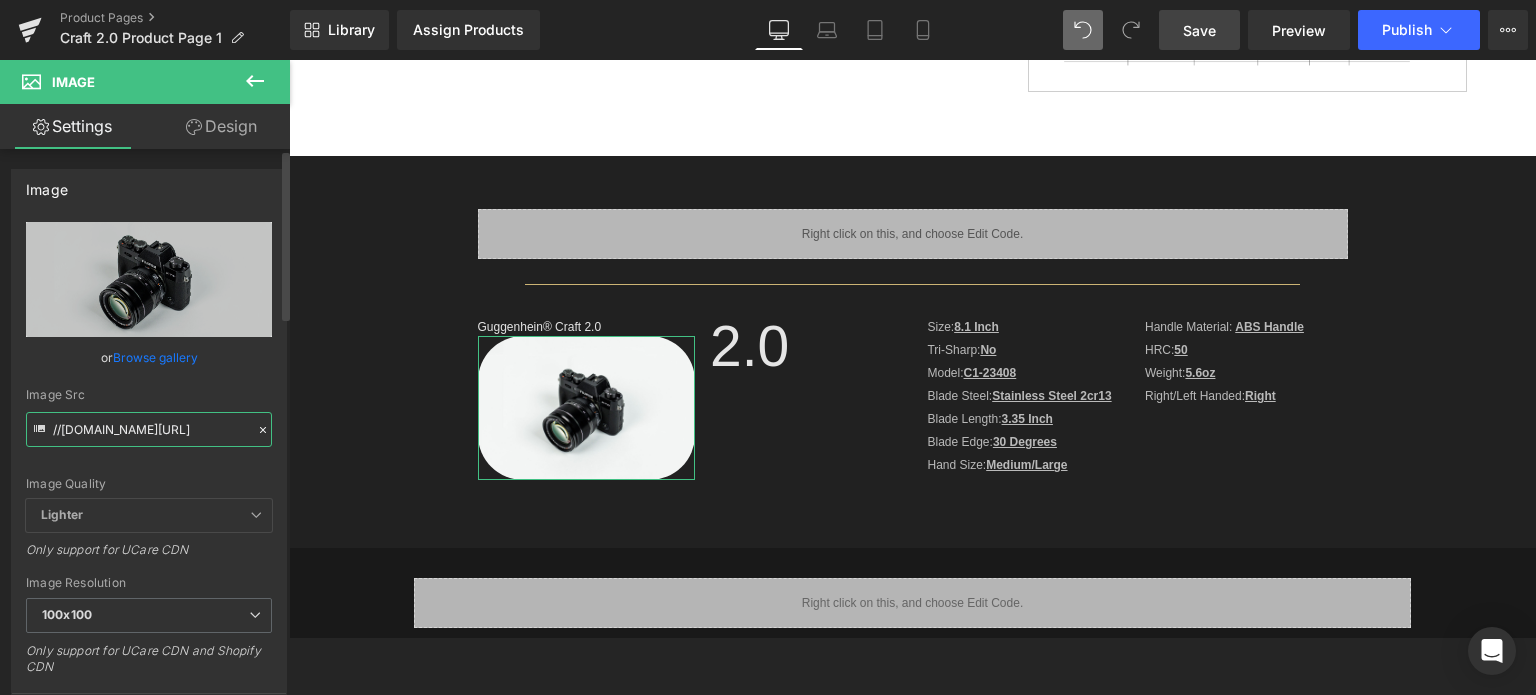 paste on "[URL][DOMAIN_NAME]" 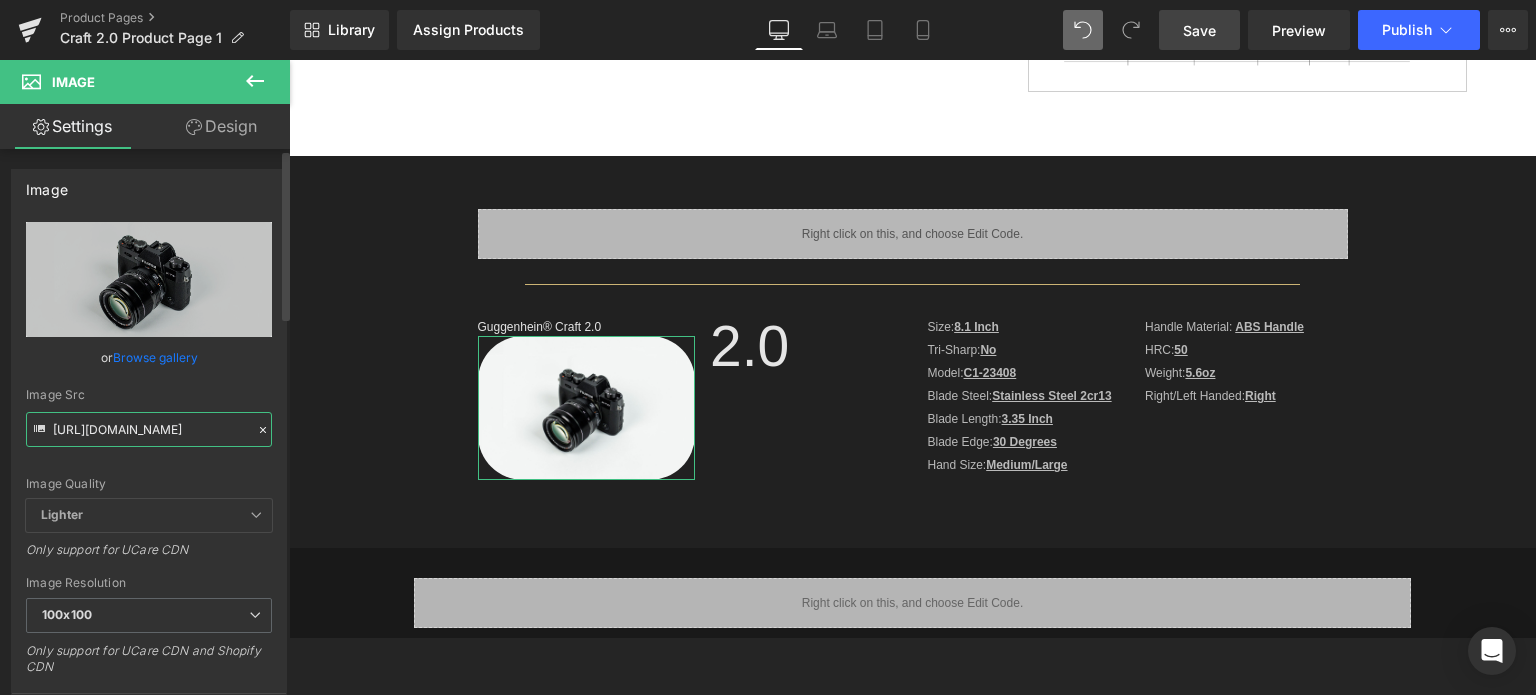 scroll, scrollTop: 0, scrollLeft: 509, axis: horizontal 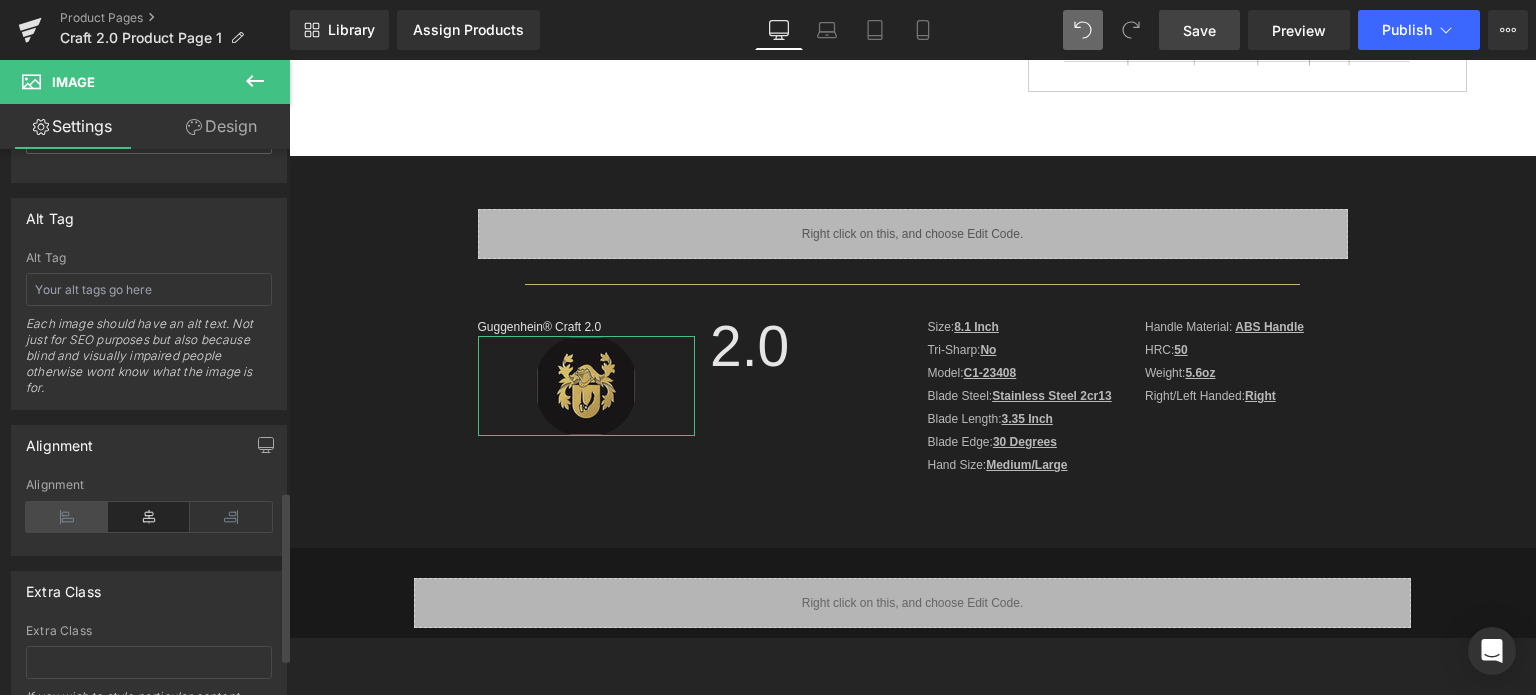 type on "[URL][DOMAIN_NAME]" 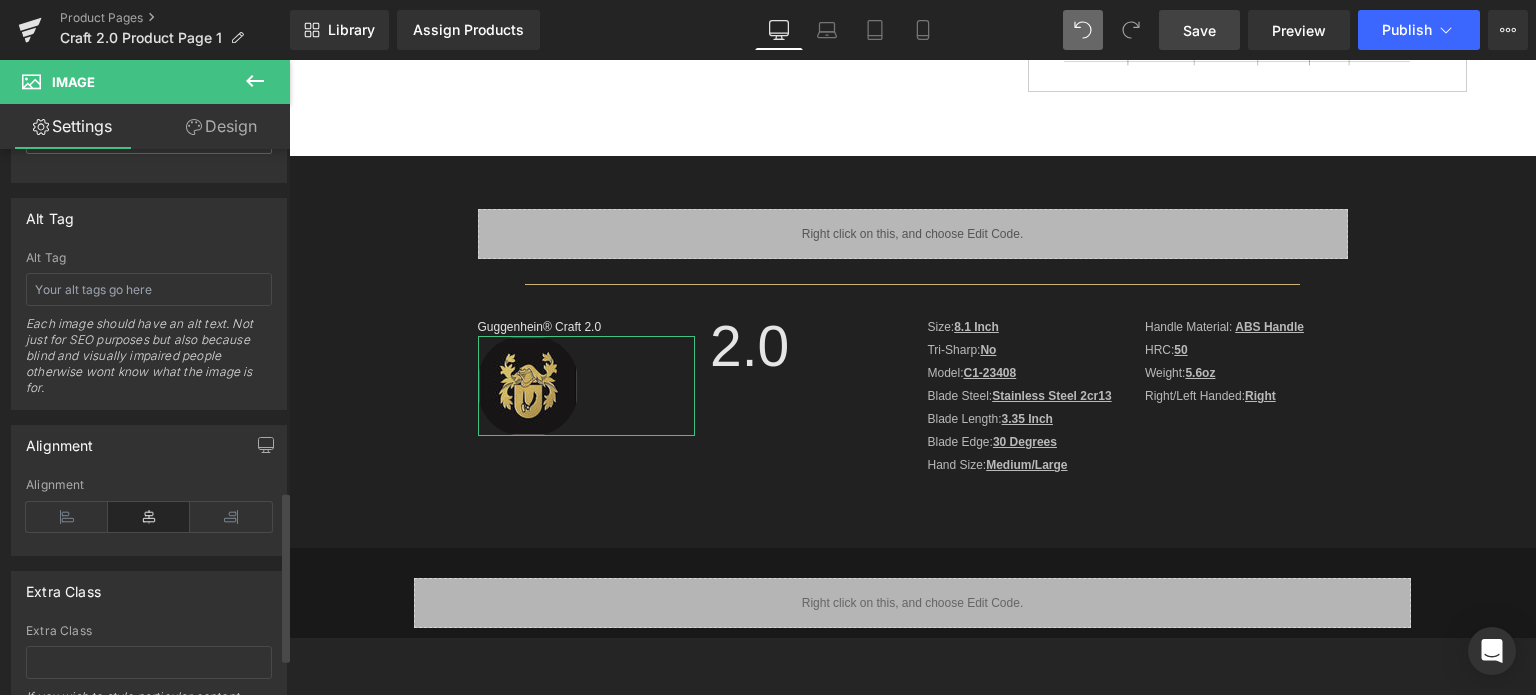 scroll, scrollTop: 0, scrollLeft: 0, axis: both 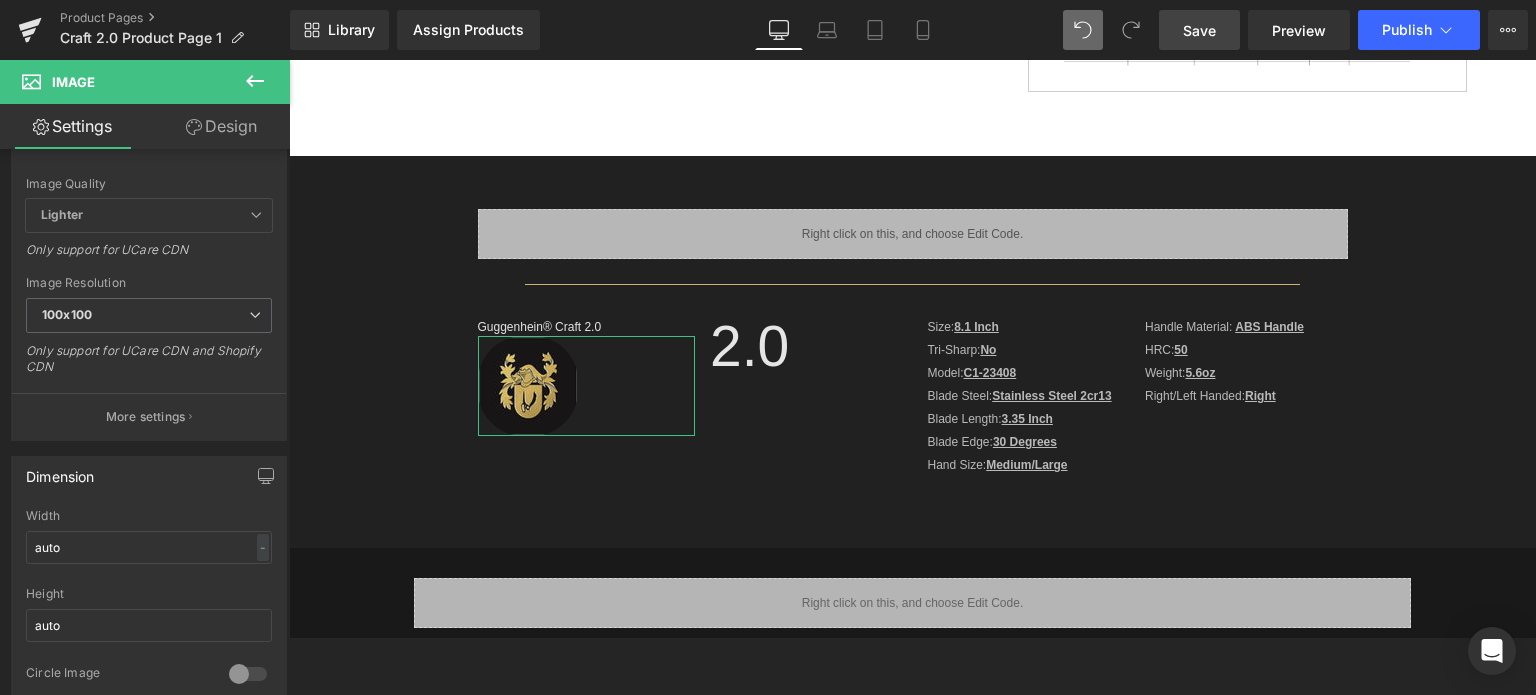 click on "Design" at bounding box center (221, 126) 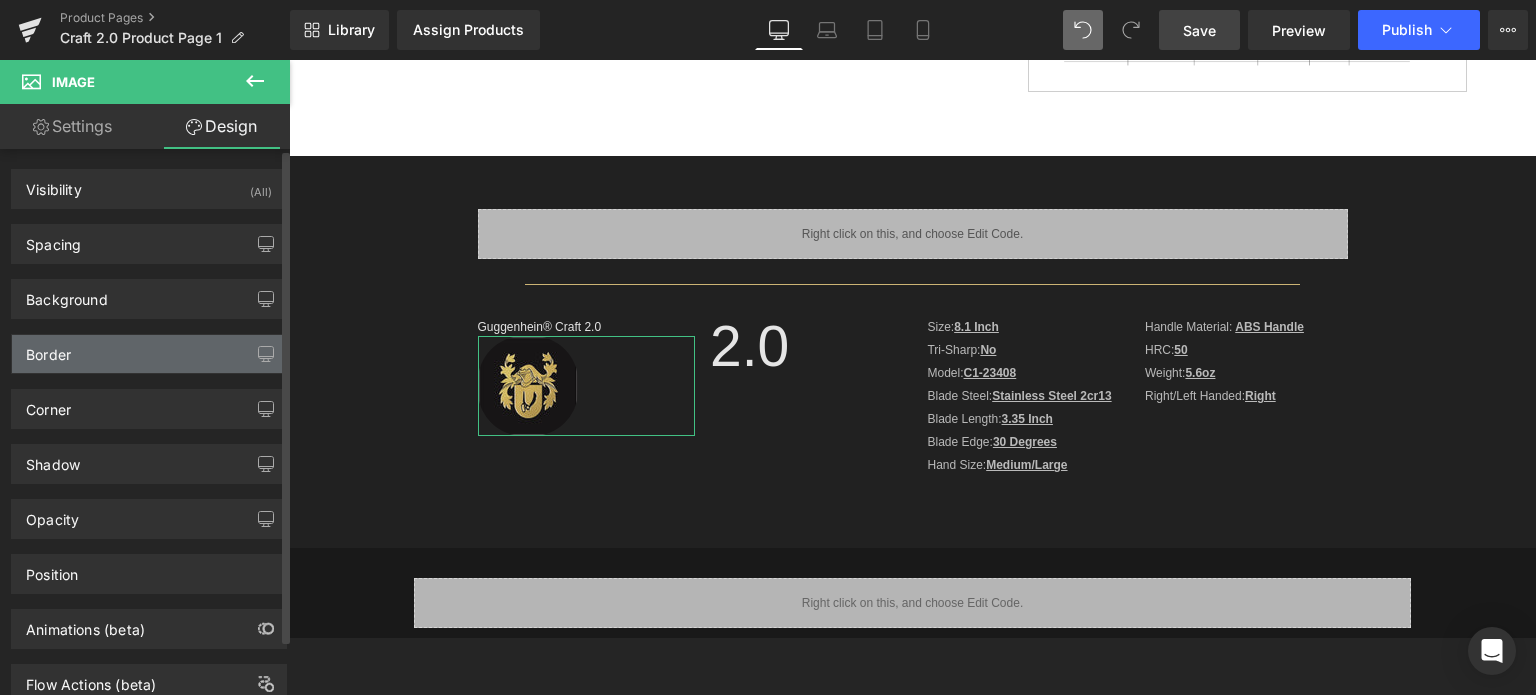click on "Border" at bounding box center [149, 354] 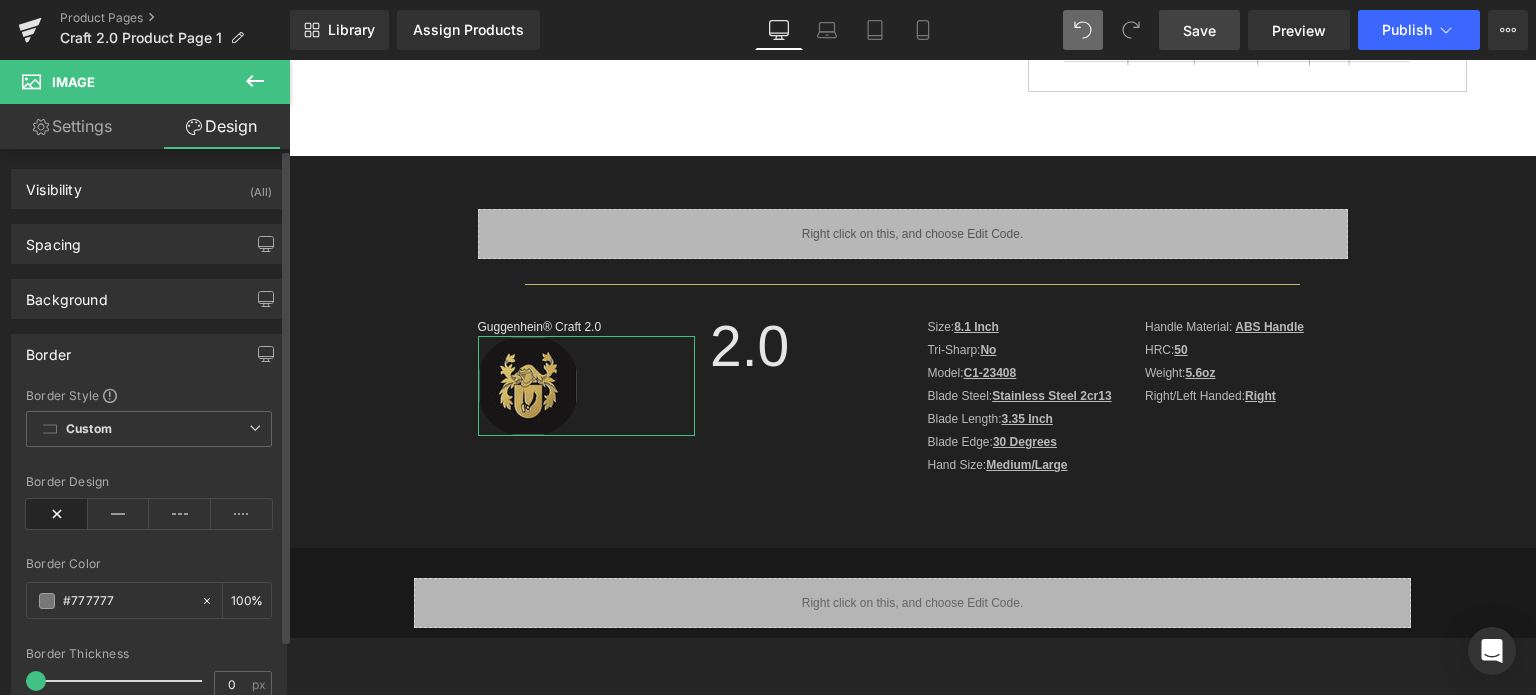 click on "Border" at bounding box center [149, 354] 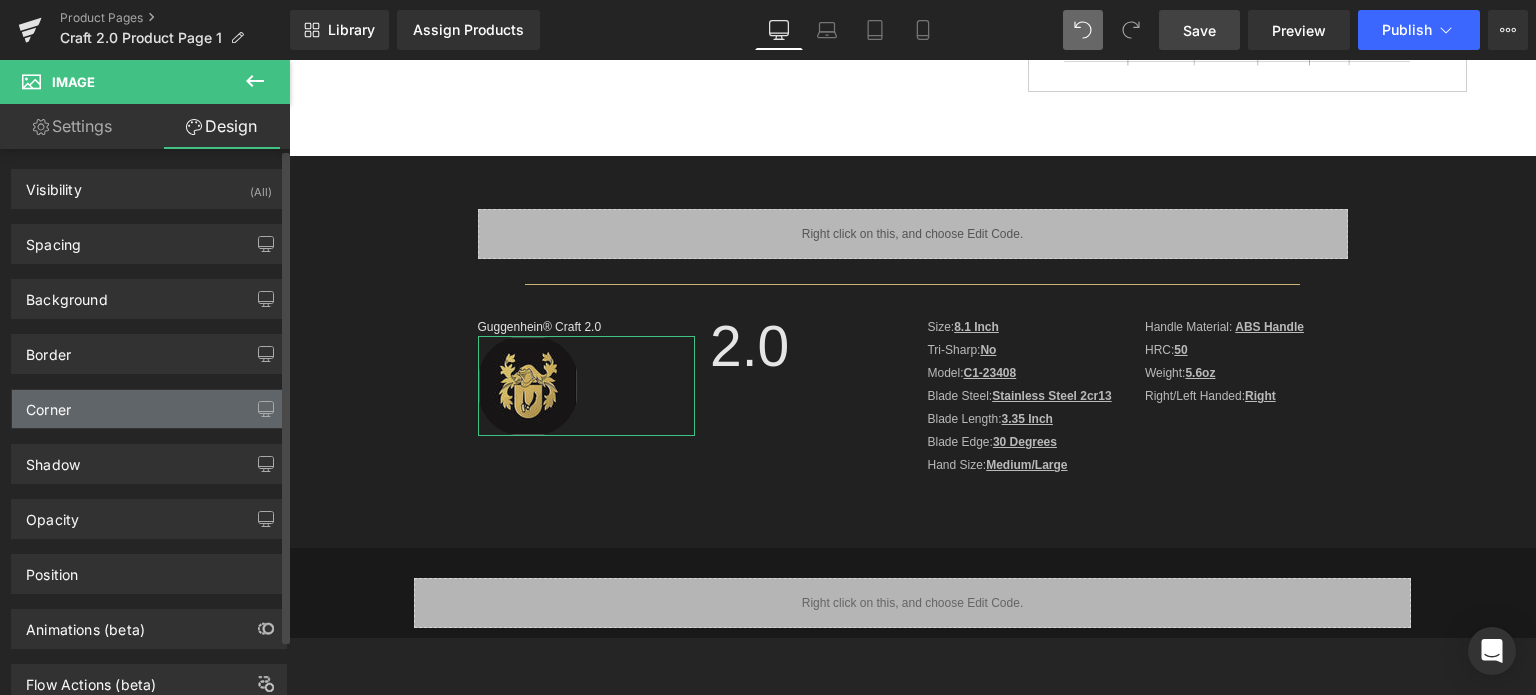 click on "Corner" at bounding box center [149, 409] 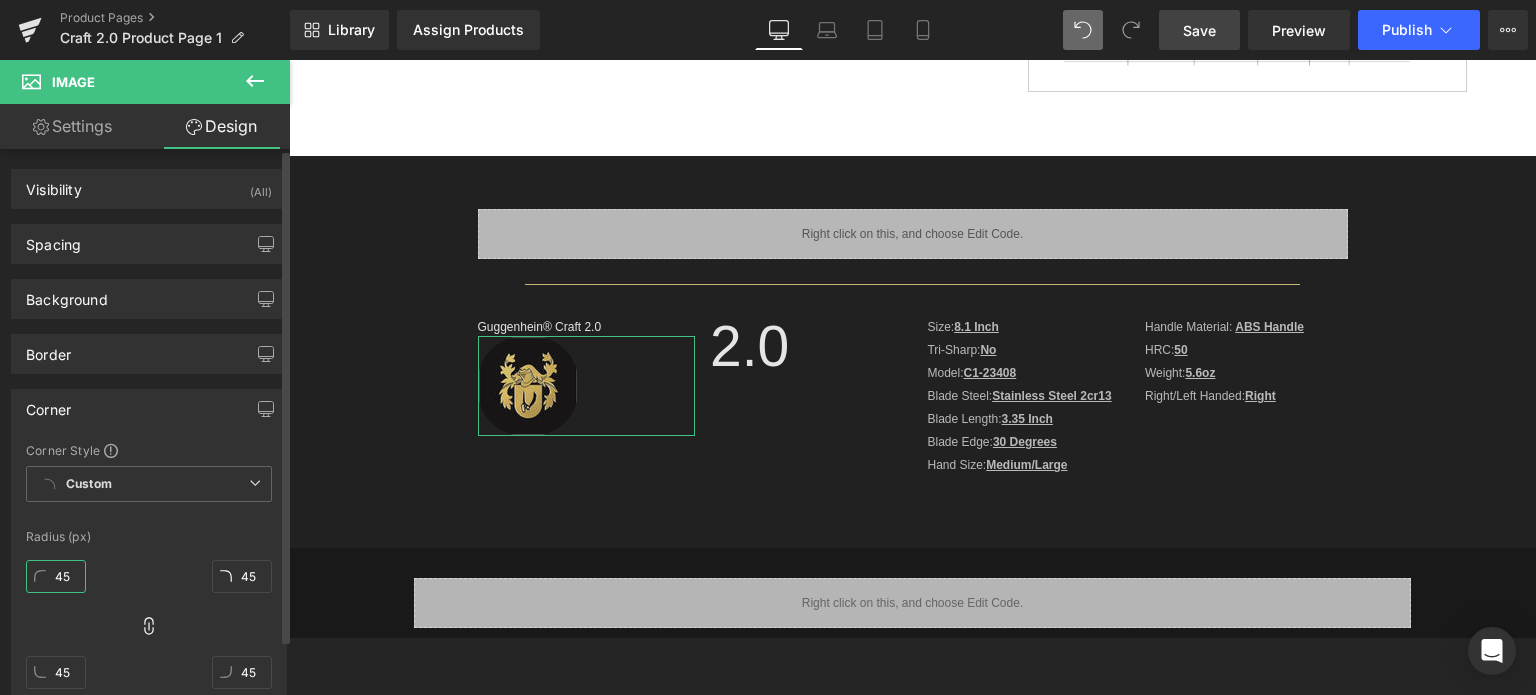 click on "45" at bounding box center (56, 576) 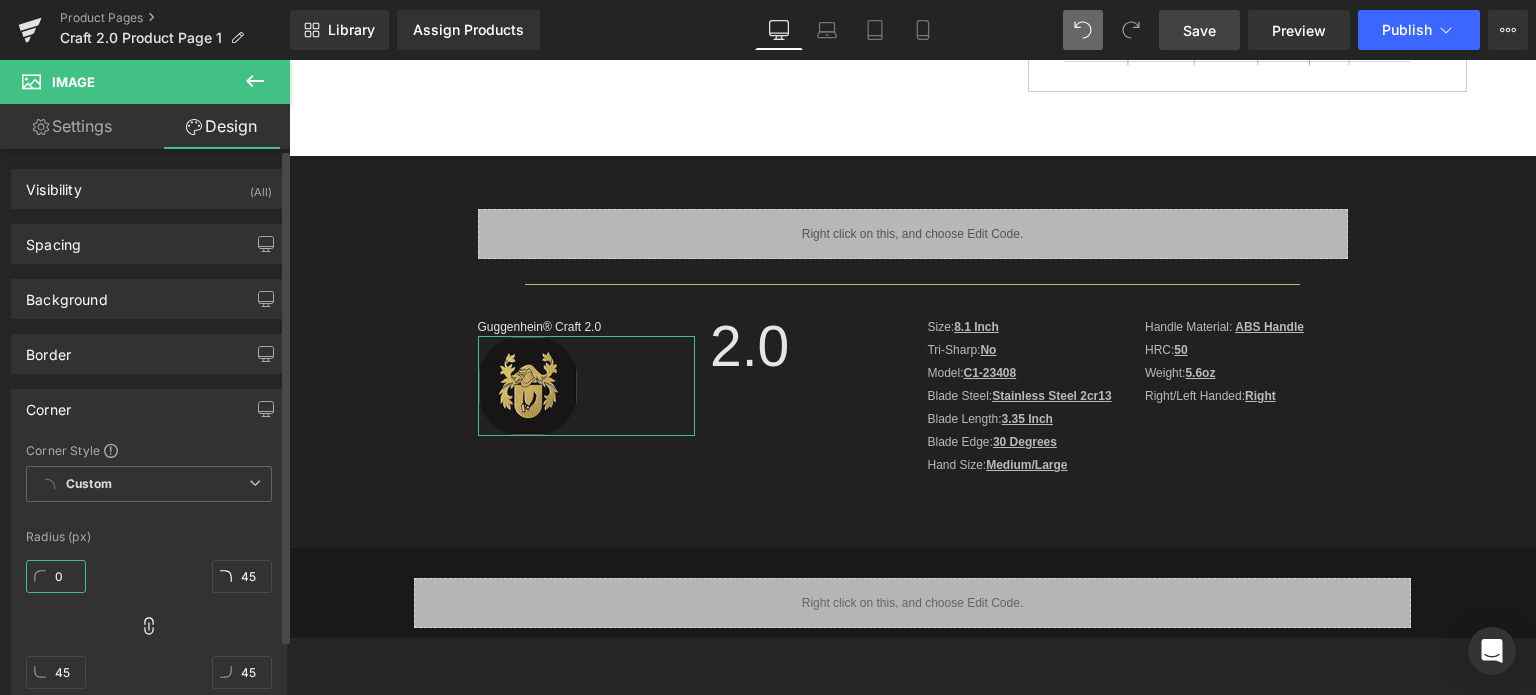 type on "0" 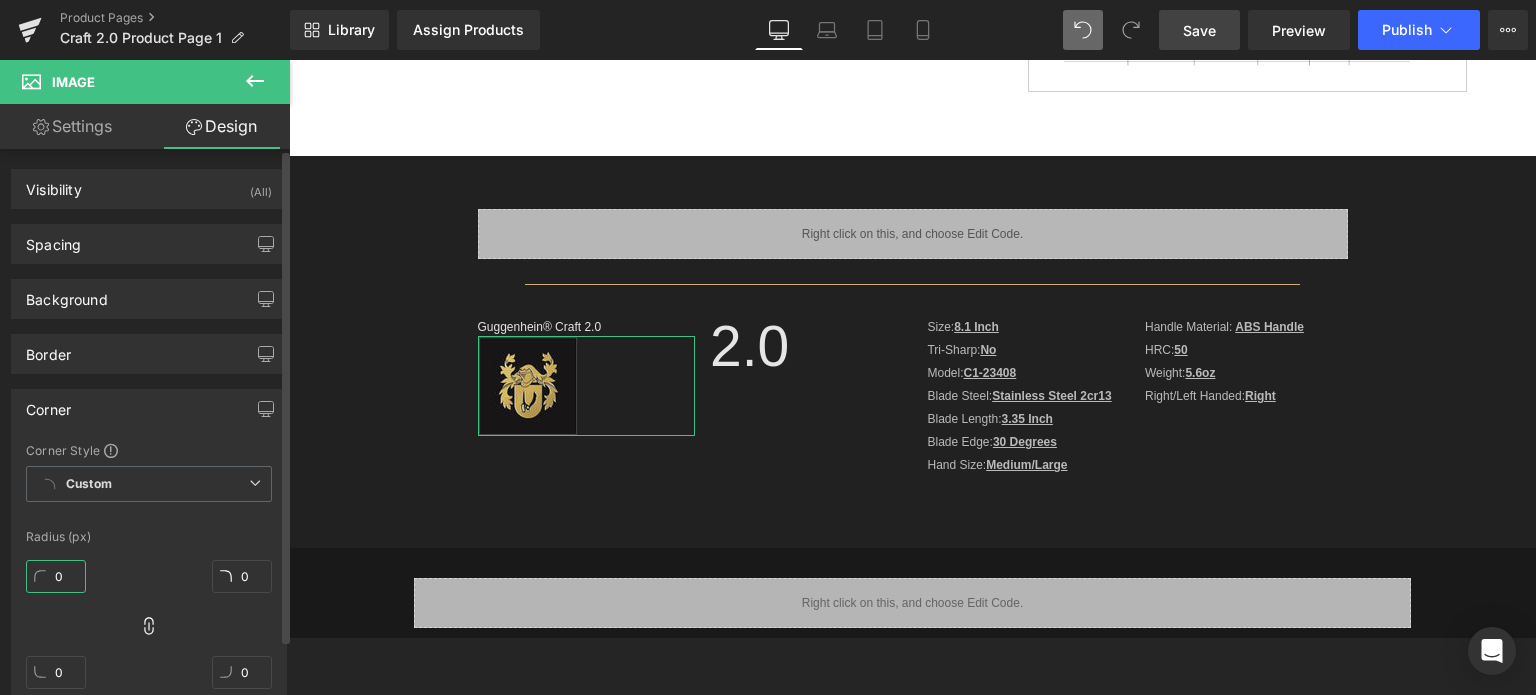 type on "0" 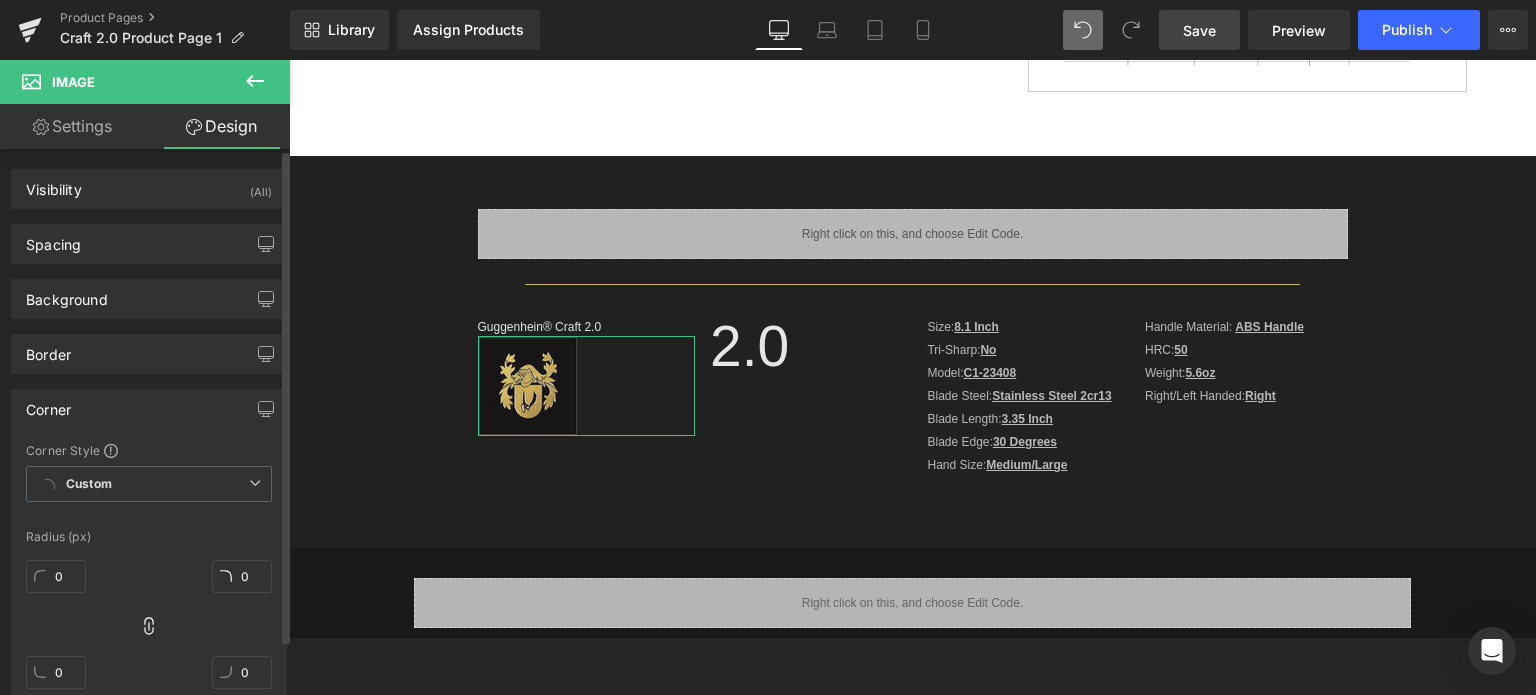 click on "0px 0
0px 0
0px 0
0px 0" at bounding box center (149, 632) 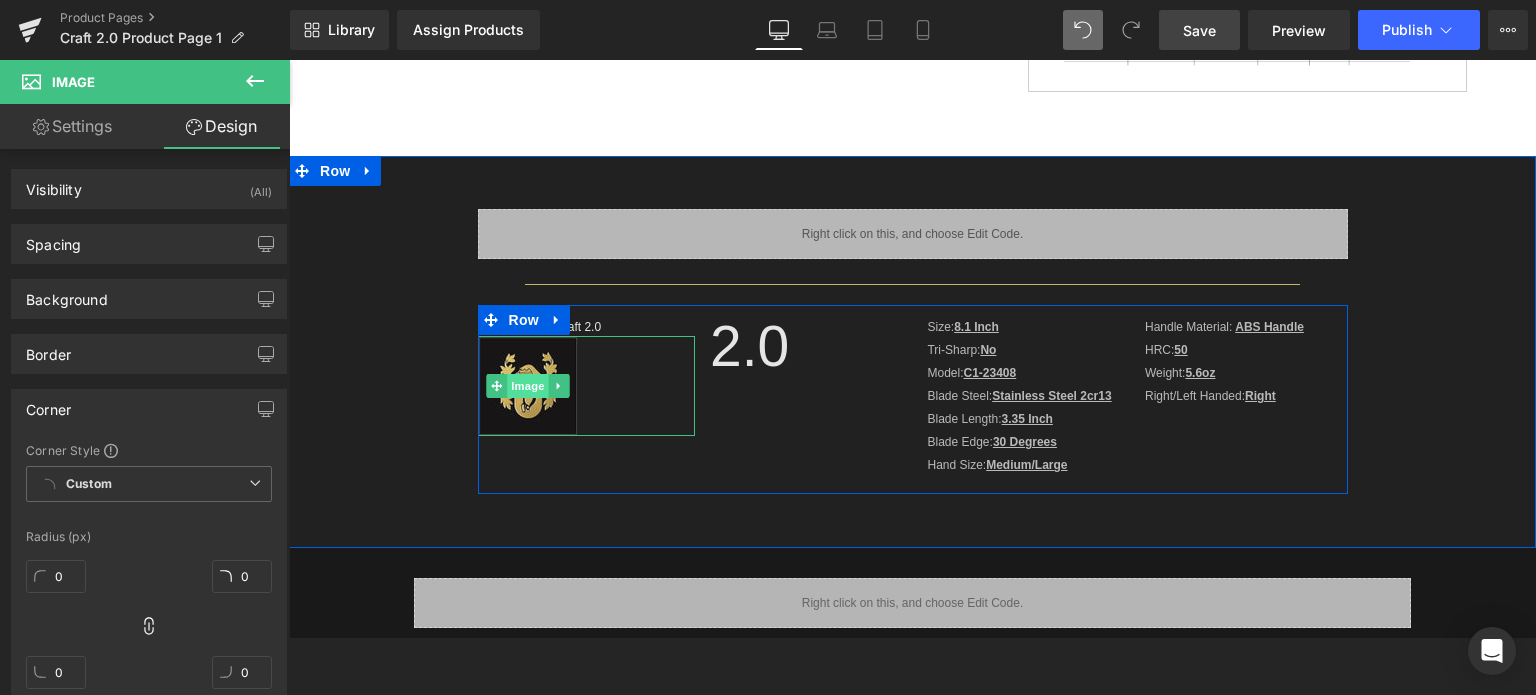 click on "Image" at bounding box center (528, 386) 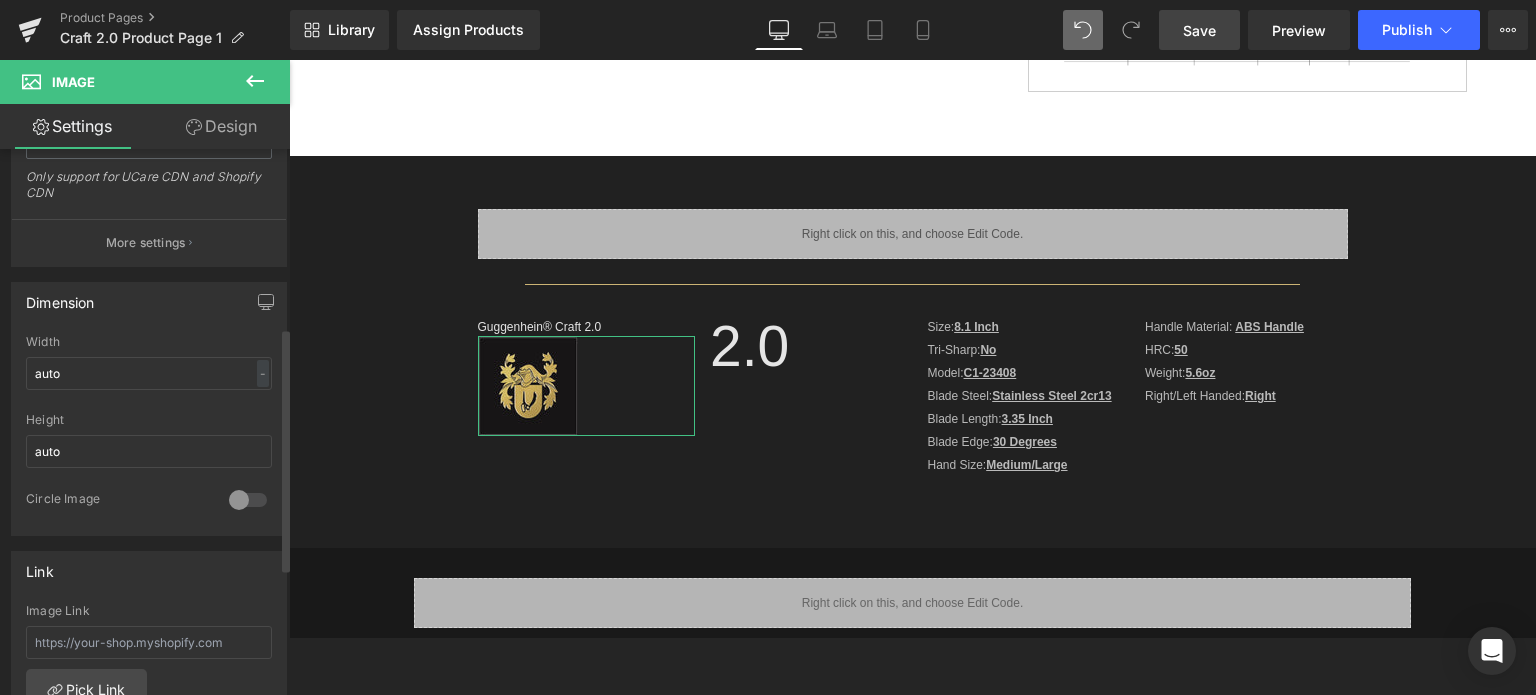 scroll, scrollTop: 400, scrollLeft: 0, axis: vertical 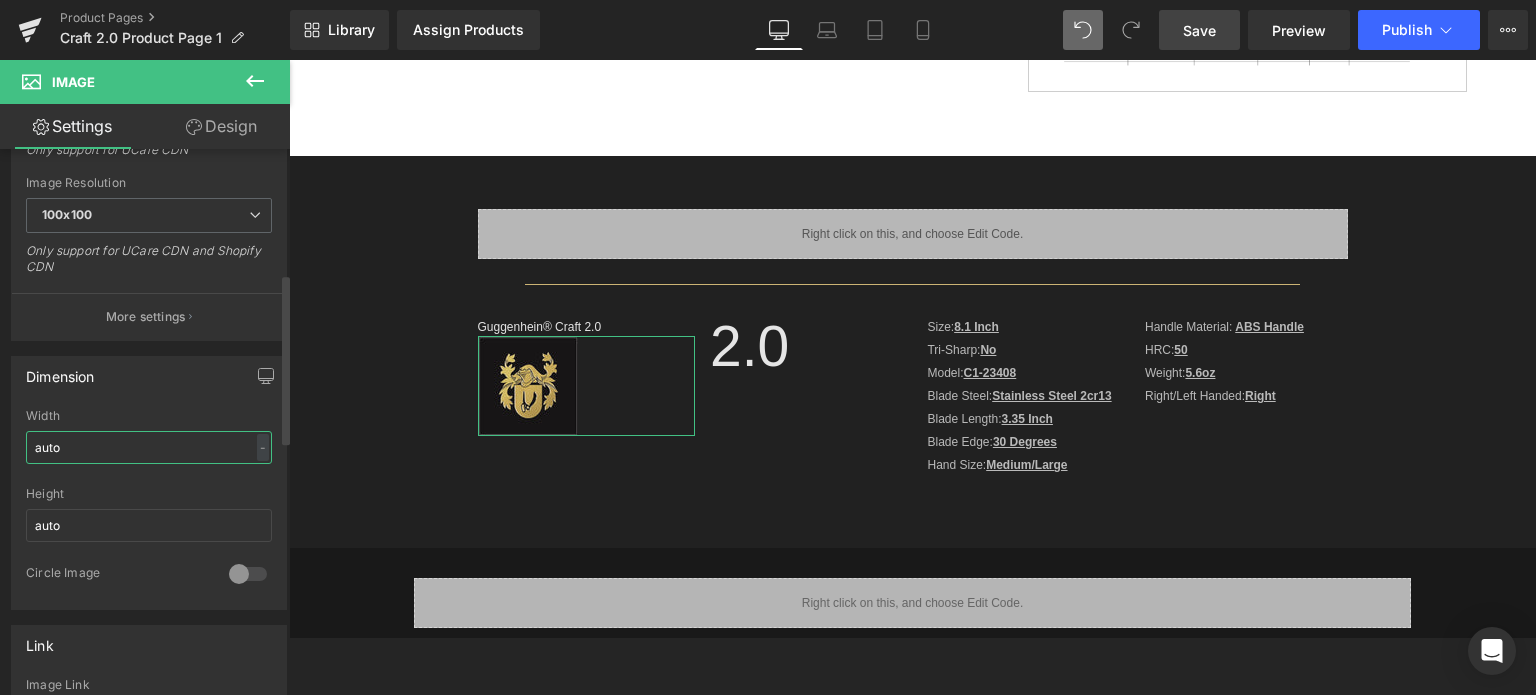 click on "auto" at bounding box center [149, 447] 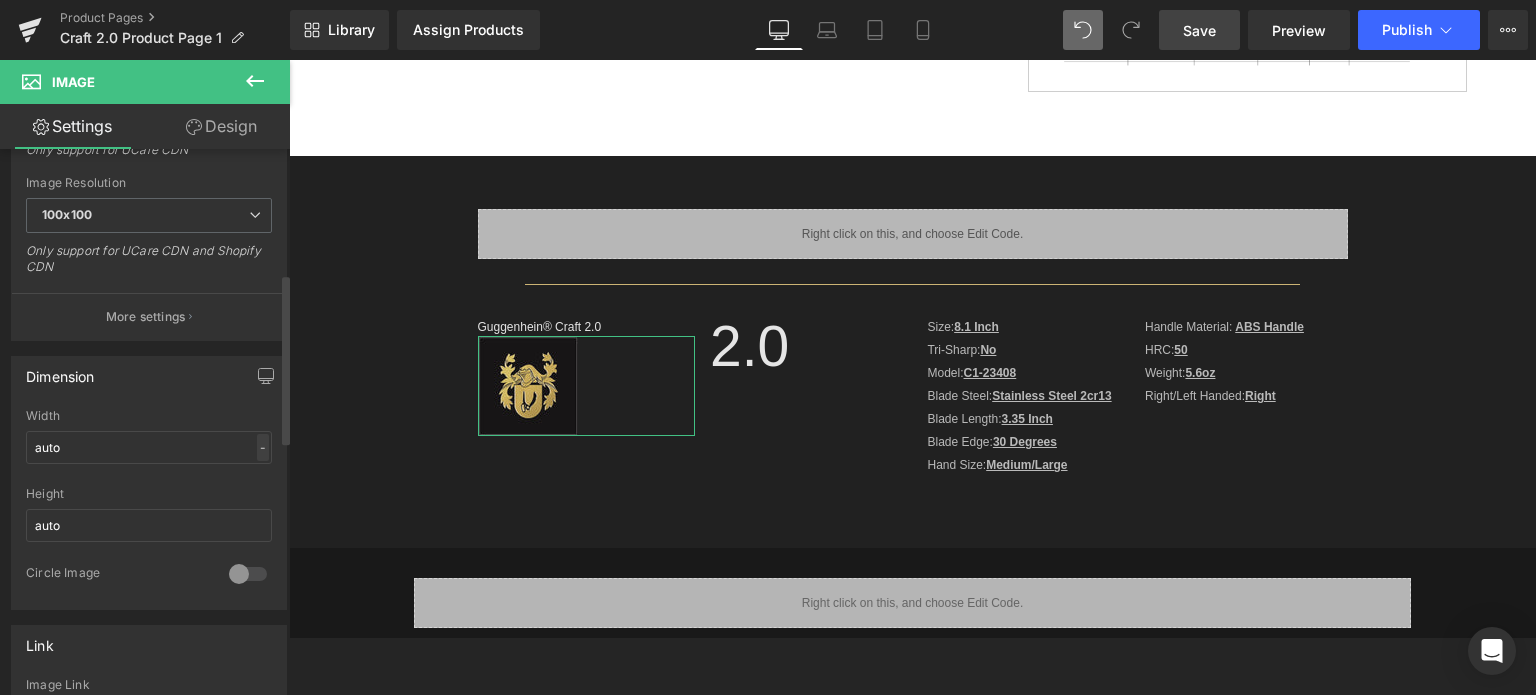 click on "-" at bounding box center (263, 447) 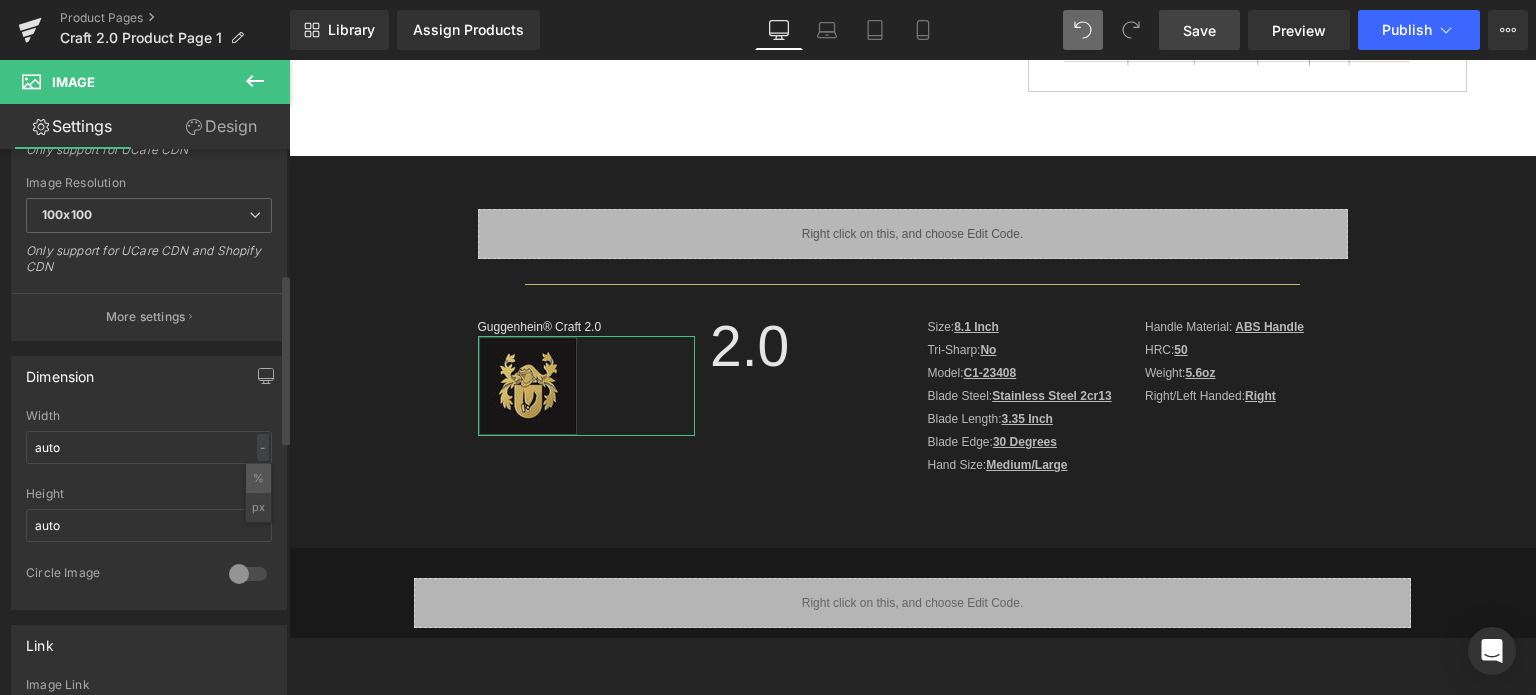click on "%" at bounding box center (258, 478) 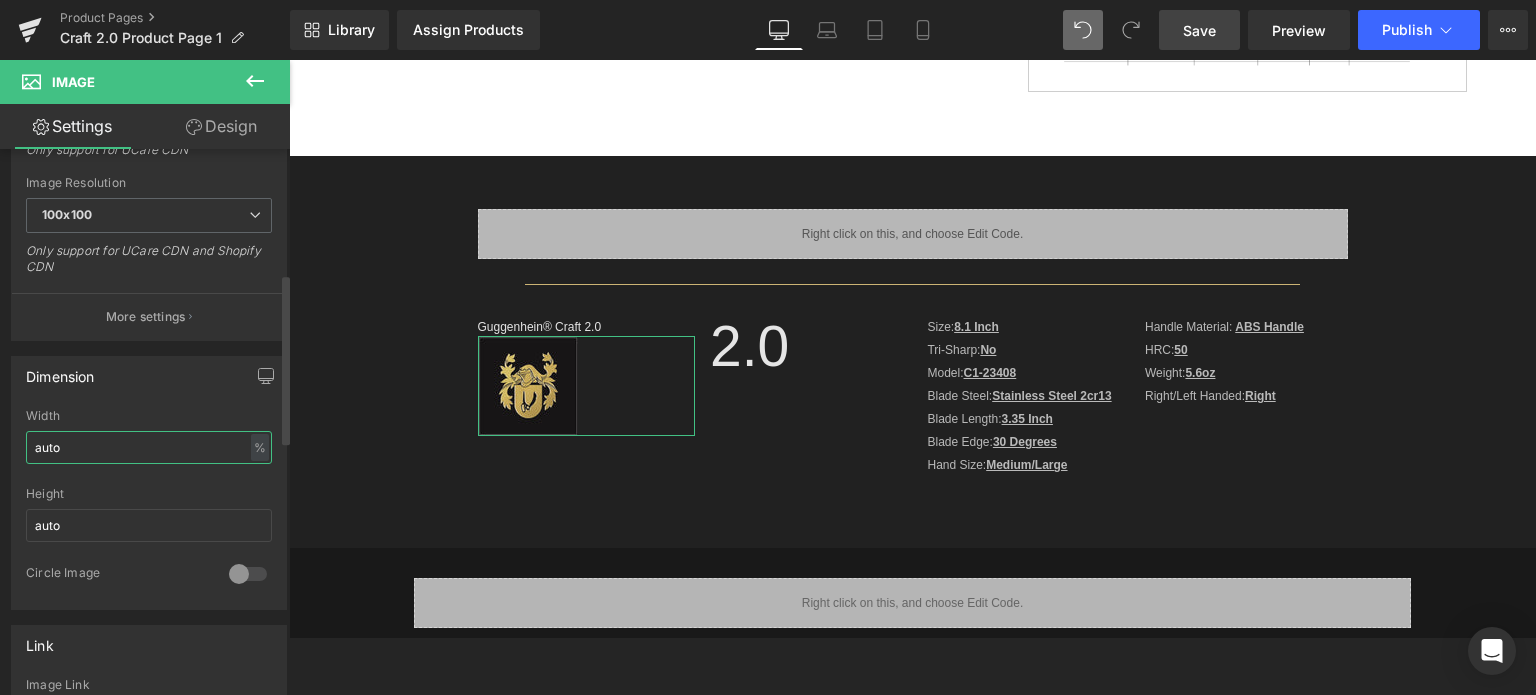 click on "auto" at bounding box center [149, 447] 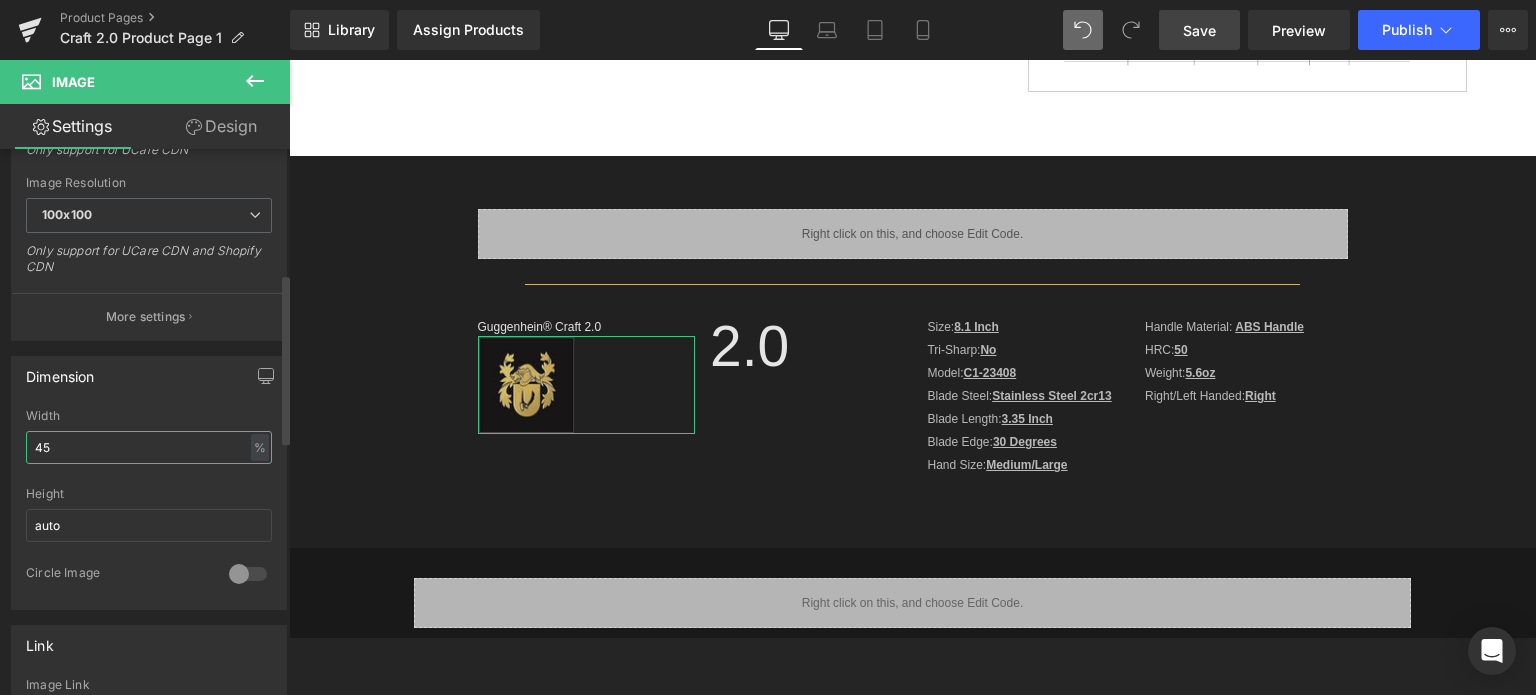 drag, startPoint x: 41, startPoint y: 443, endPoint x: 27, endPoint y: 443, distance: 14 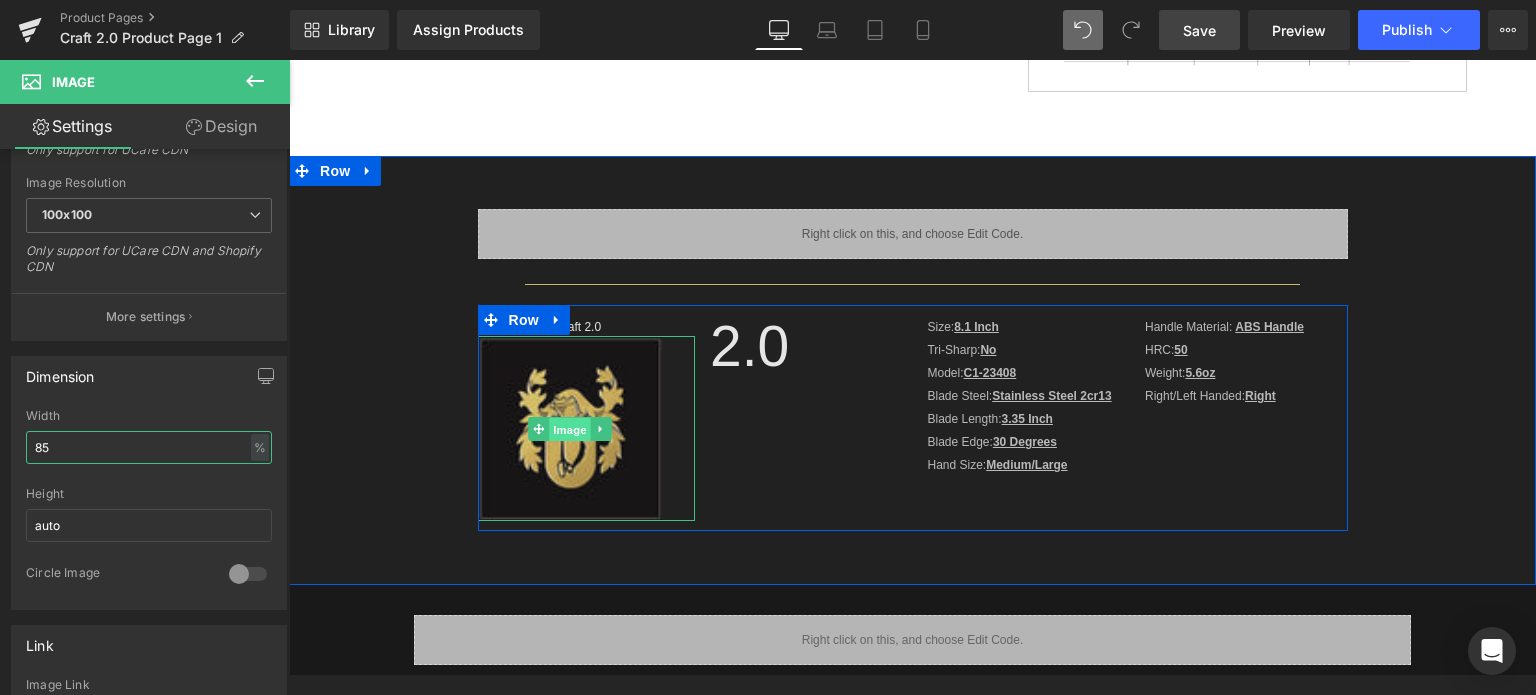 click on "Image" at bounding box center [570, 430] 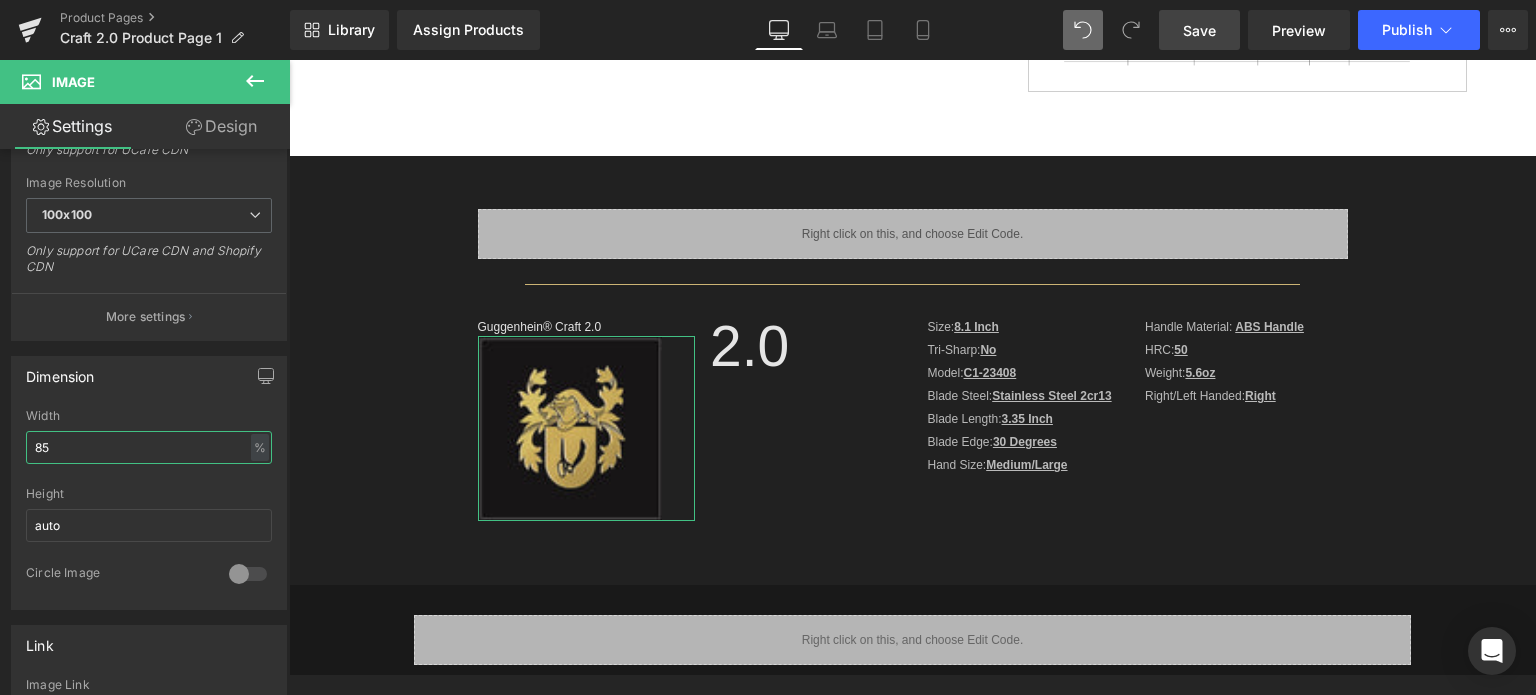 type on "85" 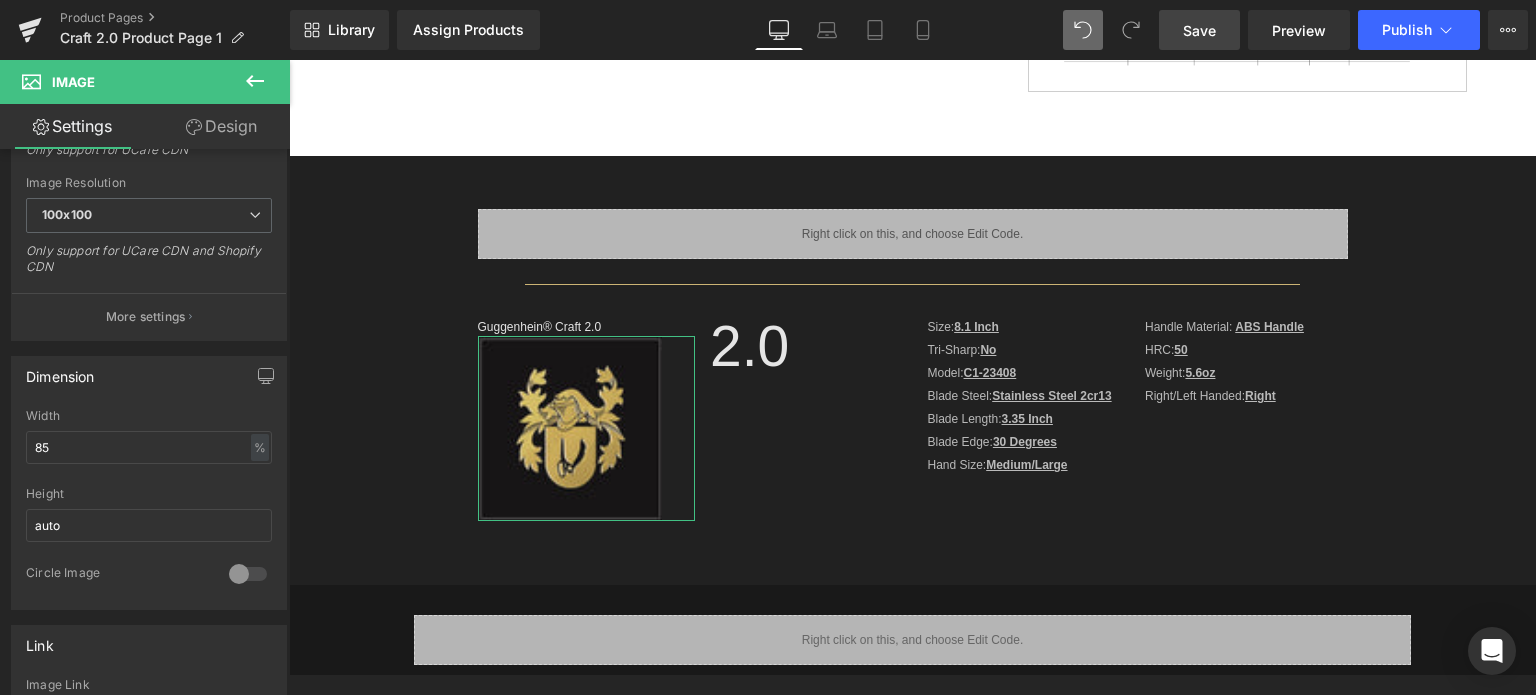 click on "Design" at bounding box center [221, 126] 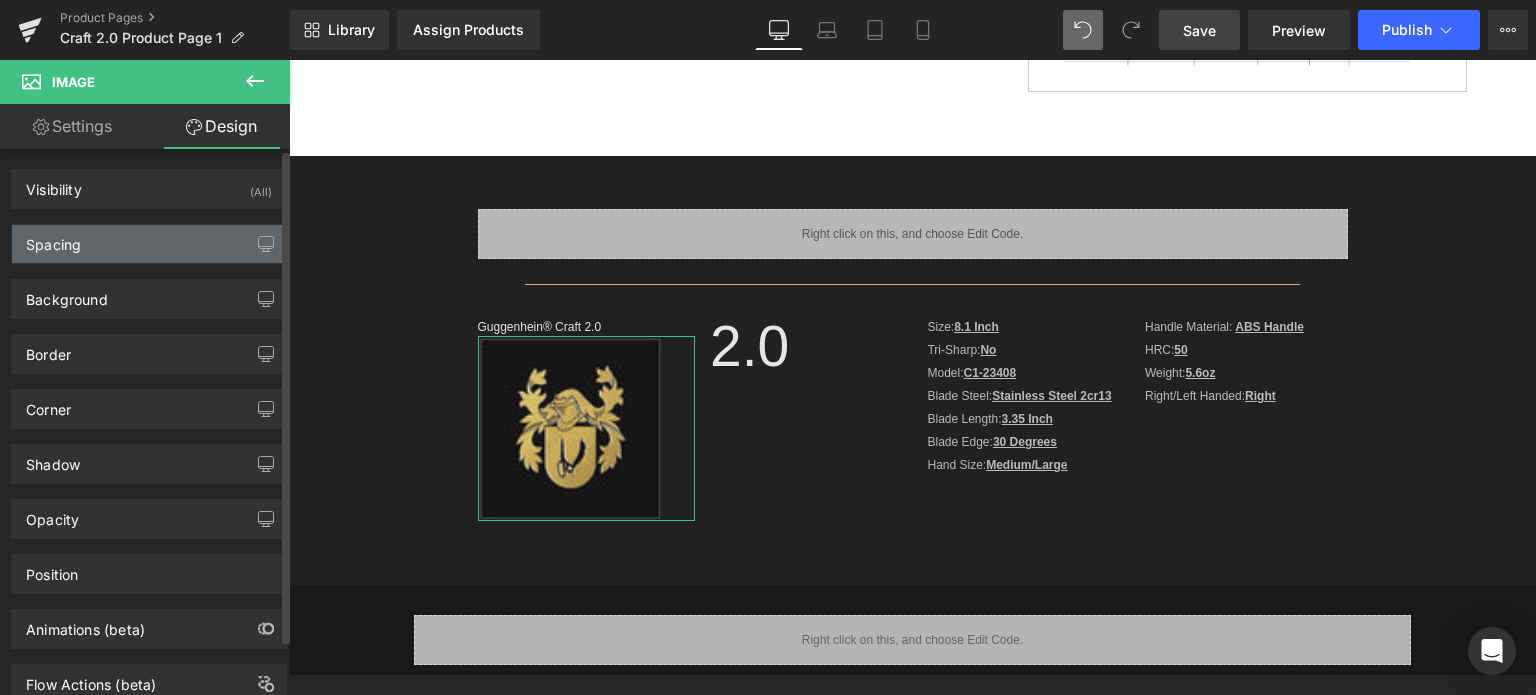 click on "Spacing" at bounding box center (149, 244) 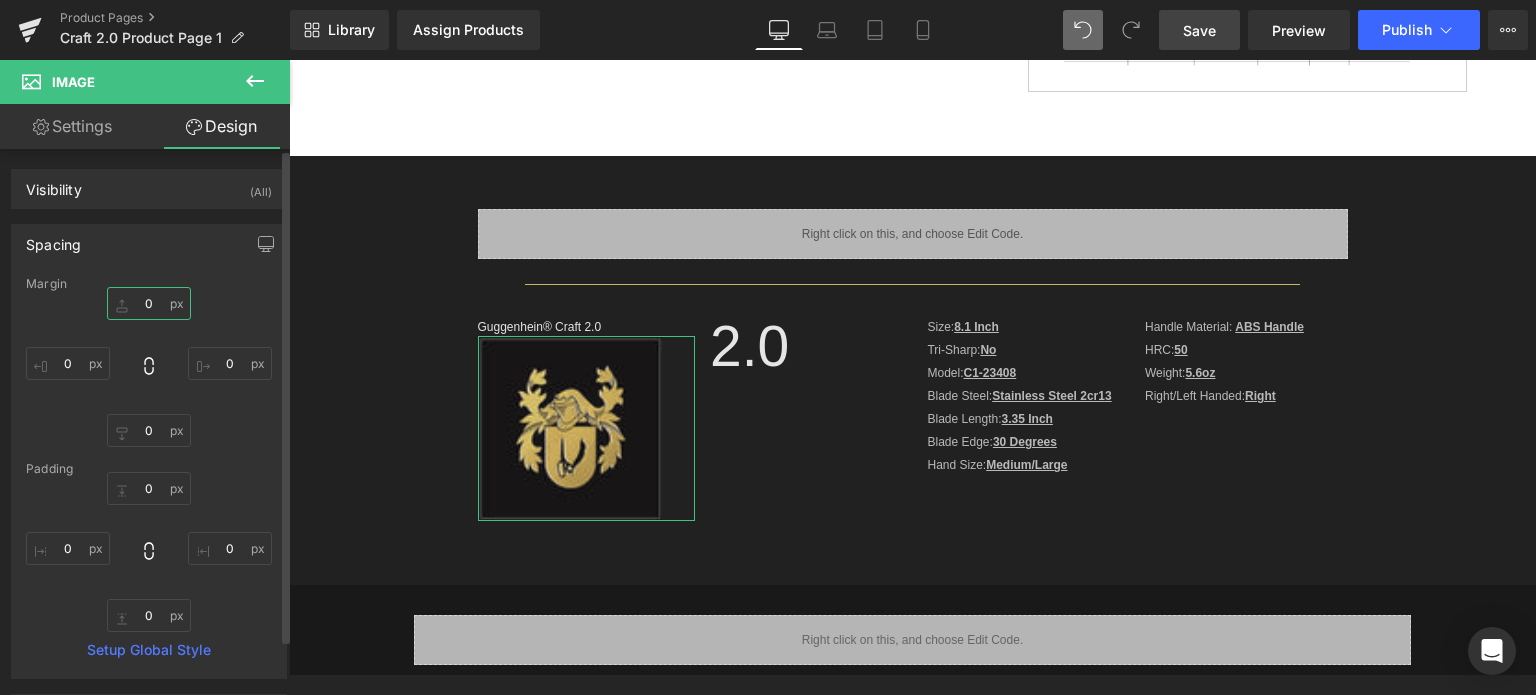 click on "0" at bounding box center (149, 303) 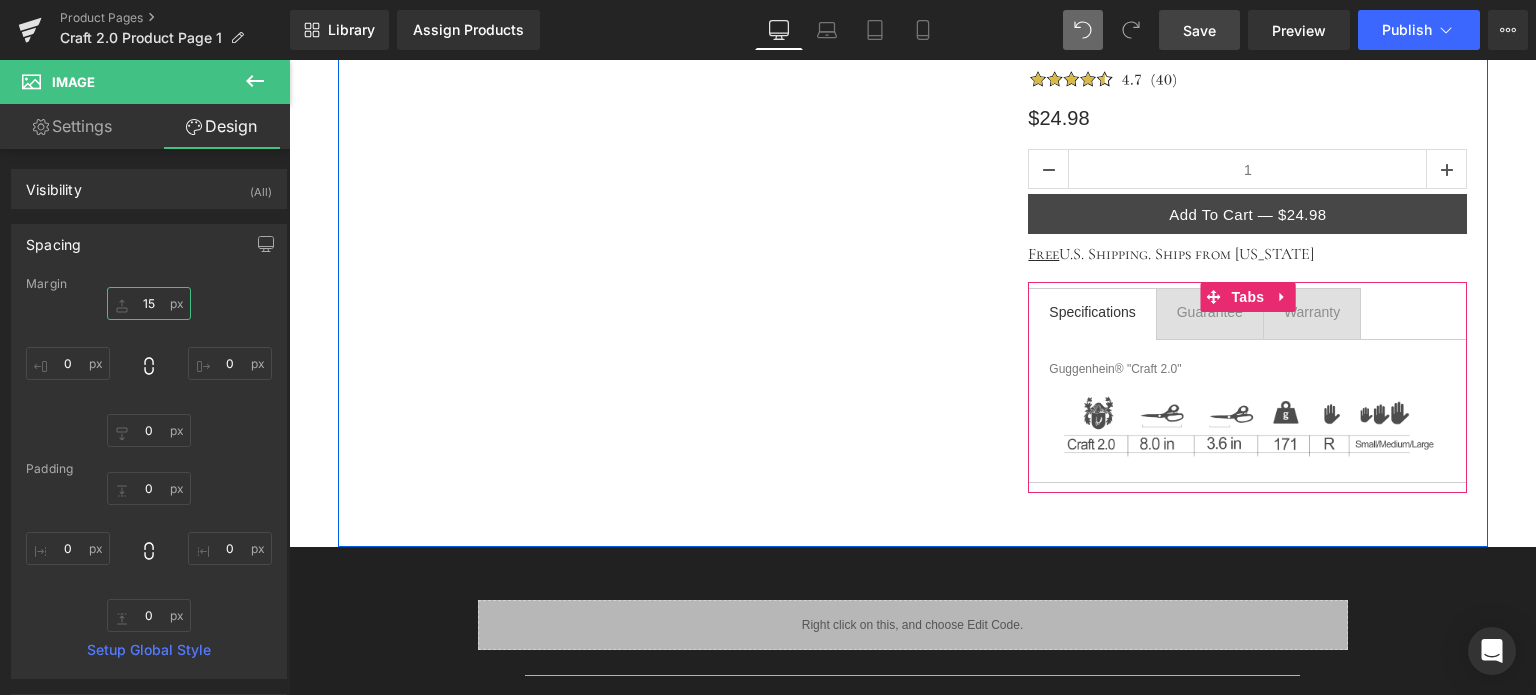 scroll, scrollTop: 700, scrollLeft: 0, axis: vertical 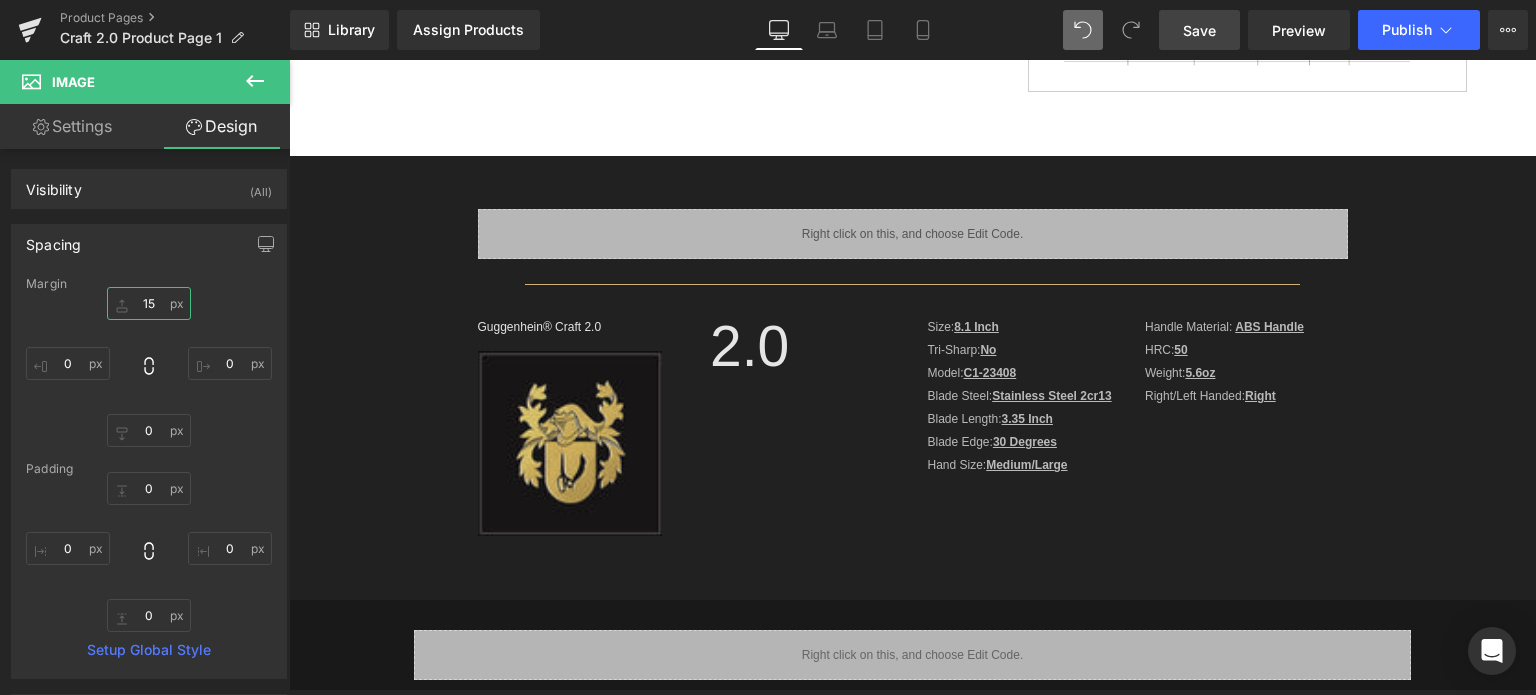 type on "15" 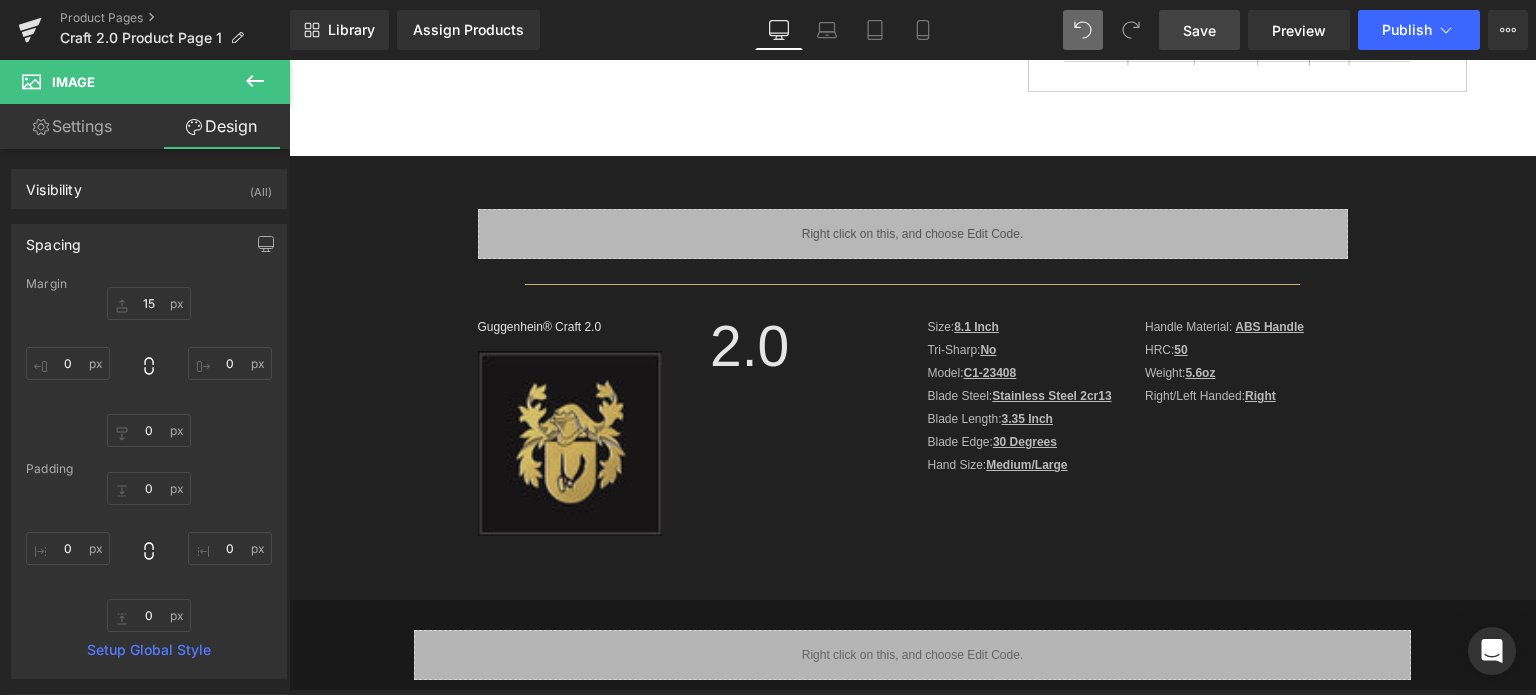 click on "Save" at bounding box center [1199, 30] 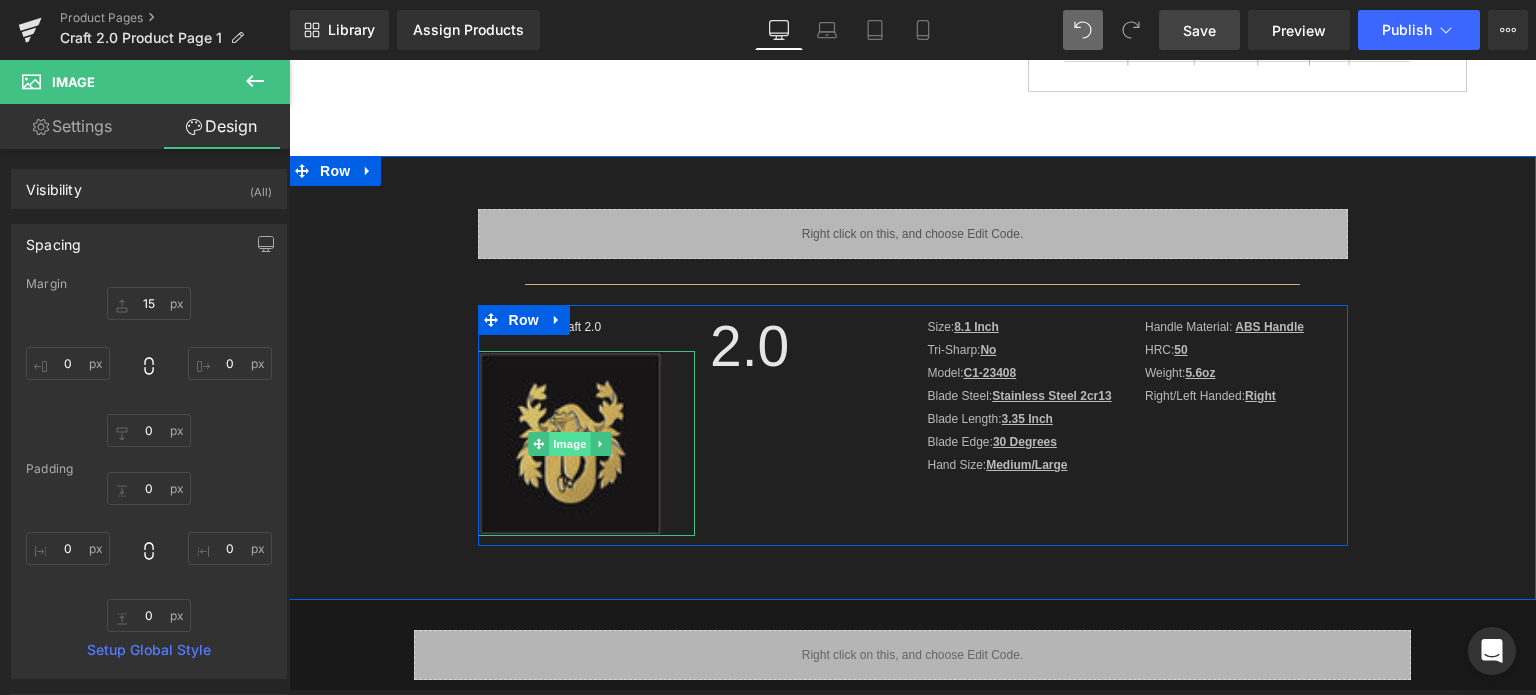 click on "Image" at bounding box center (570, 444) 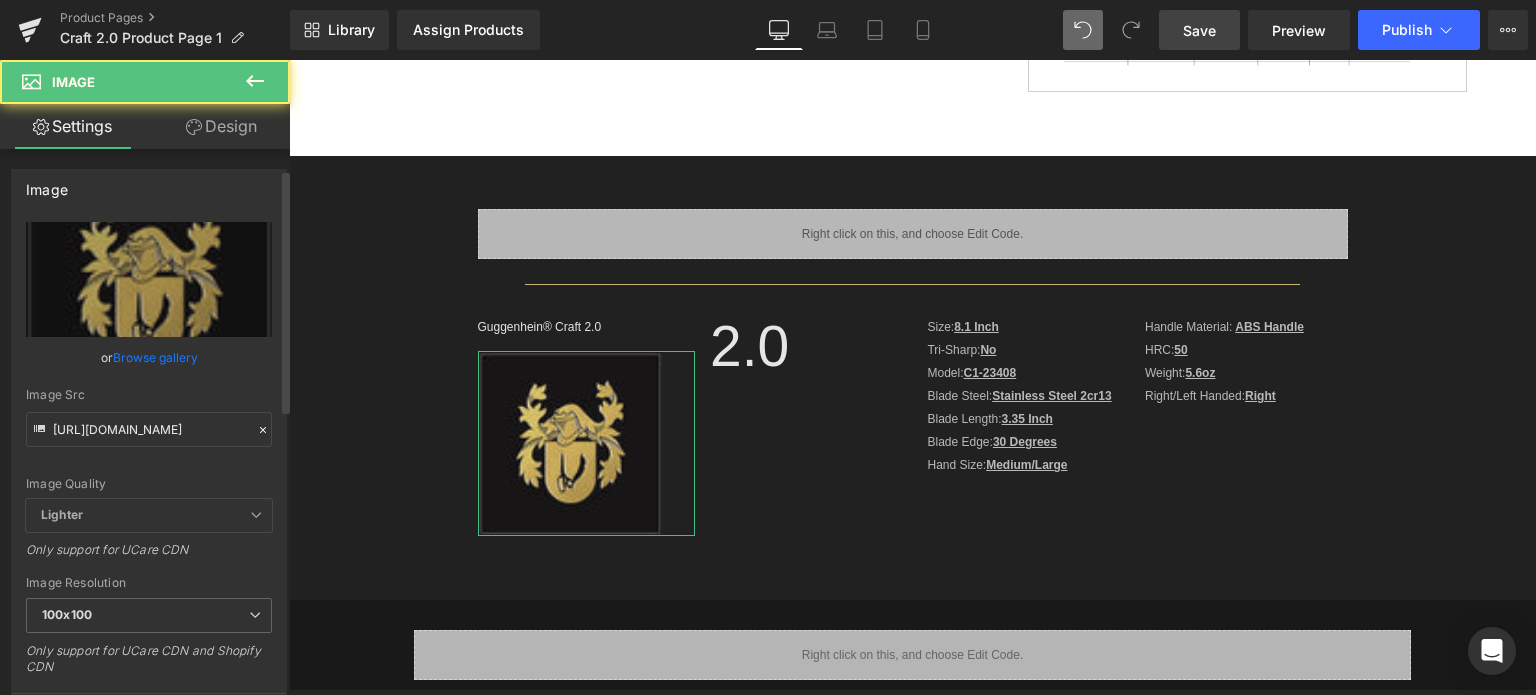 scroll, scrollTop: 300, scrollLeft: 0, axis: vertical 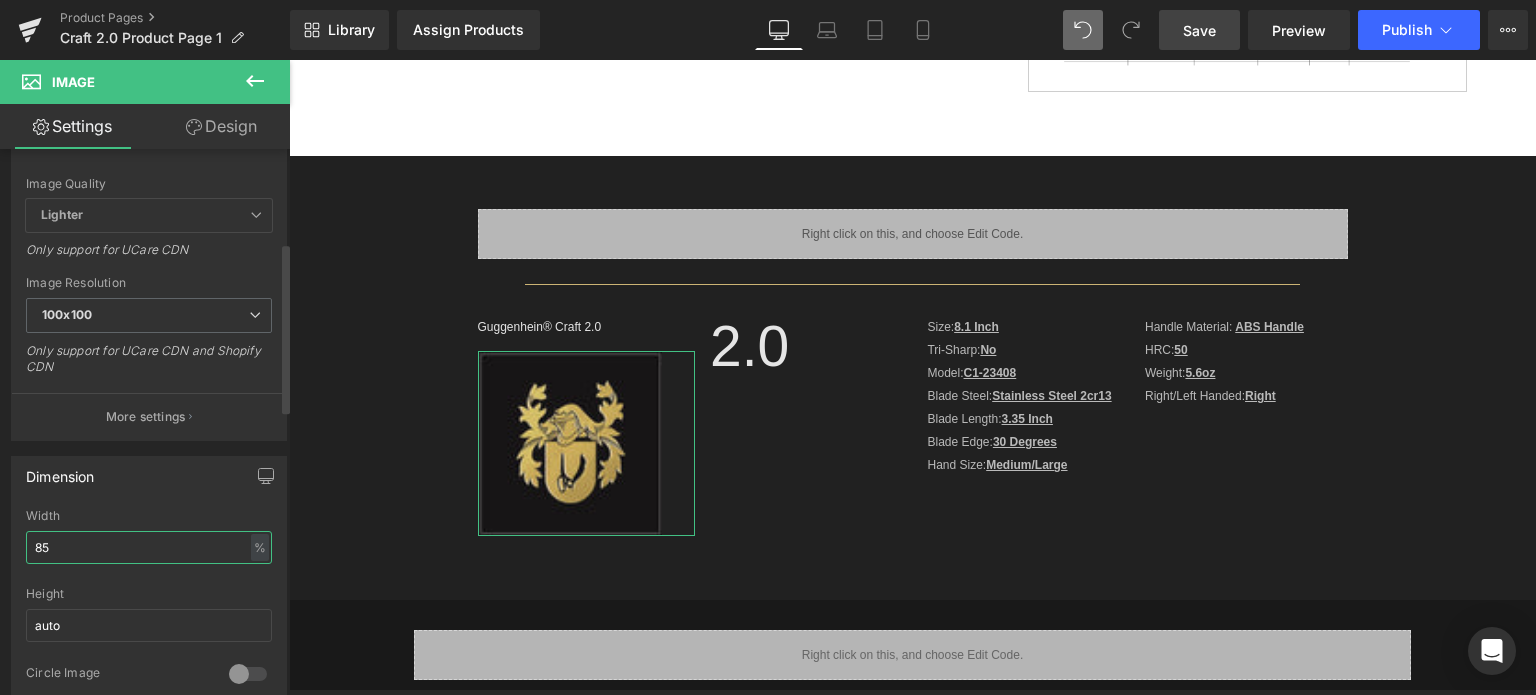 drag, startPoint x: 41, startPoint y: 539, endPoint x: 25, endPoint y: 540, distance: 16.03122 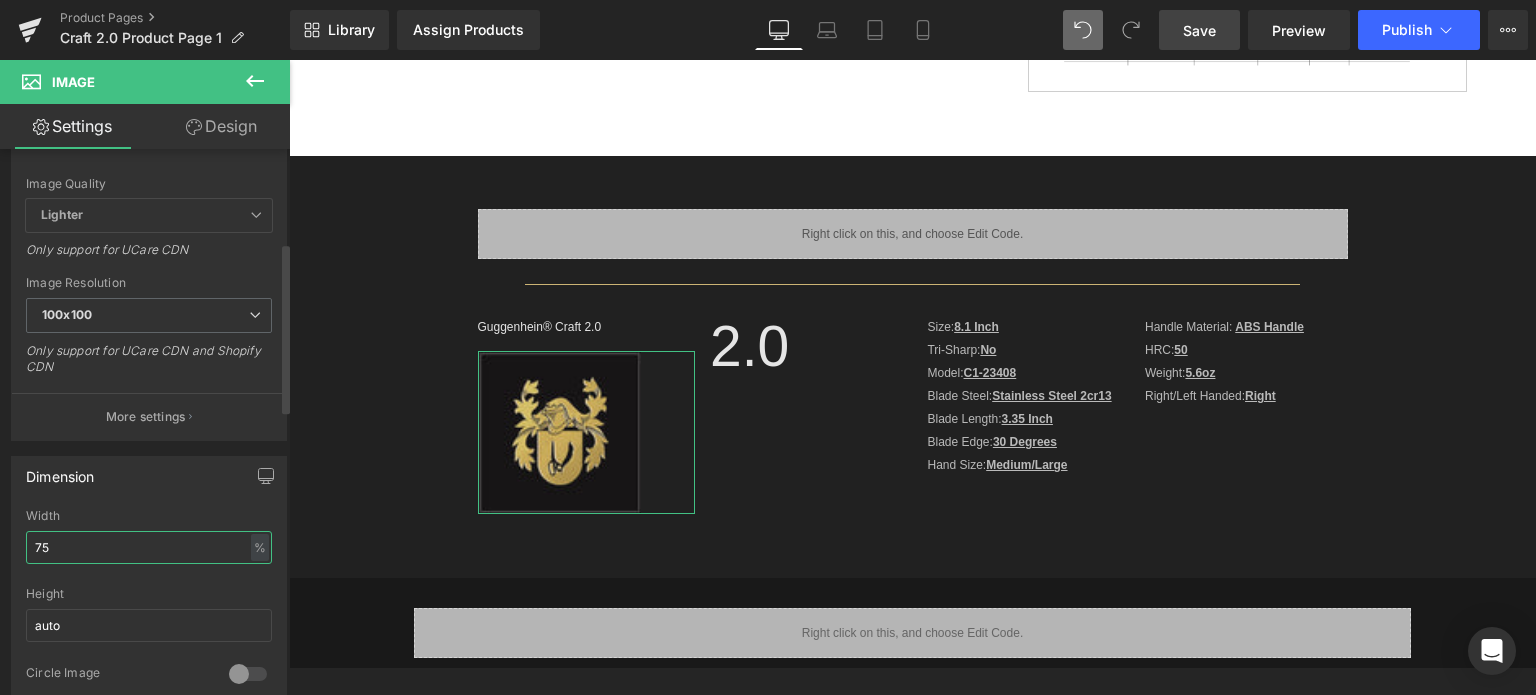 click on "75" at bounding box center (149, 547) 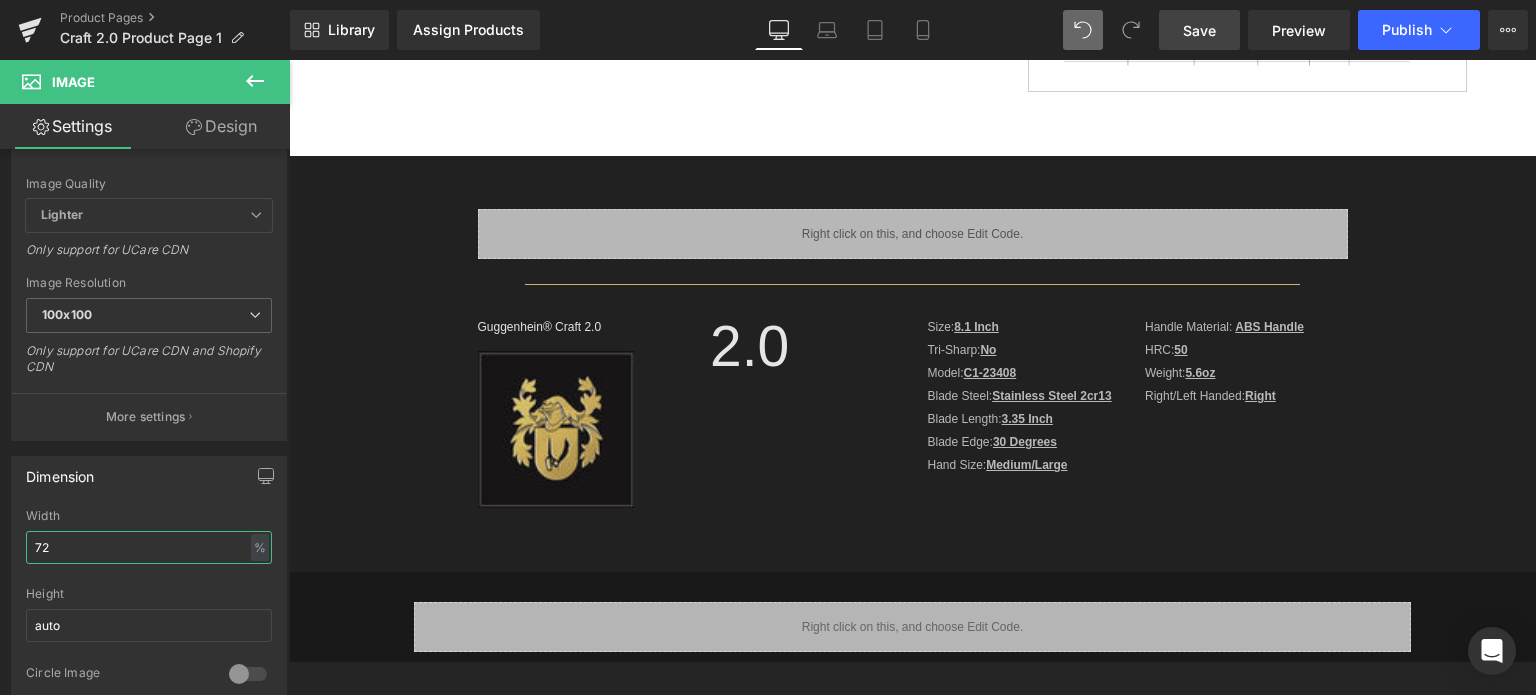 type on "72" 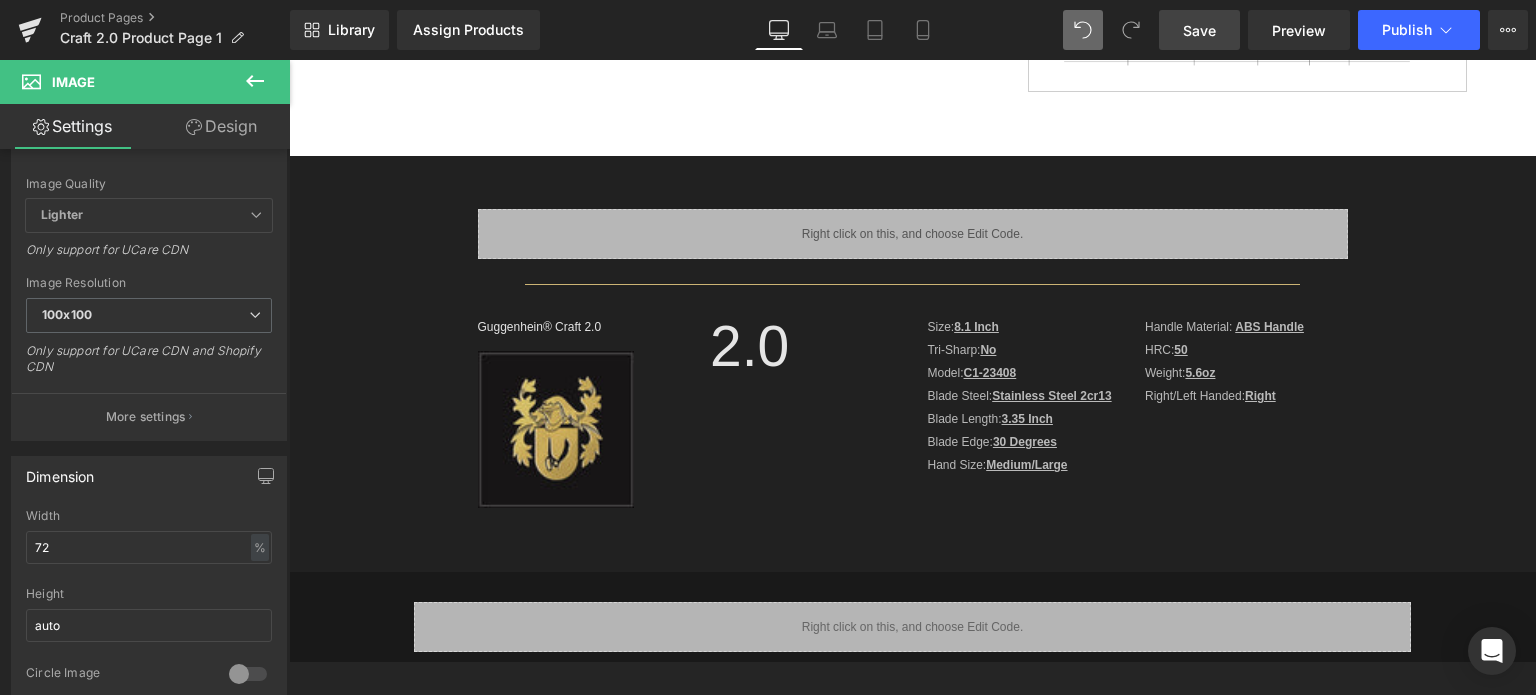 click on "Save" at bounding box center [1199, 30] 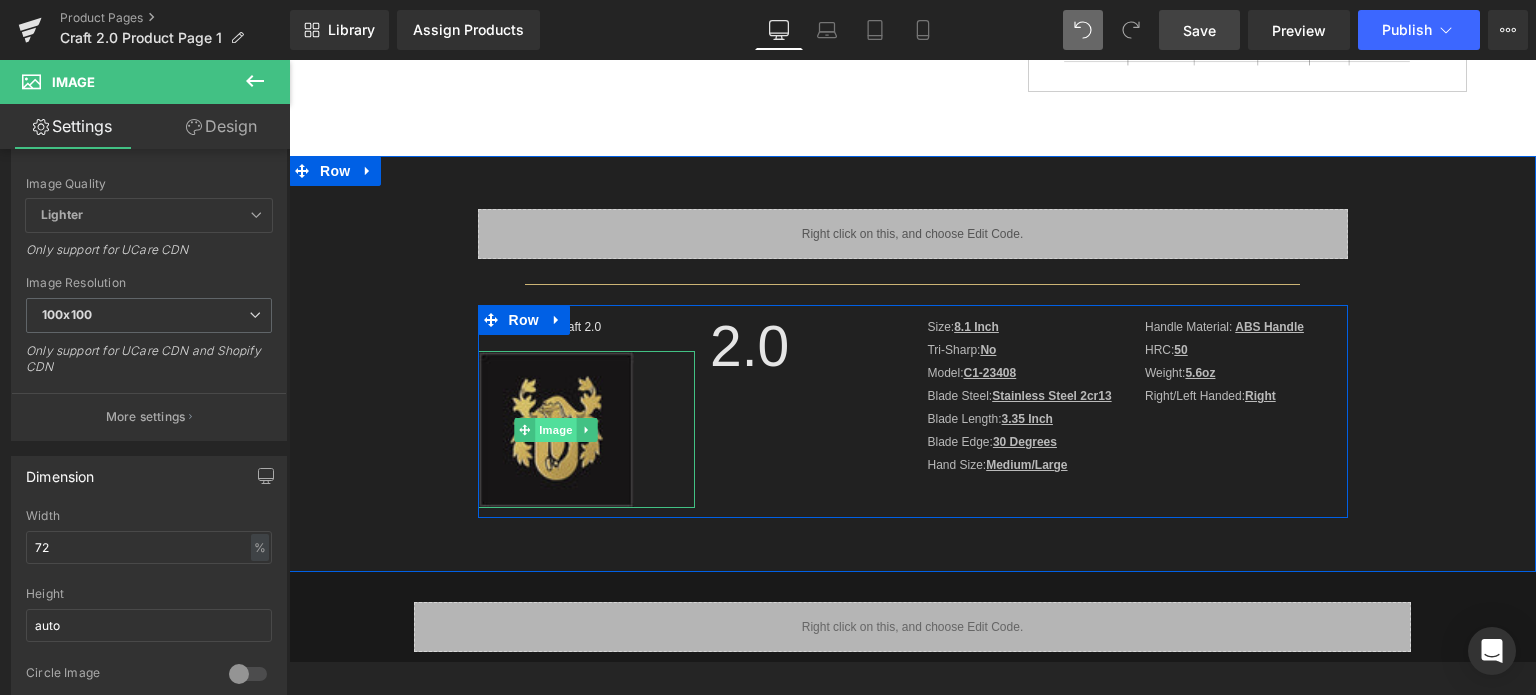 click on "Image" at bounding box center [556, 430] 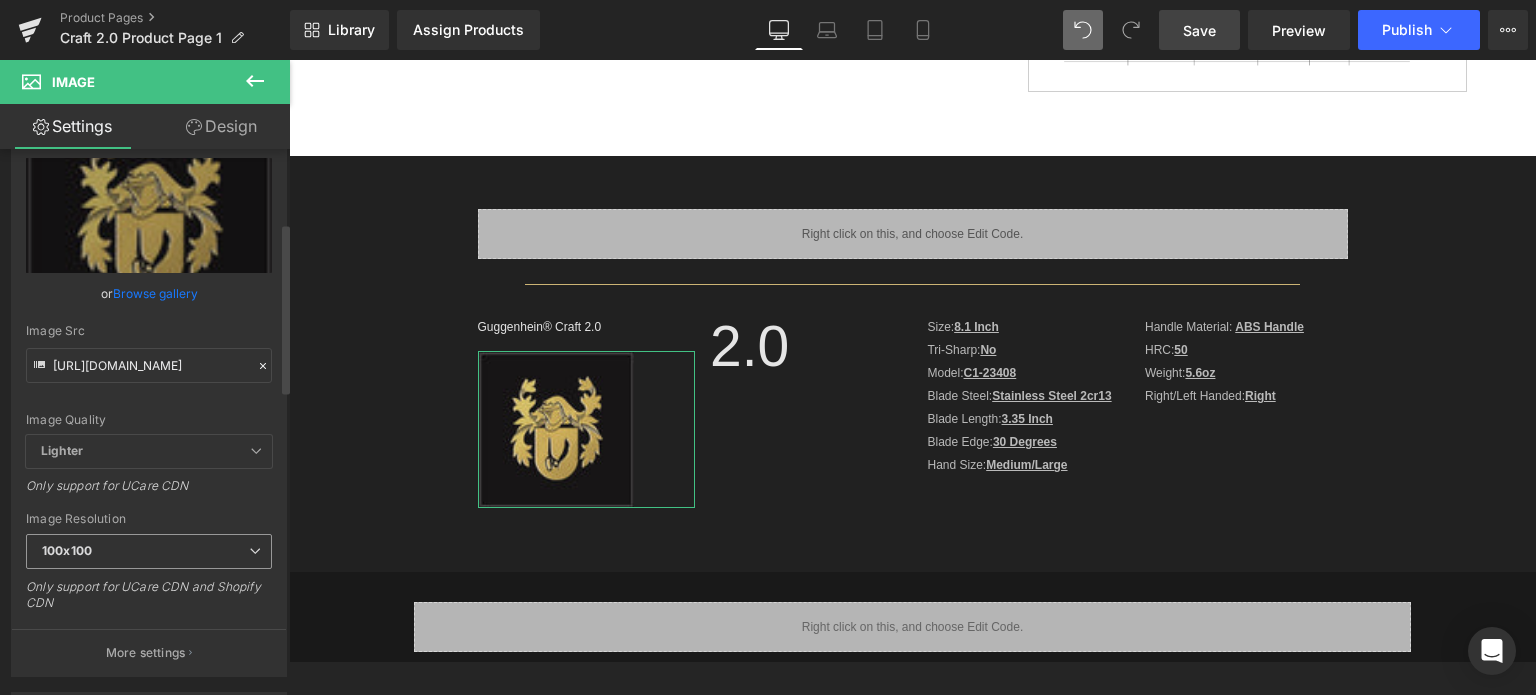 scroll, scrollTop: 0, scrollLeft: 0, axis: both 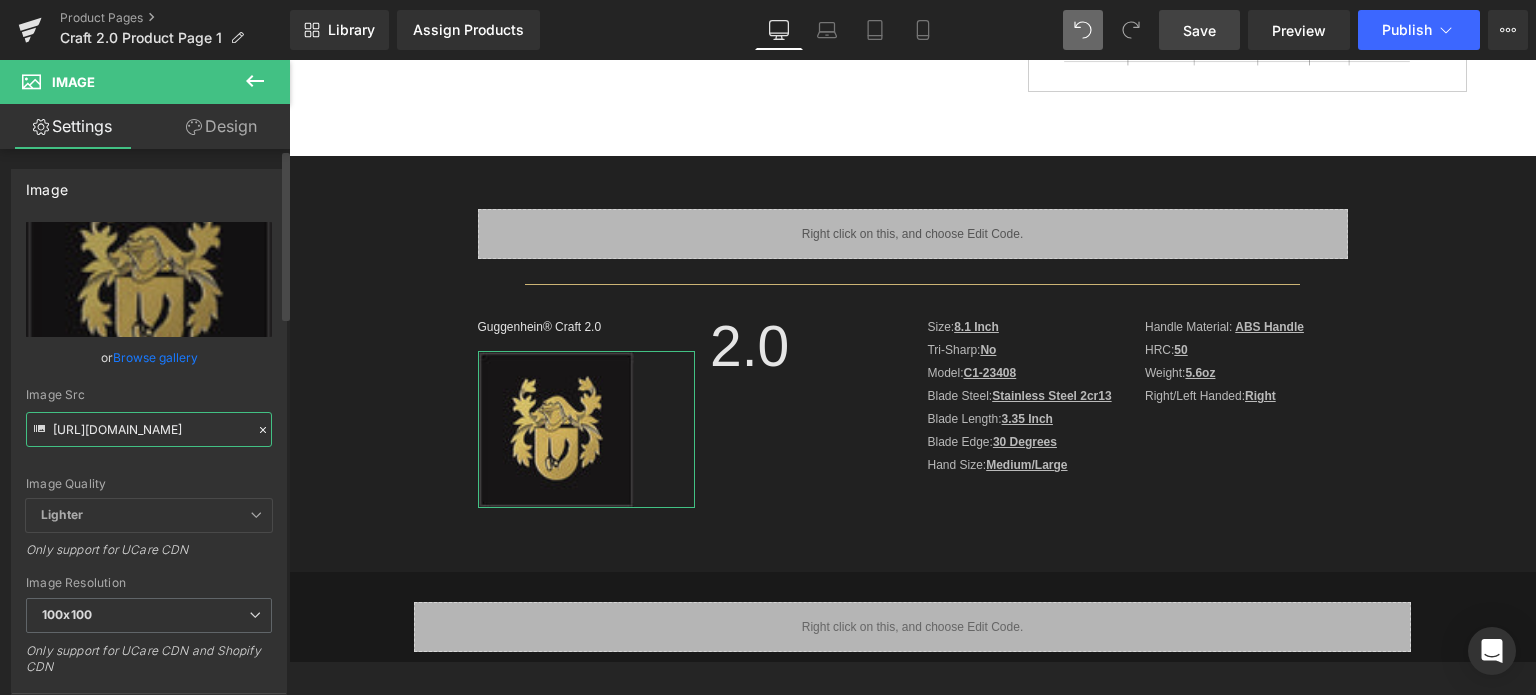 click on "[URL][DOMAIN_NAME]" at bounding box center (149, 429) 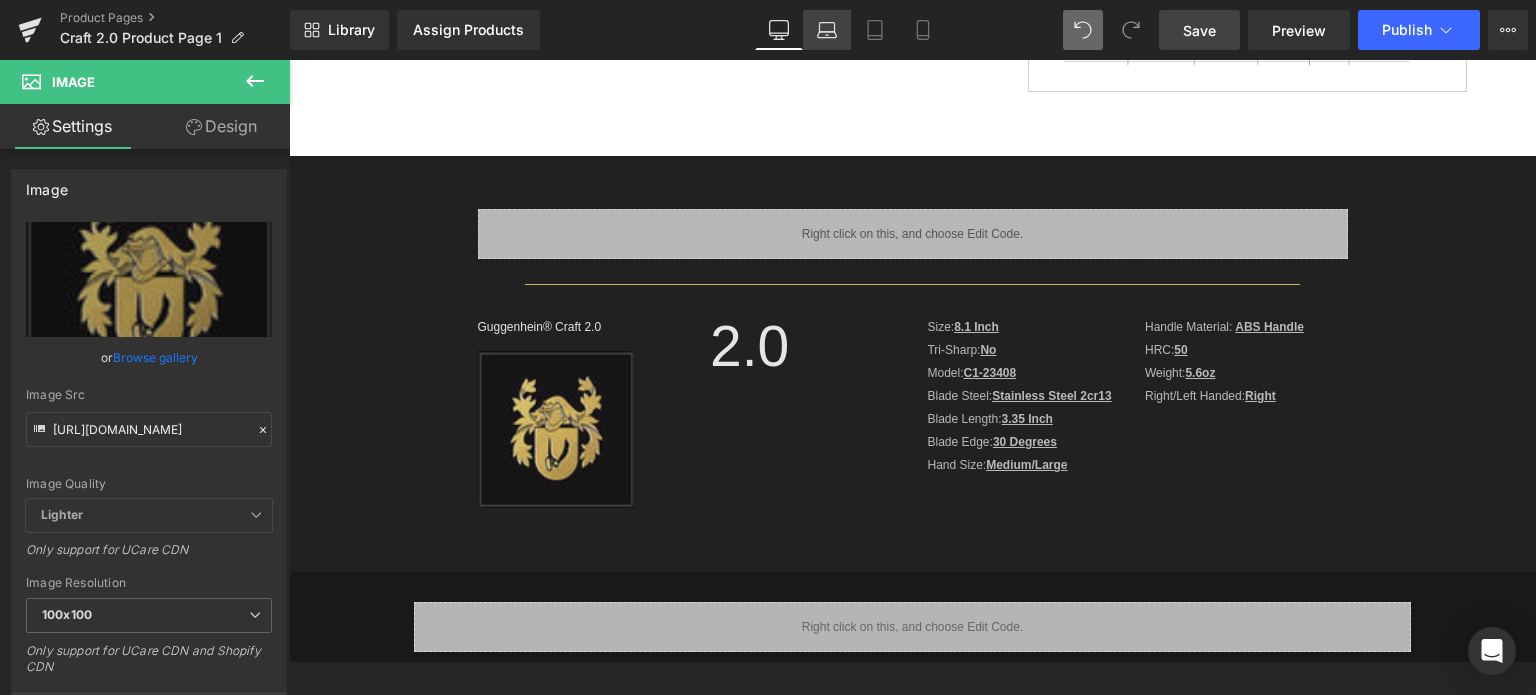 click 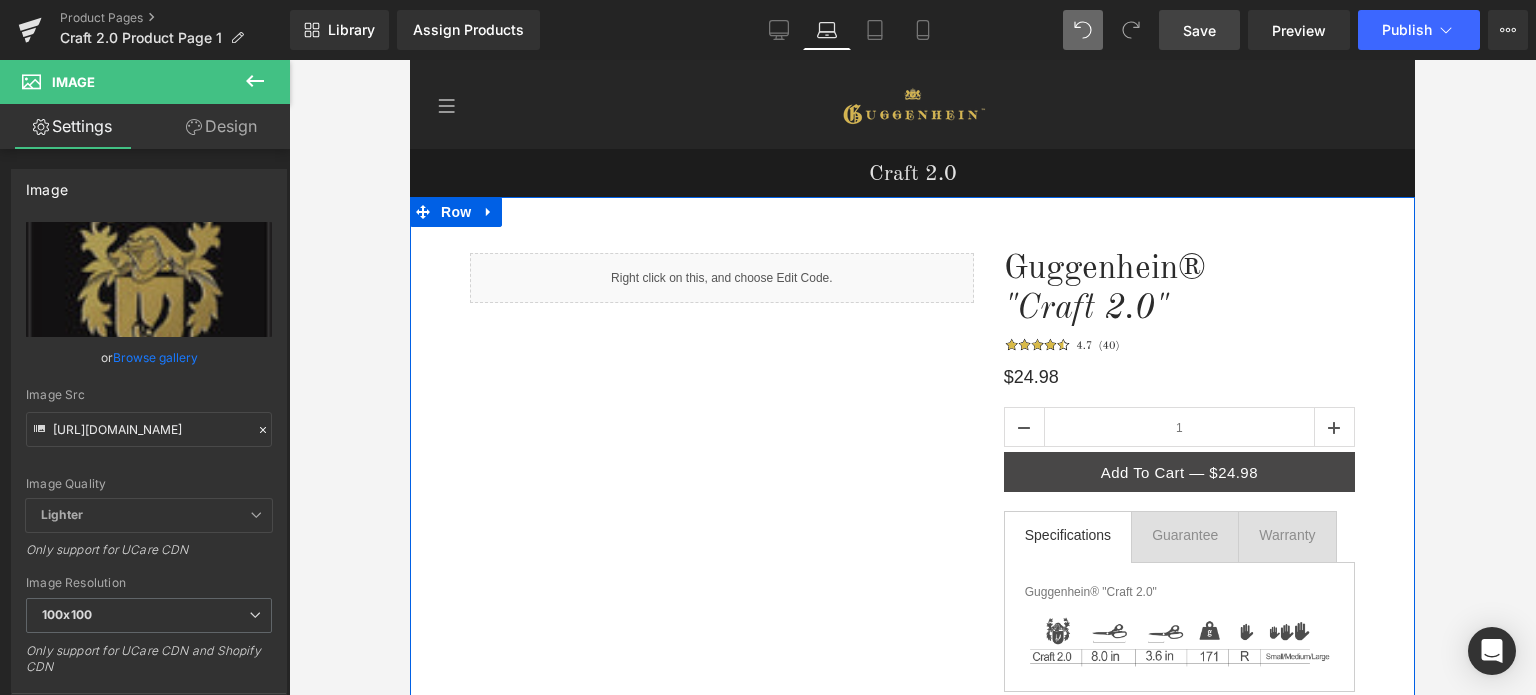 scroll, scrollTop: 500, scrollLeft: 0, axis: vertical 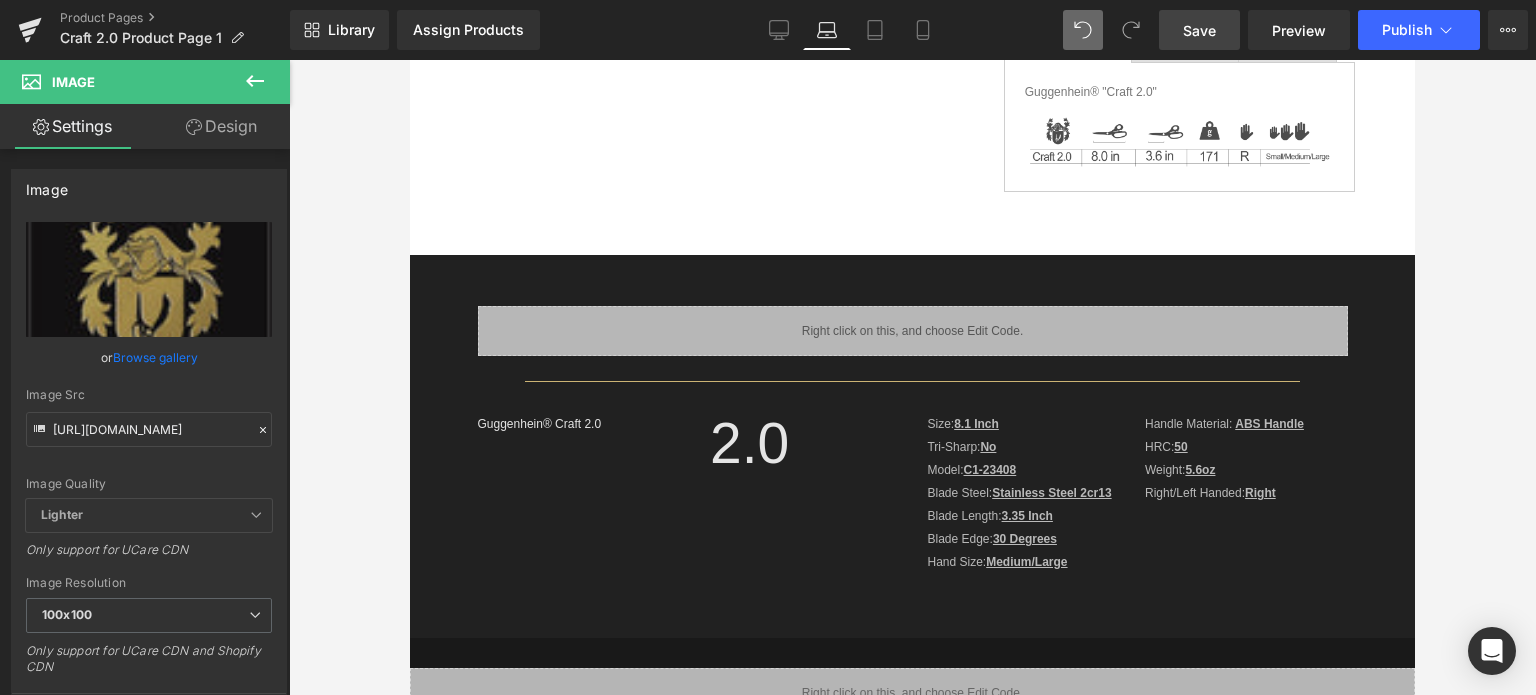 click 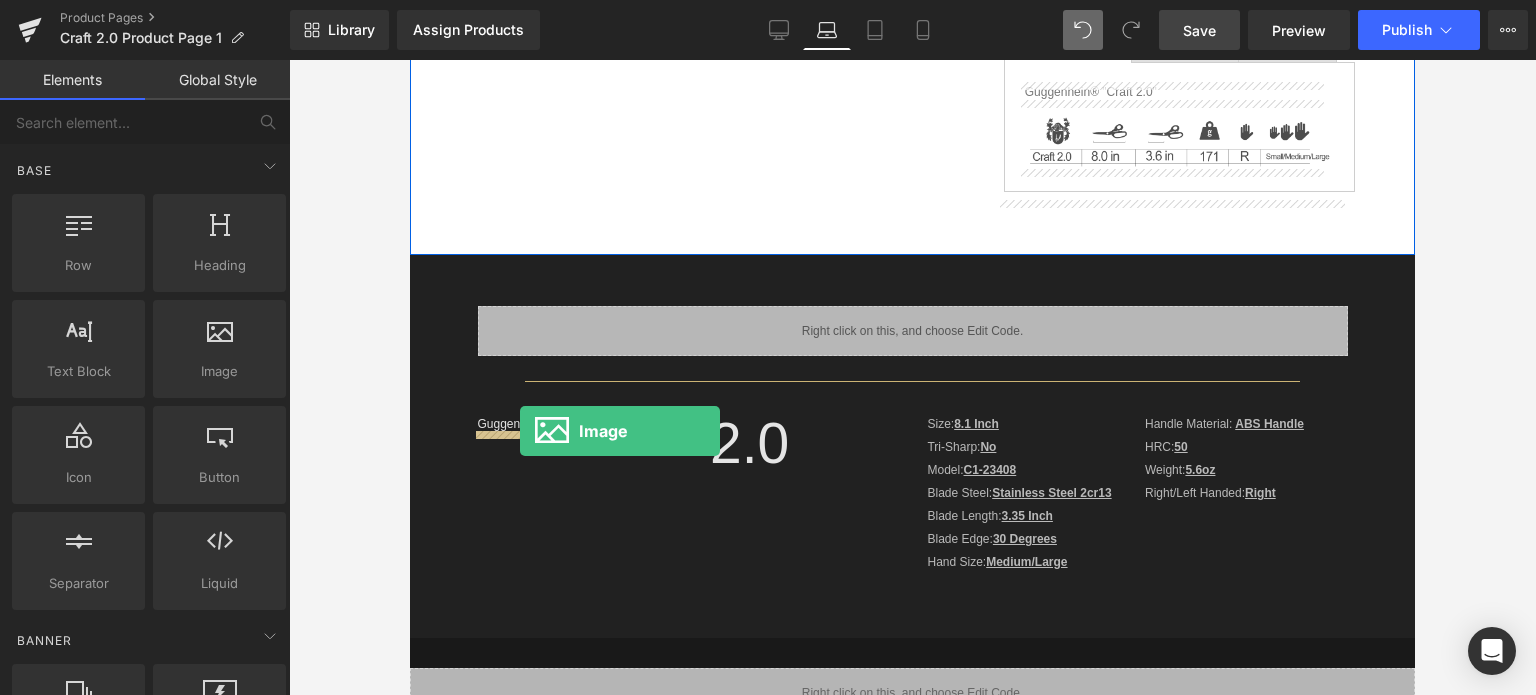 drag, startPoint x: 688, startPoint y: 451, endPoint x: 520, endPoint y: 431, distance: 169.1863 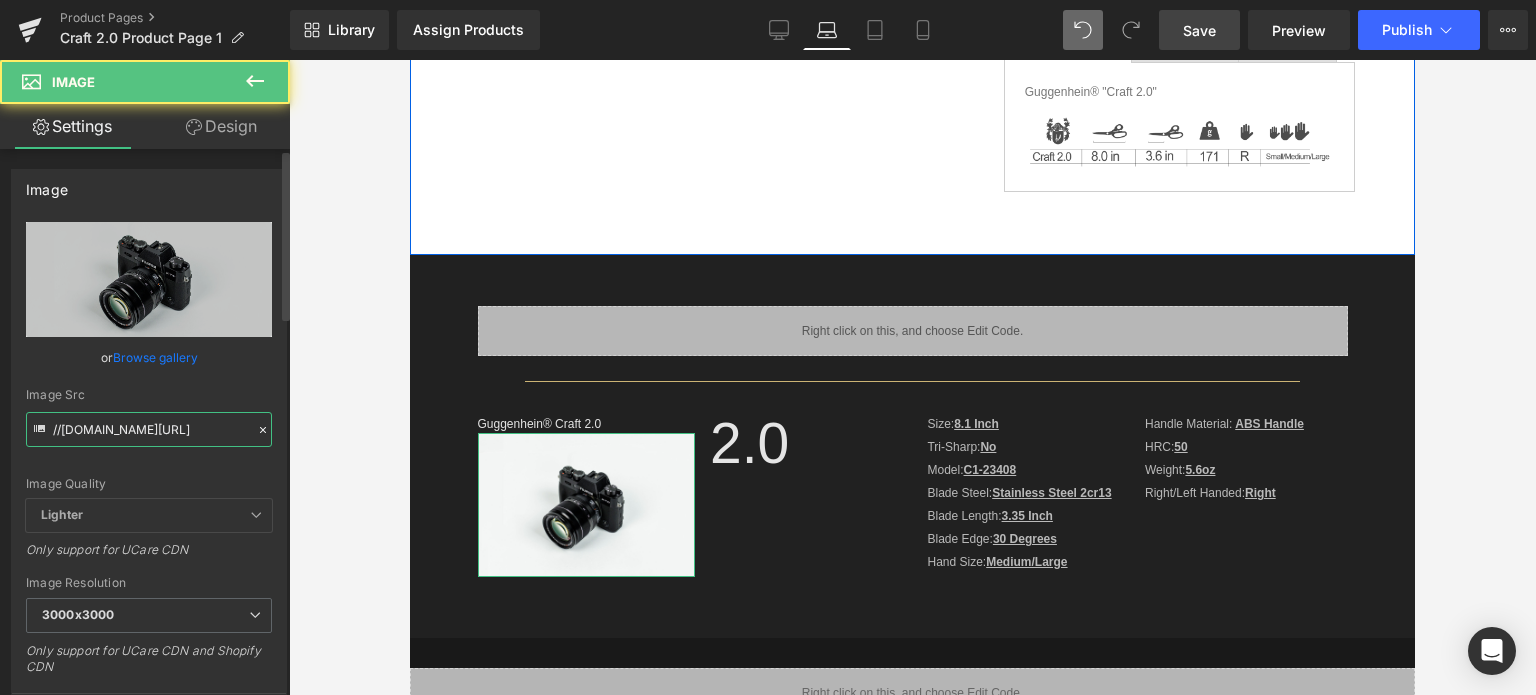 click on "//[DOMAIN_NAME][URL]" at bounding box center [149, 429] 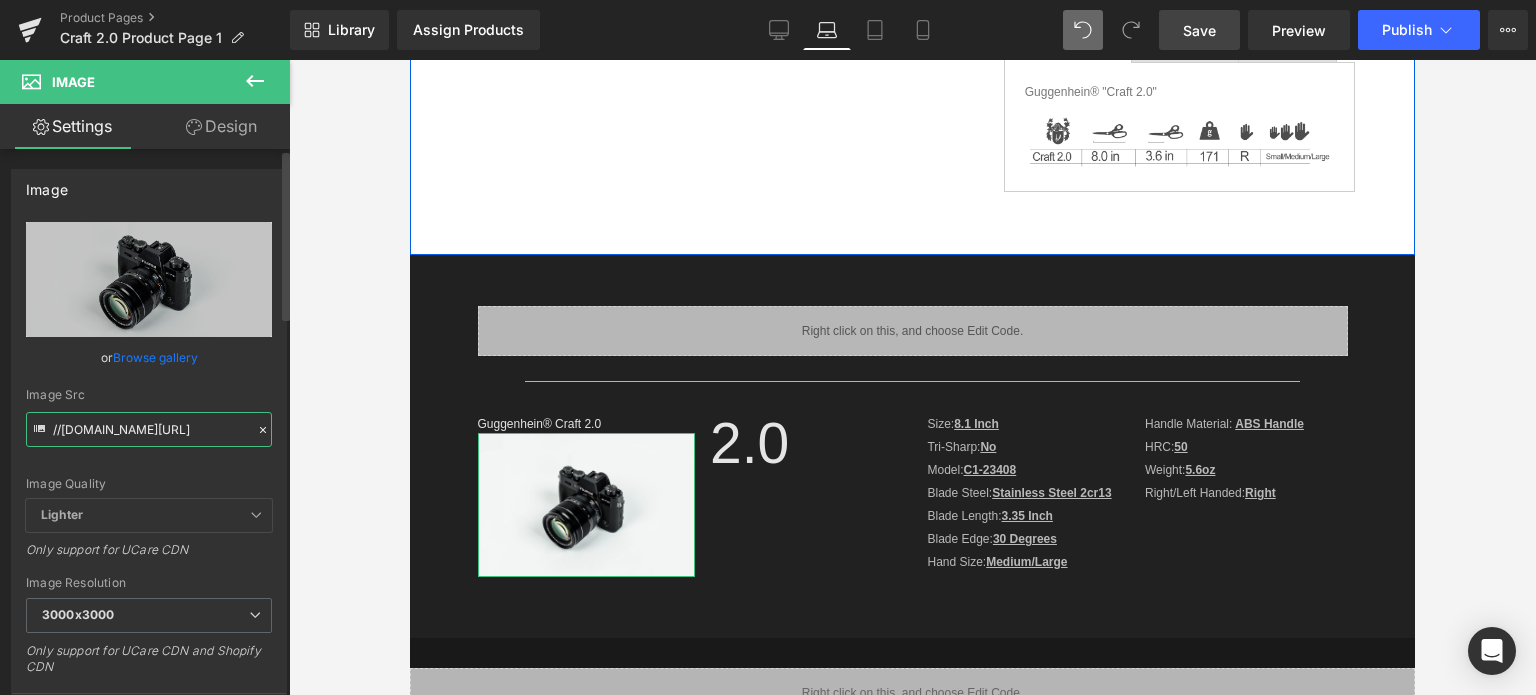 paste on "[URL][DOMAIN_NAME]" 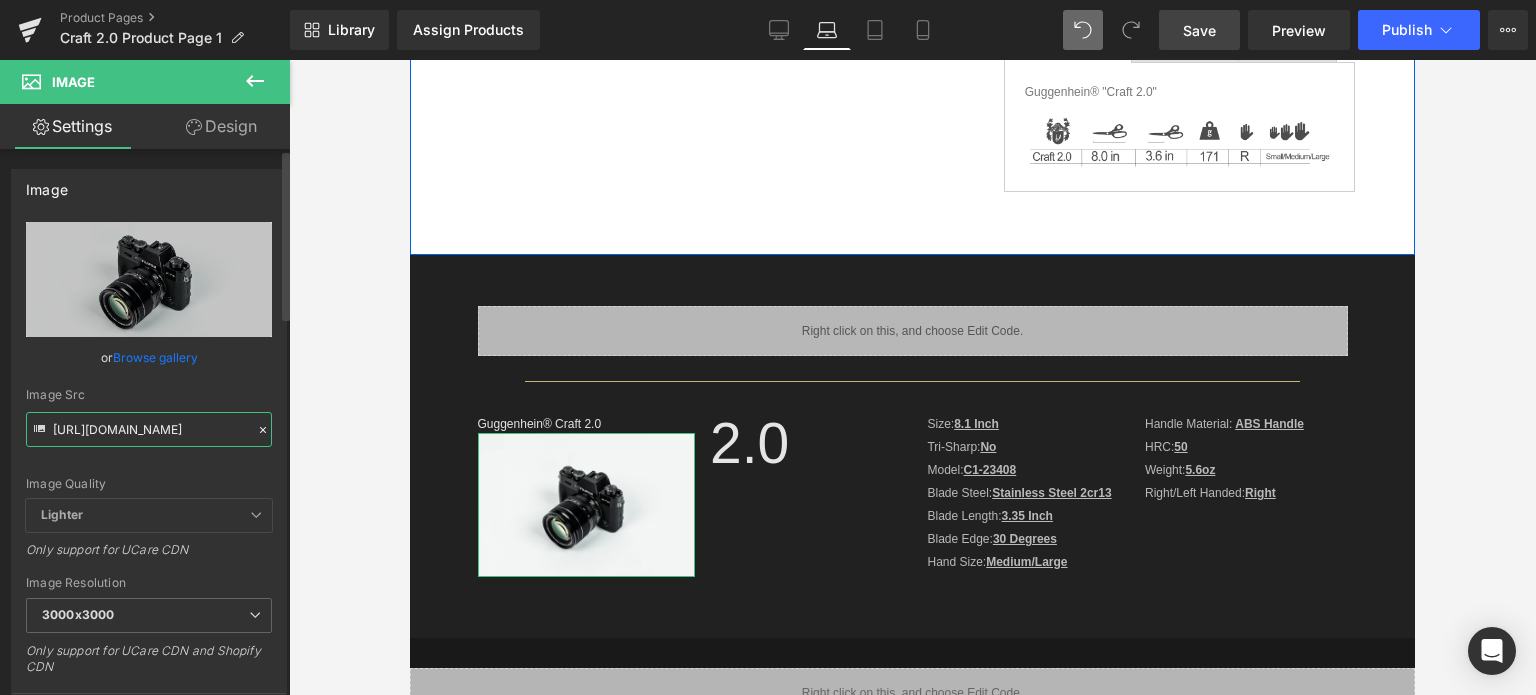scroll, scrollTop: 0, scrollLeft: 561, axis: horizontal 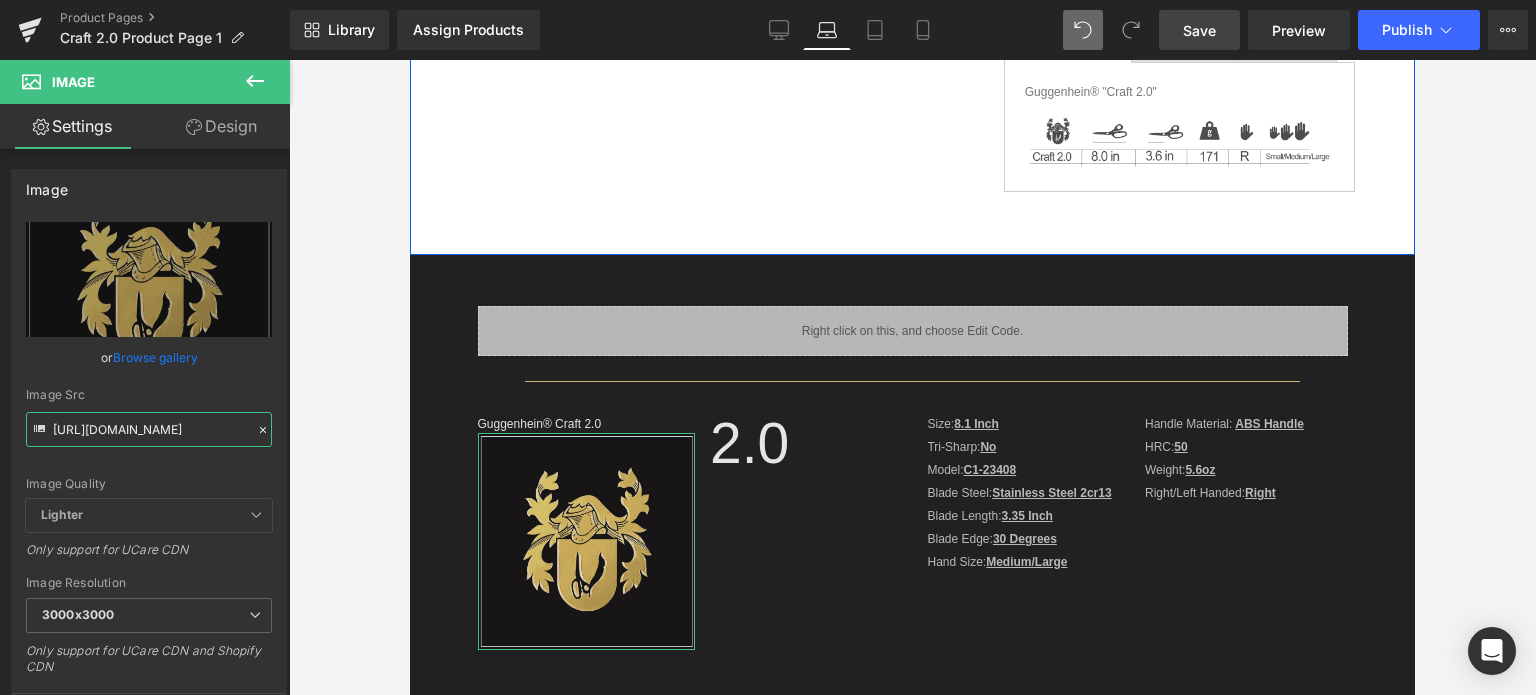 type on "[URL][DOMAIN_NAME]" 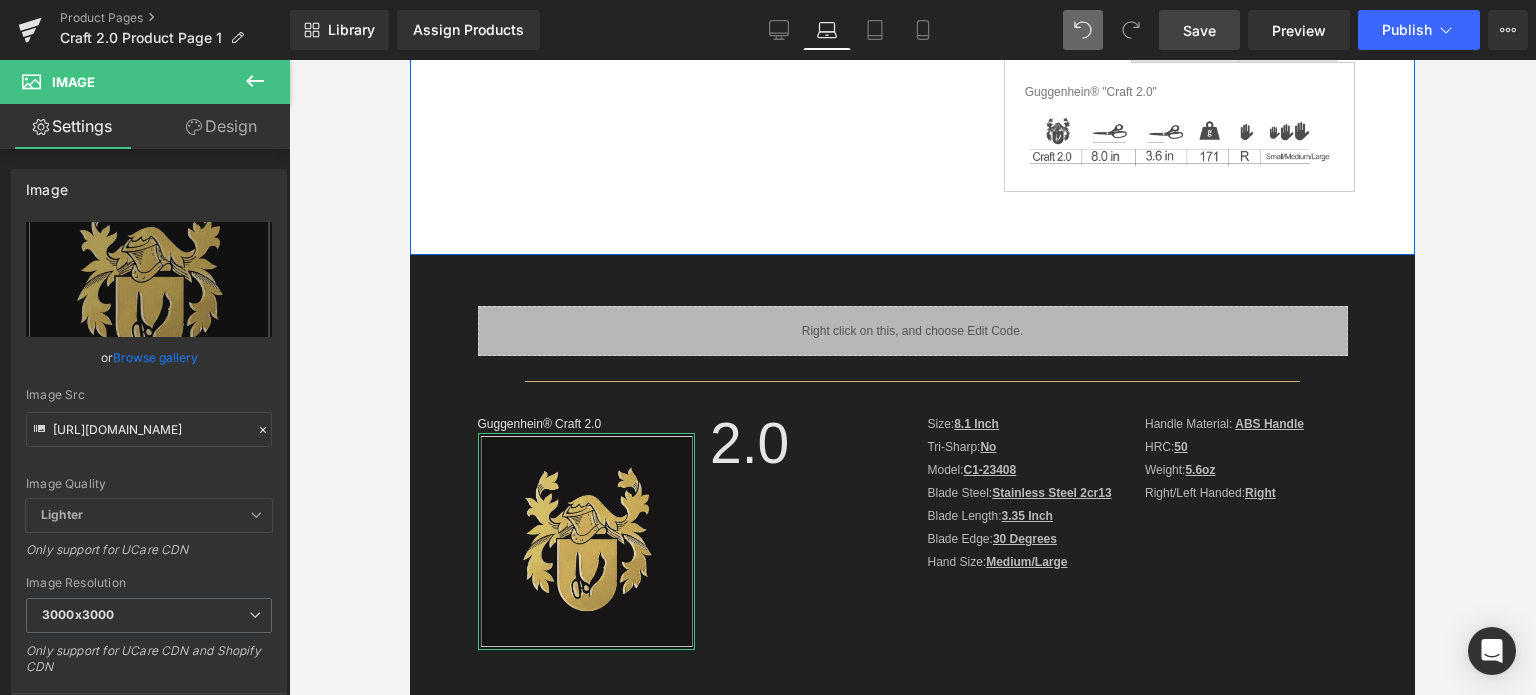 click on "Design" at bounding box center (221, 126) 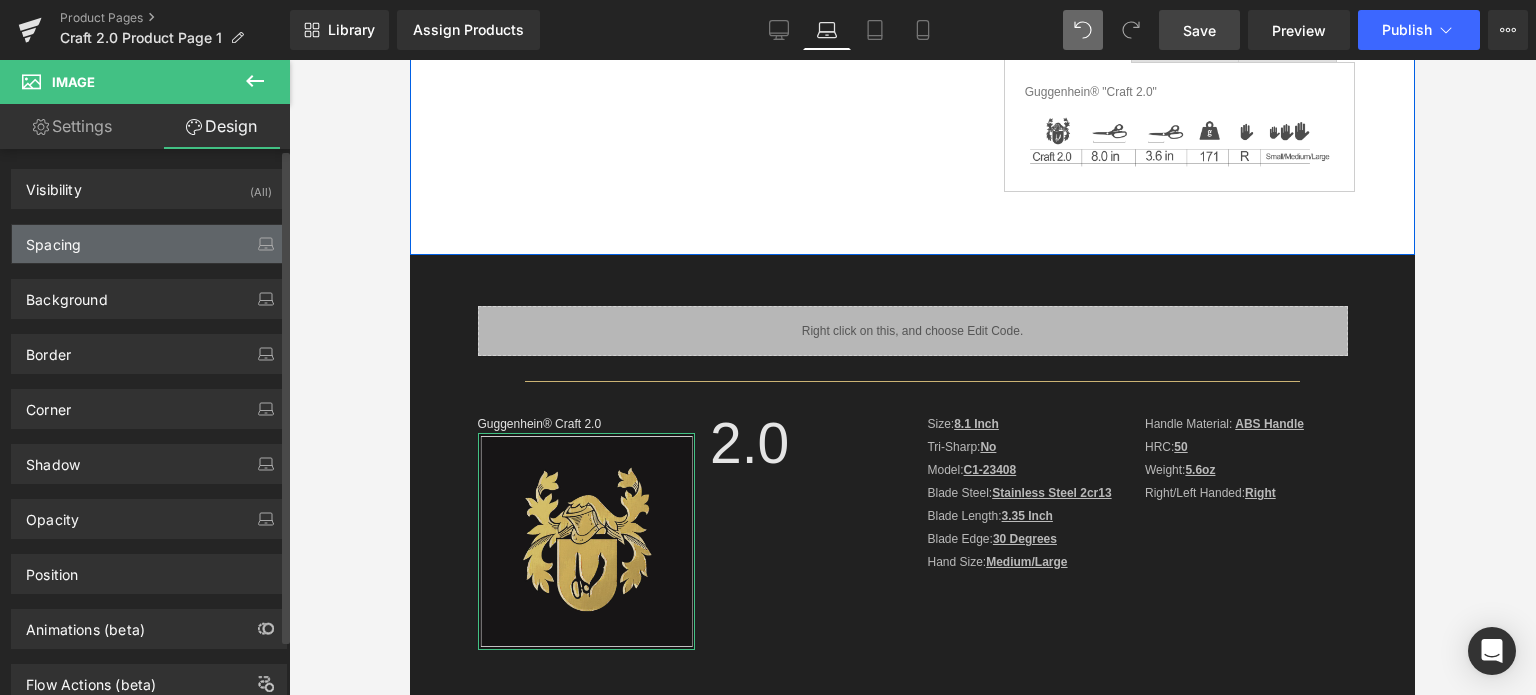 click on "Spacing" at bounding box center [149, 244] 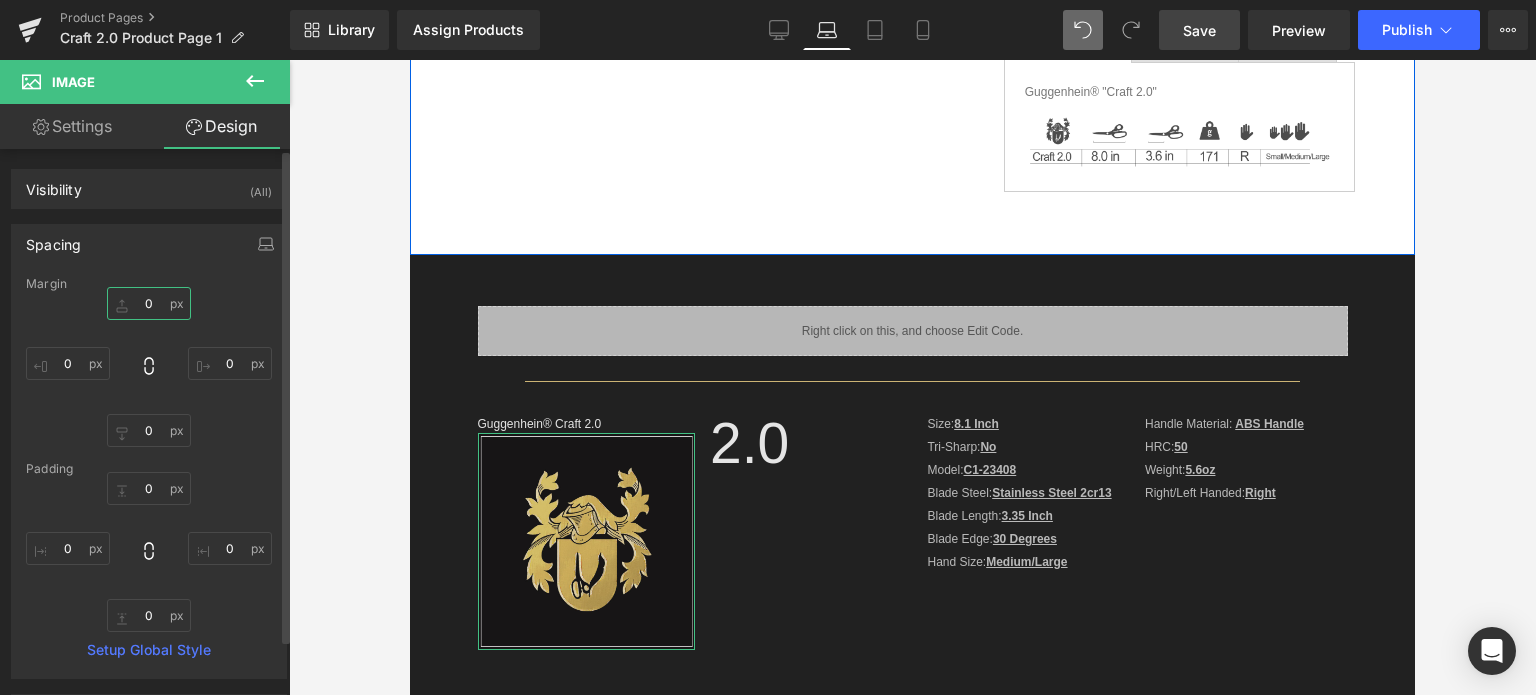 click on "0" at bounding box center (149, 303) 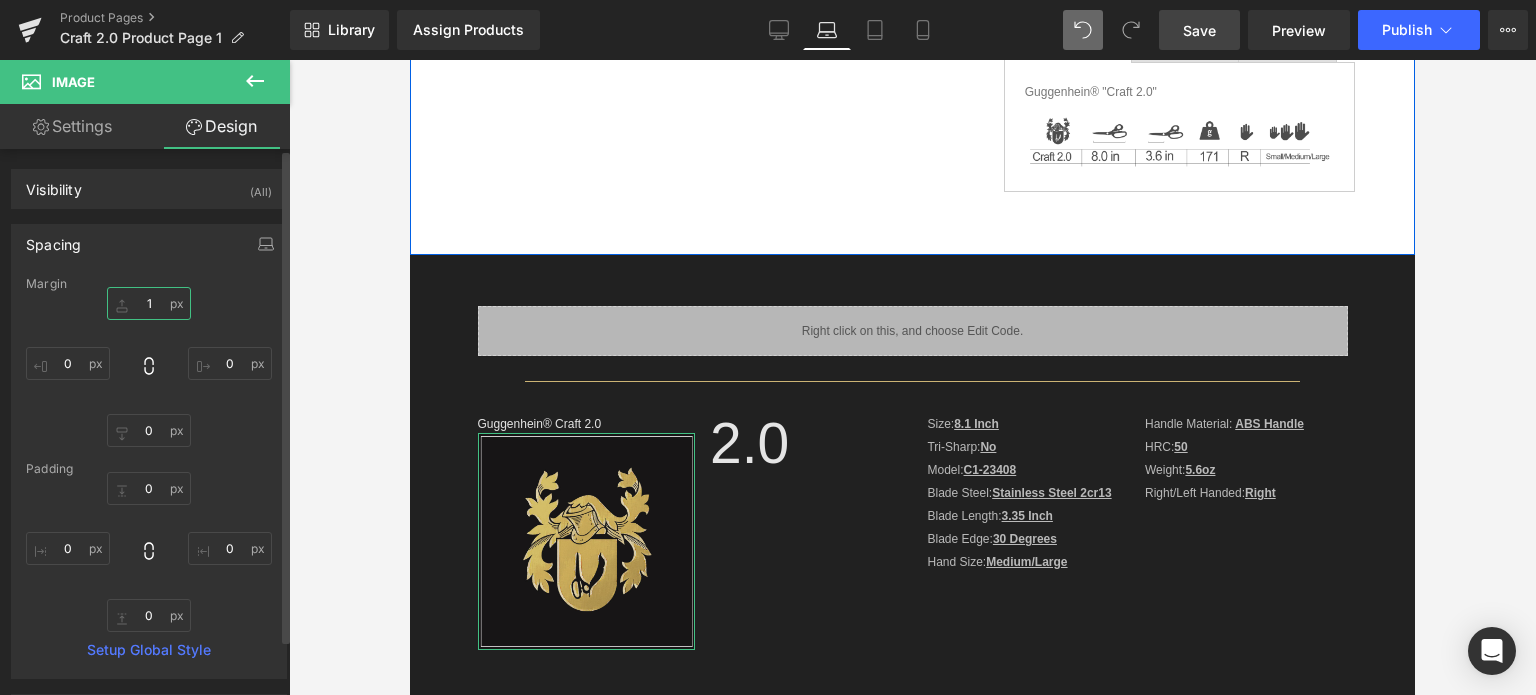 type on "15" 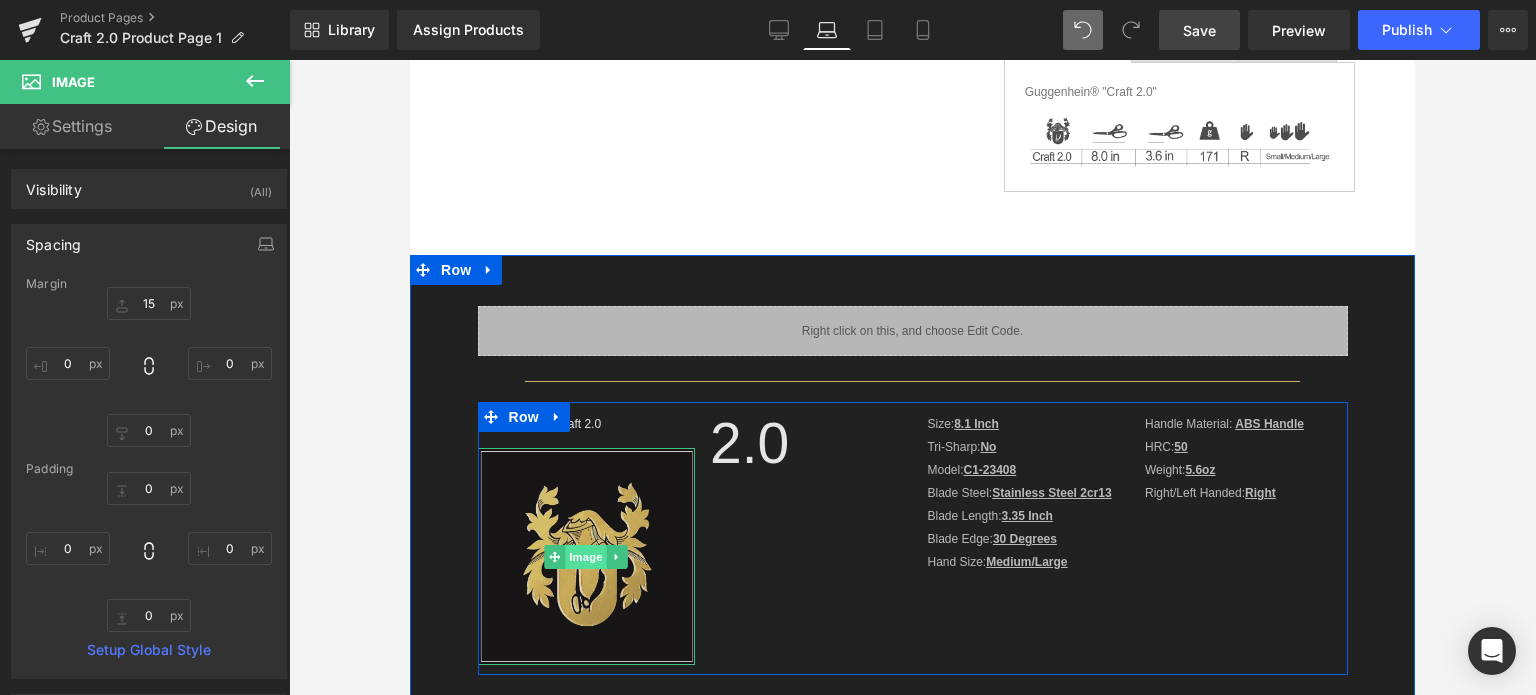 click on "Image" at bounding box center [586, 557] 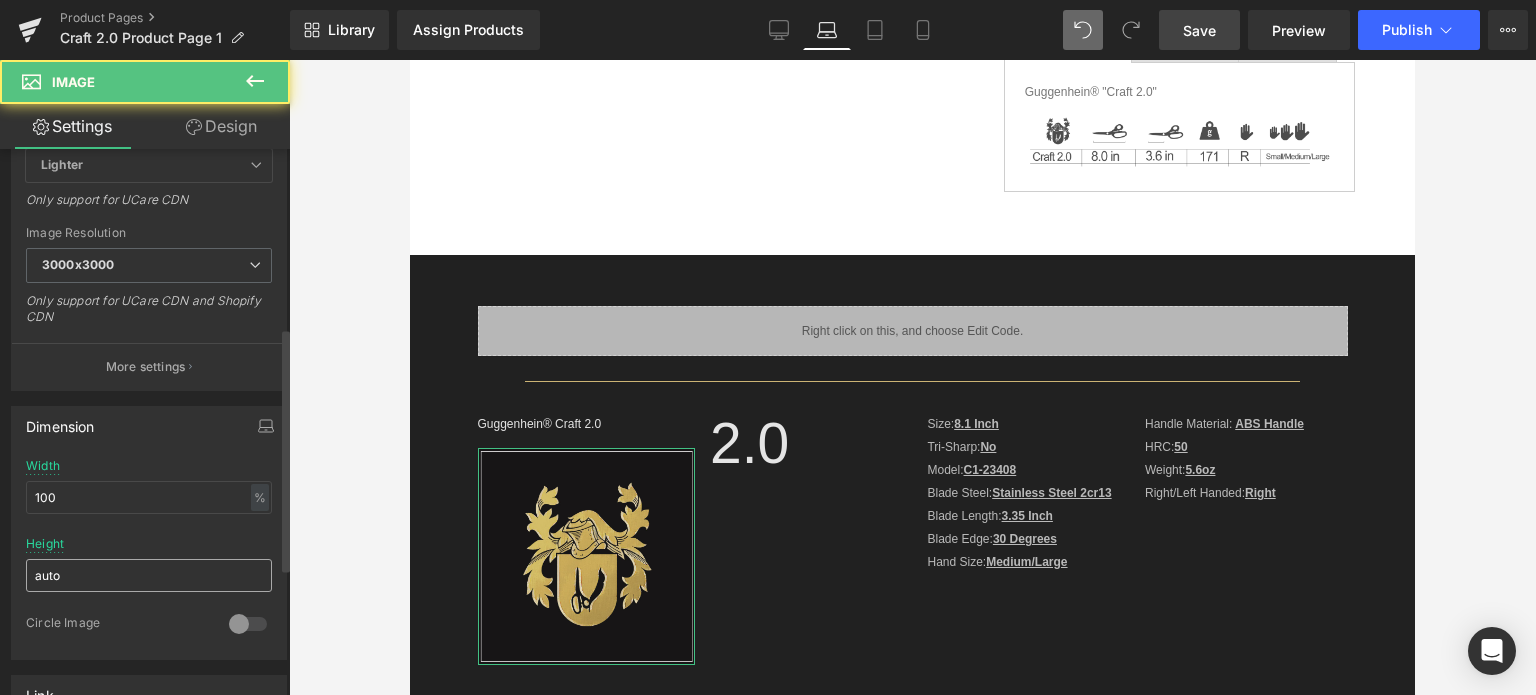scroll, scrollTop: 400, scrollLeft: 0, axis: vertical 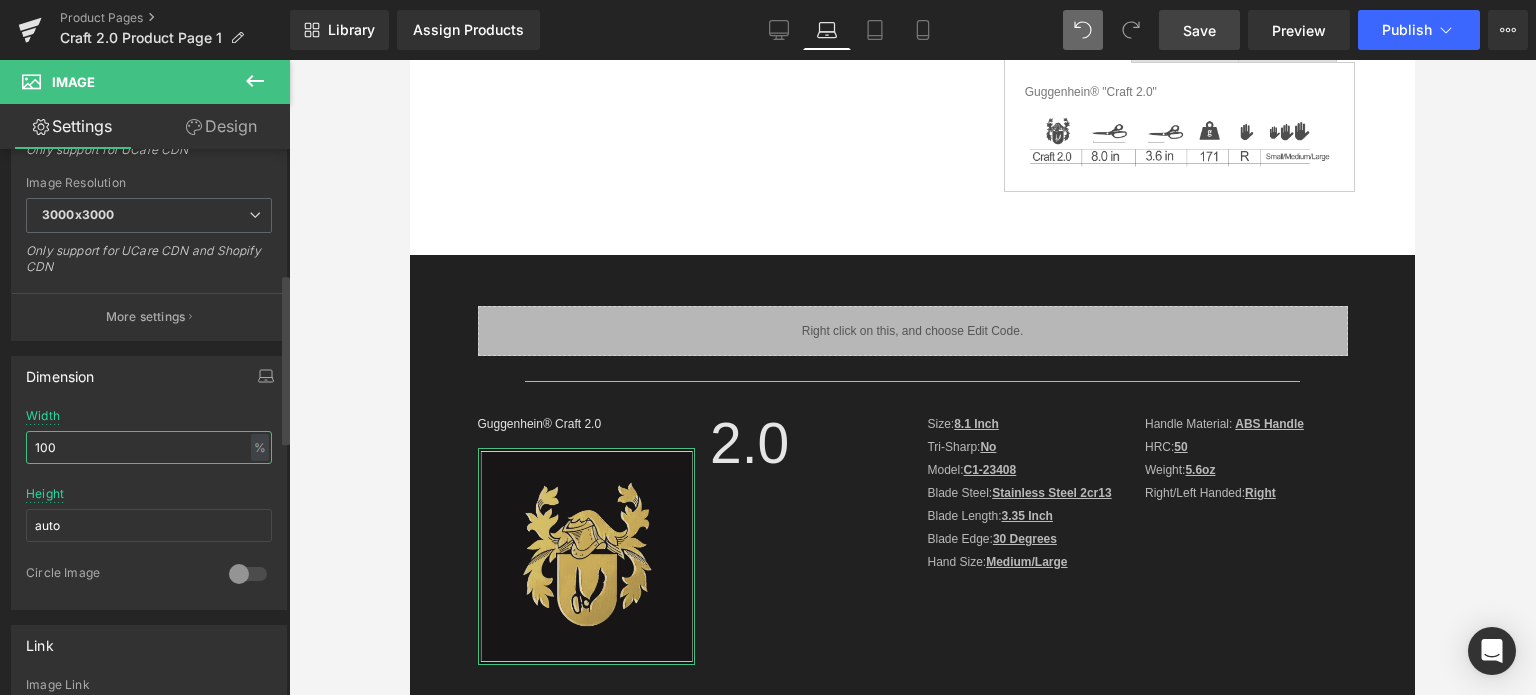 drag, startPoint x: 54, startPoint y: 449, endPoint x: 24, endPoint y: 451, distance: 30.066593 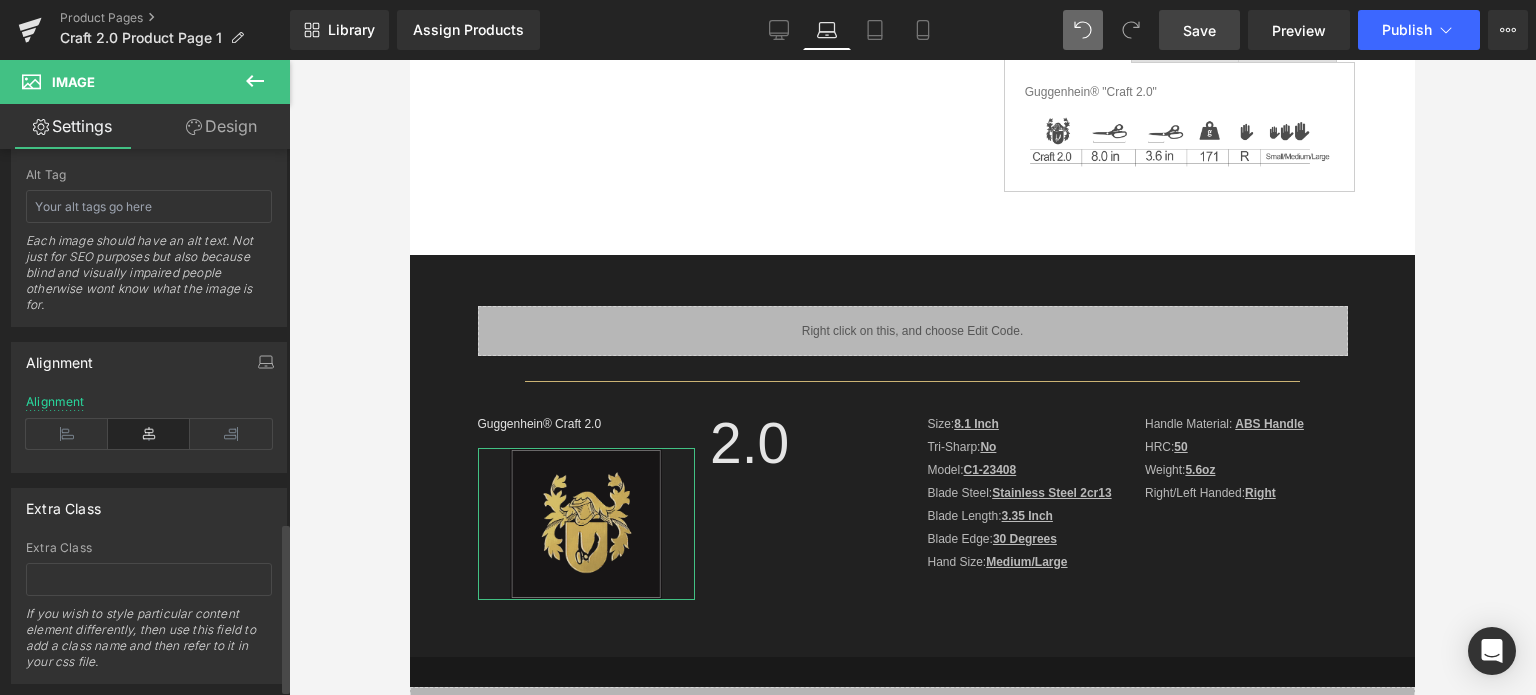 scroll, scrollTop: 1200, scrollLeft: 0, axis: vertical 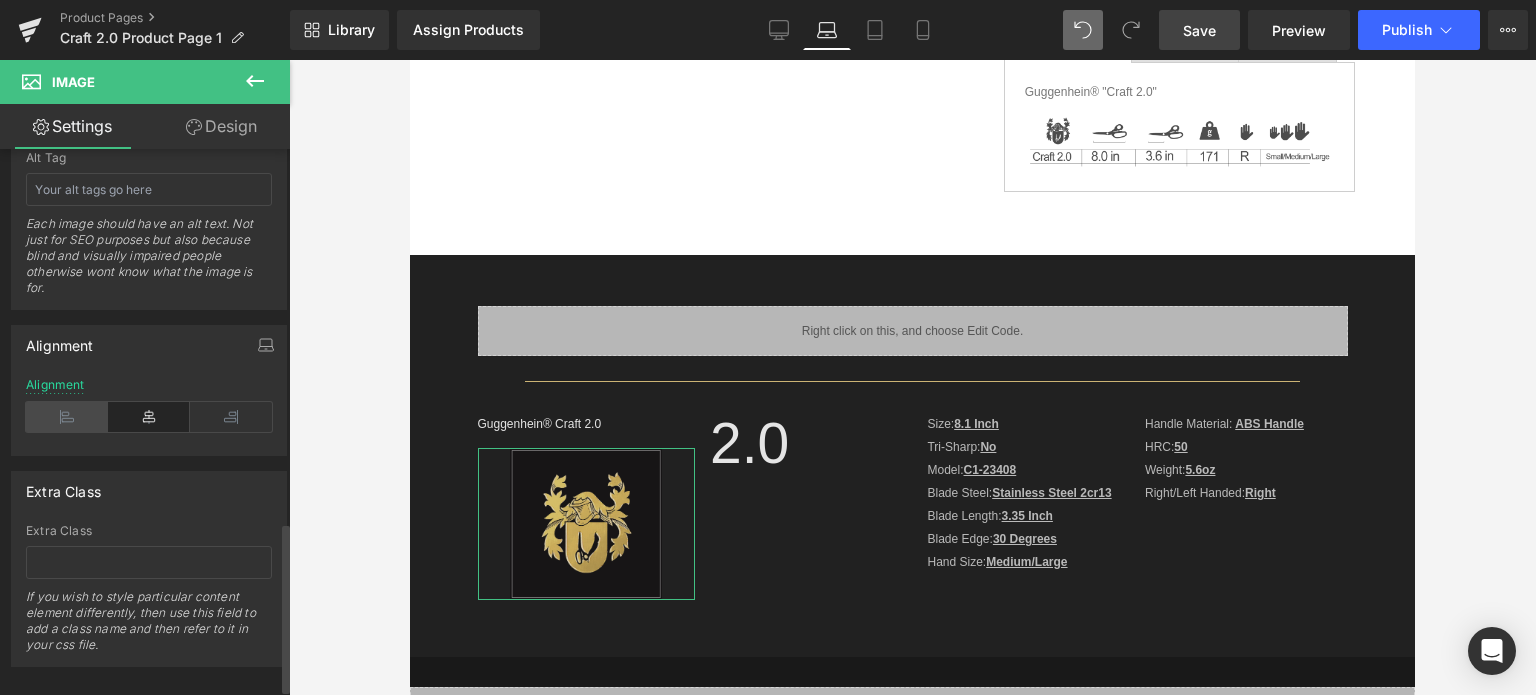 click at bounding box center (67, 417) 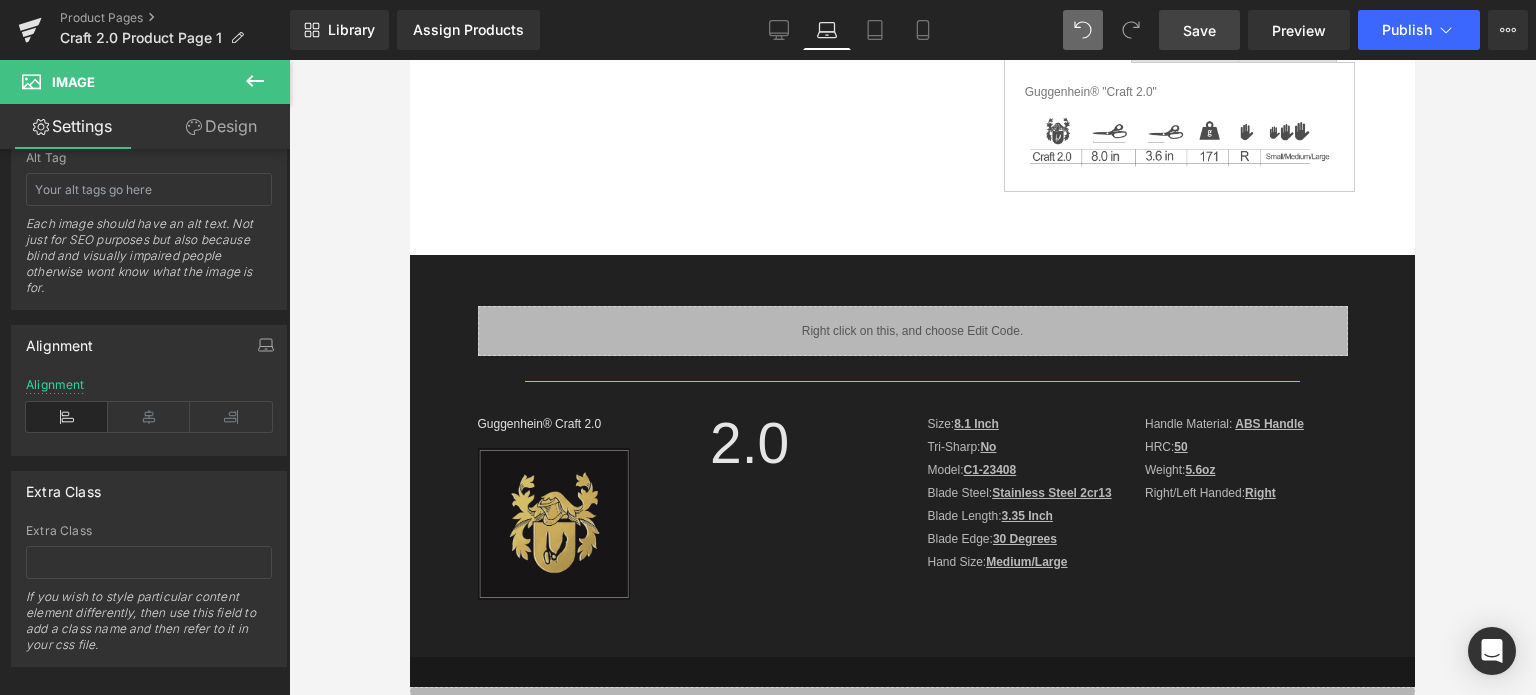 click on "Save" at bounding box center (1199, 30) 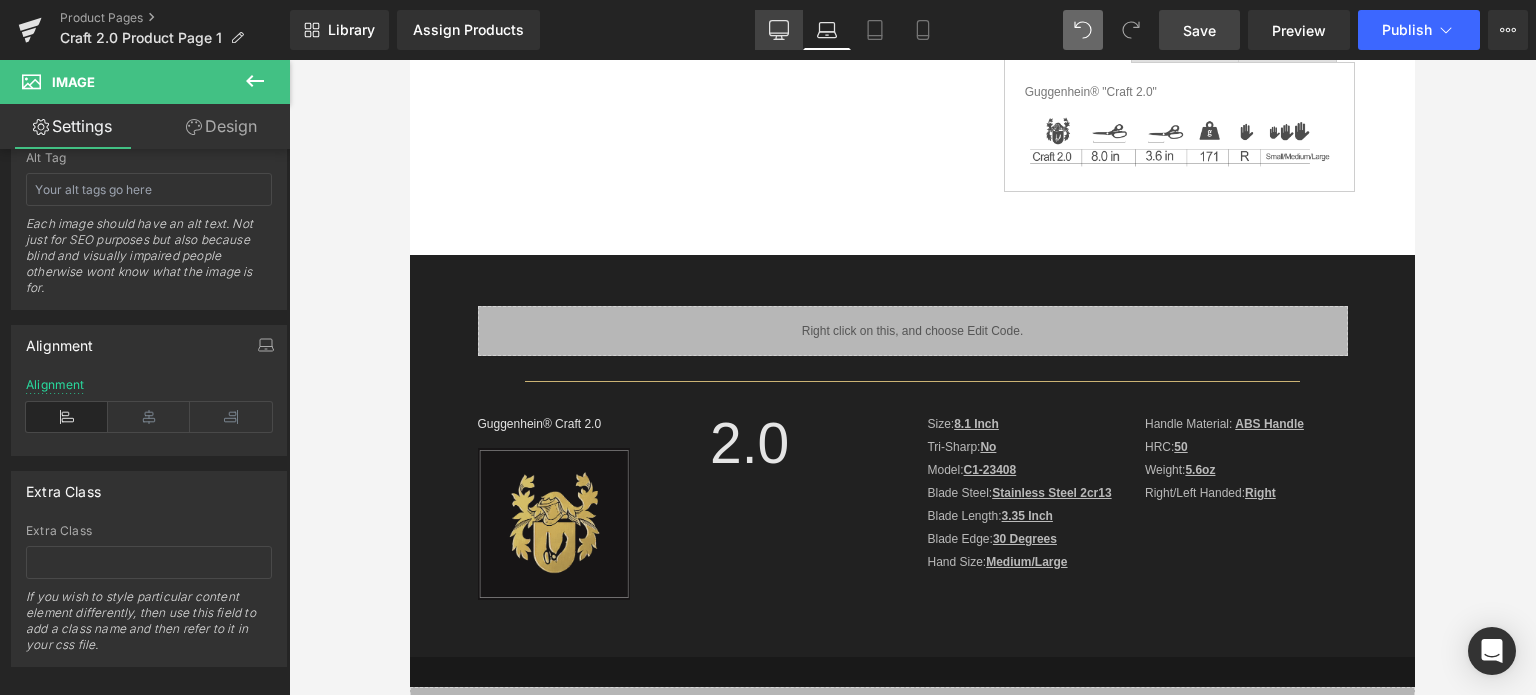 click 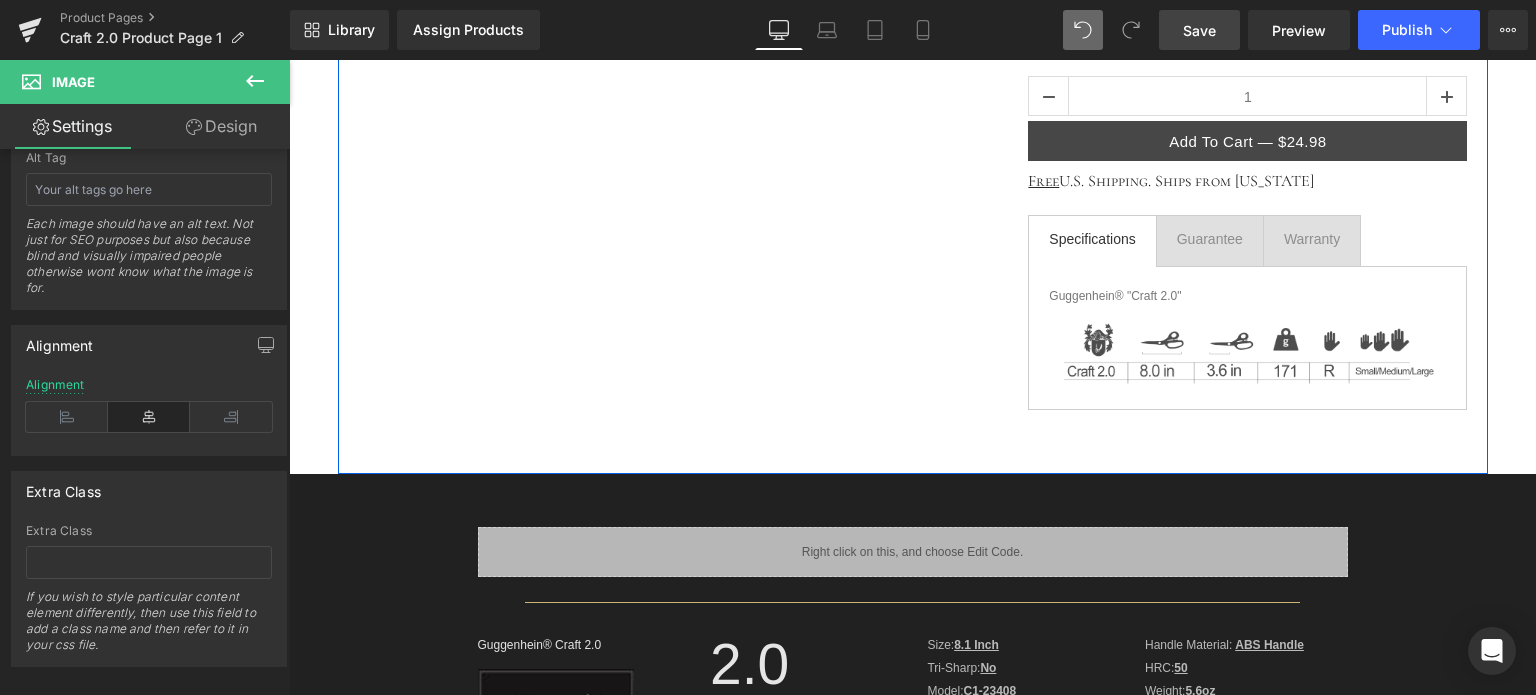 scroll, scrollTop: 600, scrollLeft: 0, axis: vertical 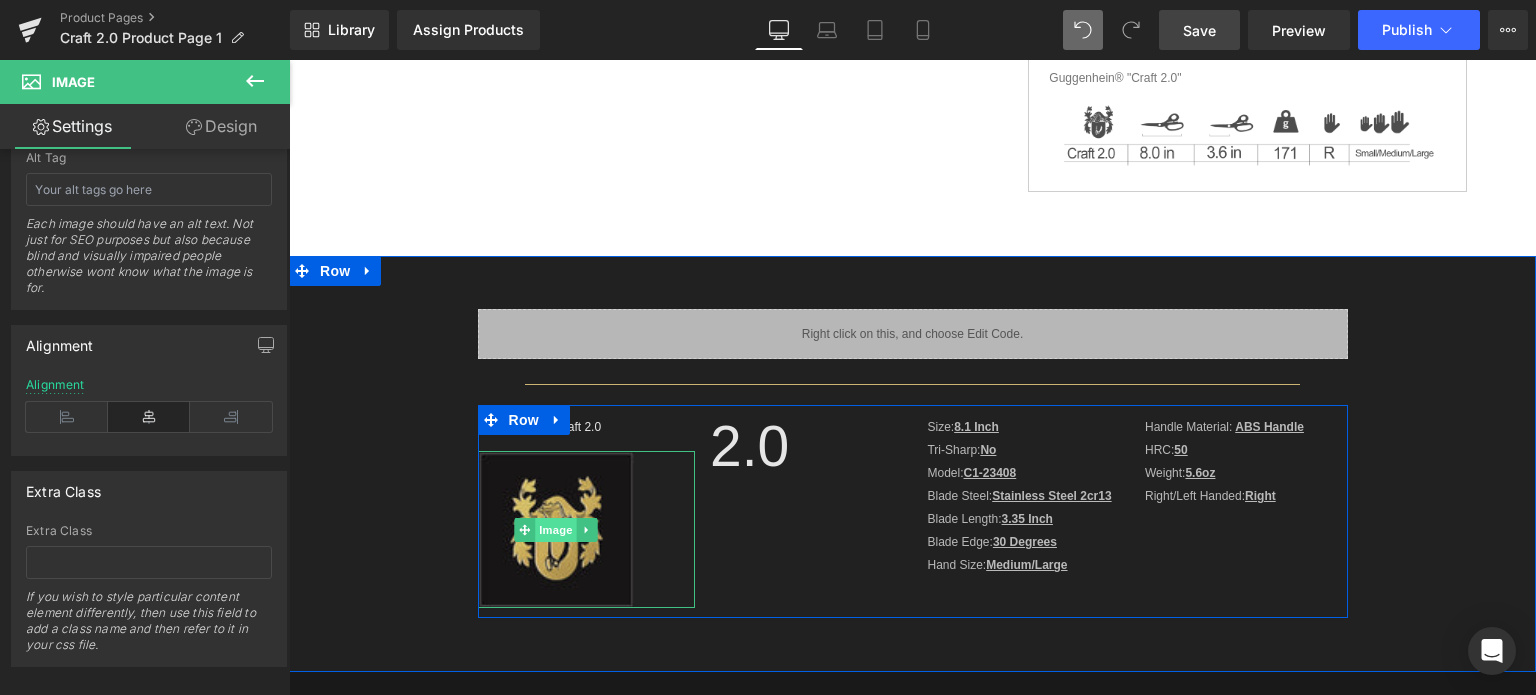 click on "Image" at bounding box center [556, 530] 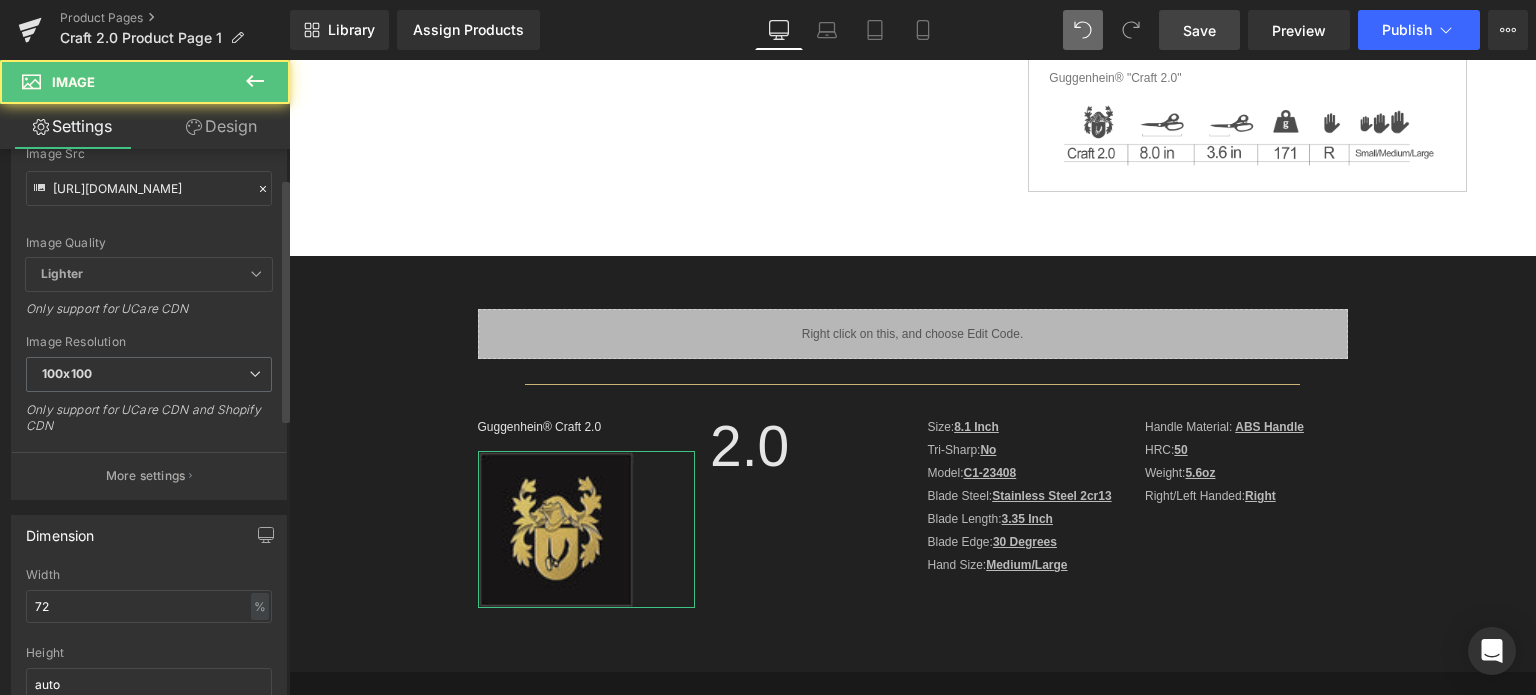 scroll, scrollTop: 300, scrollLeft: 0, axis: vertical 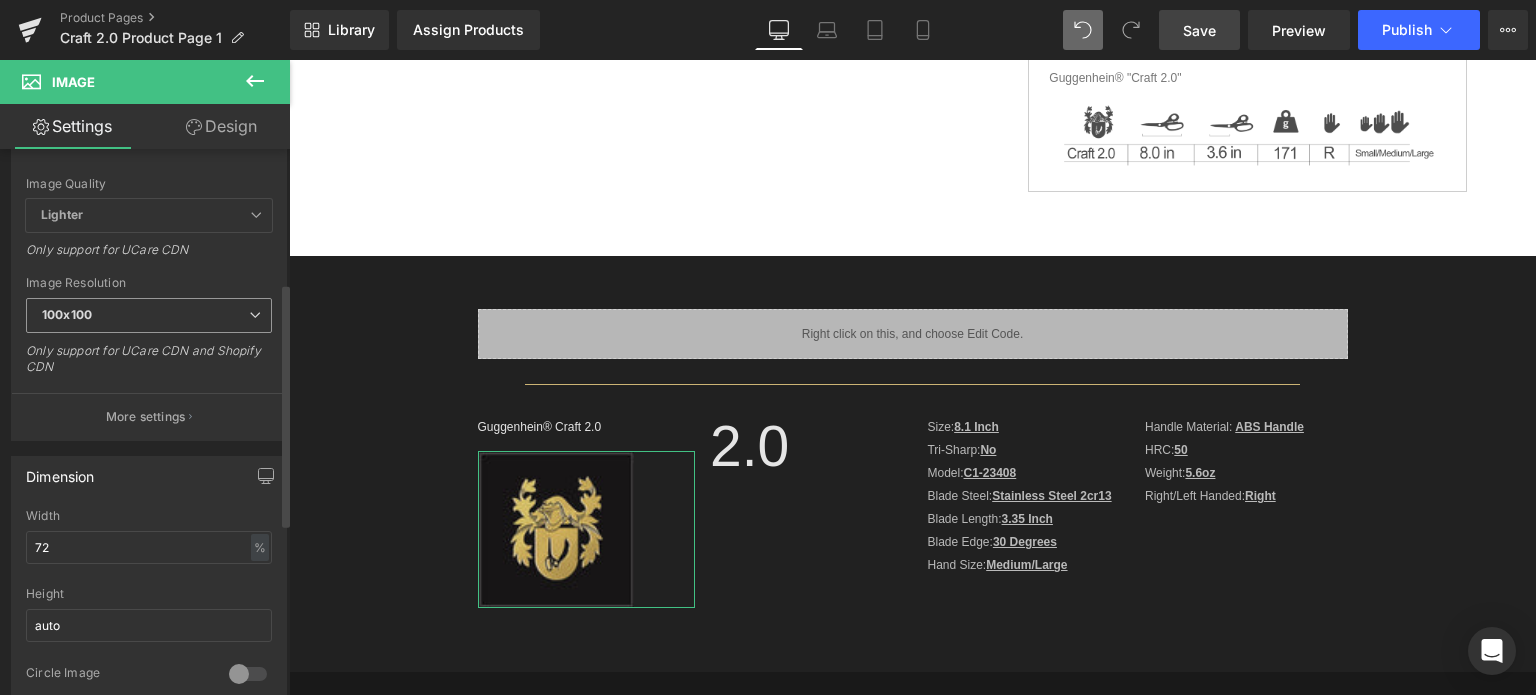 click on "100x100" at bounding box center [149, 315] 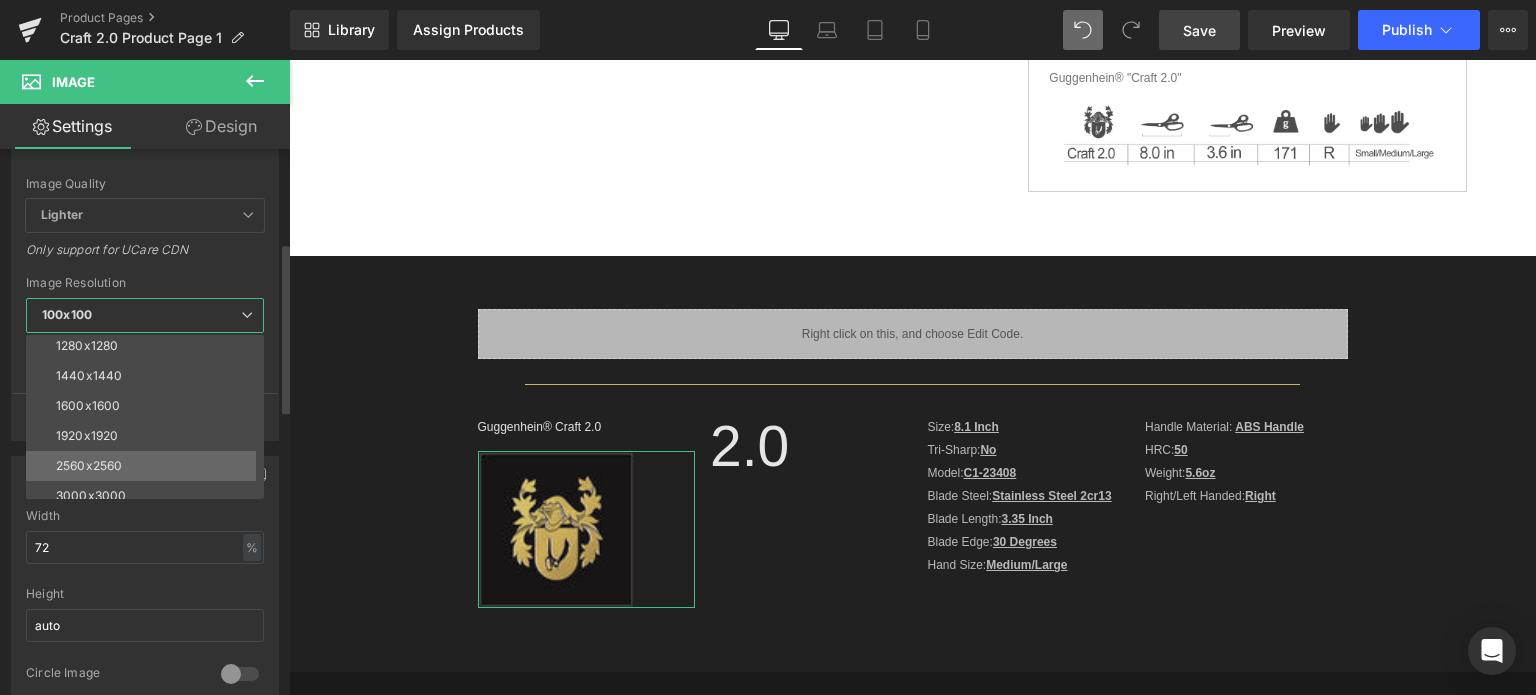 scroll, scrollTop: 286, scrollLeft: 0, axis: vertical 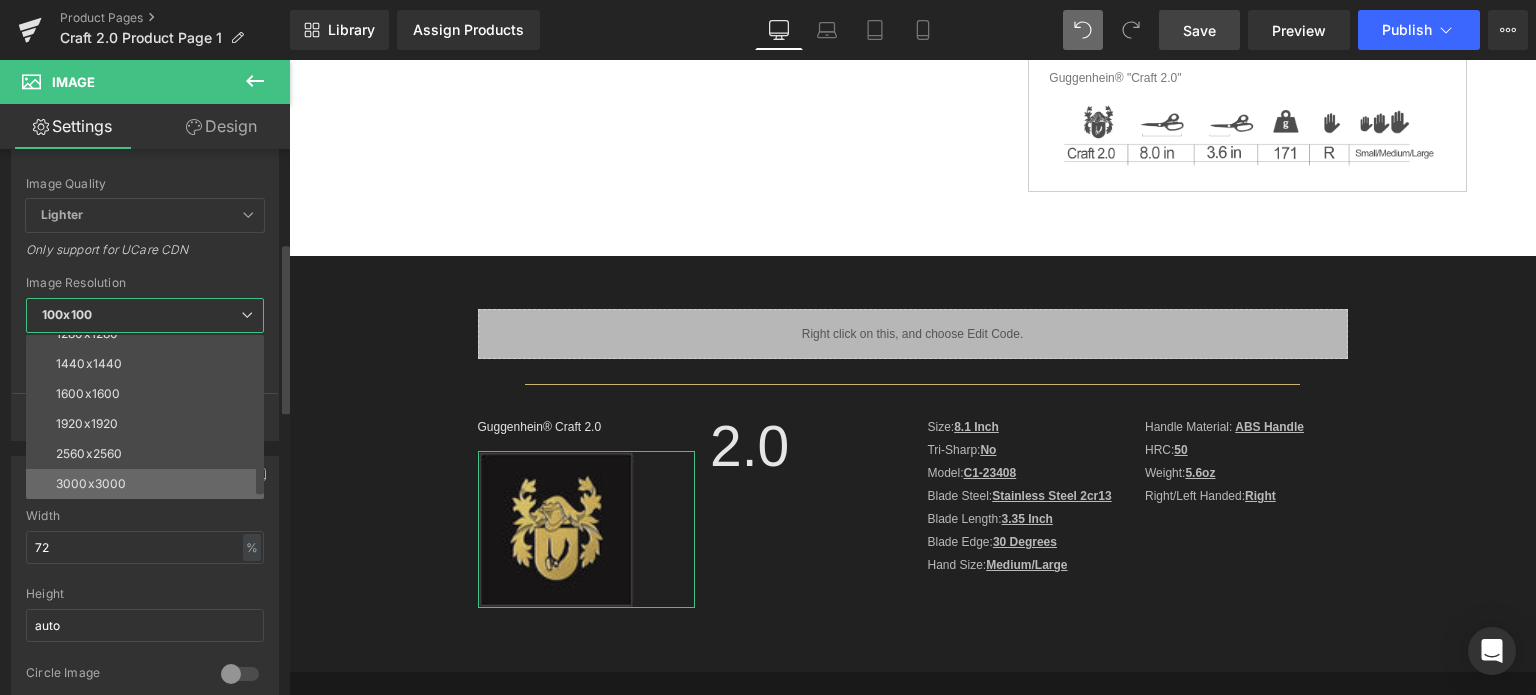 click on "3000x3000" at bounding box center (149, 484) 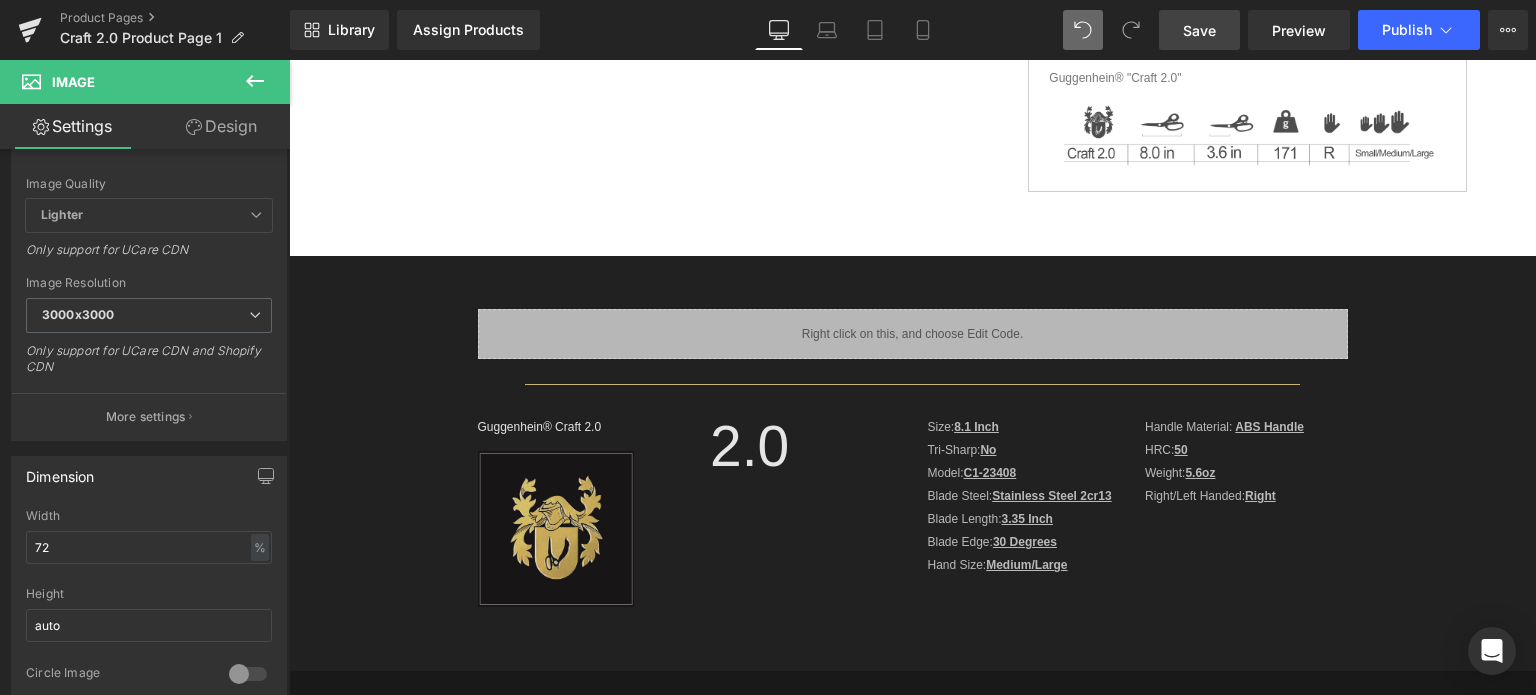 click on "Save" at bounding box center [1199, 30] 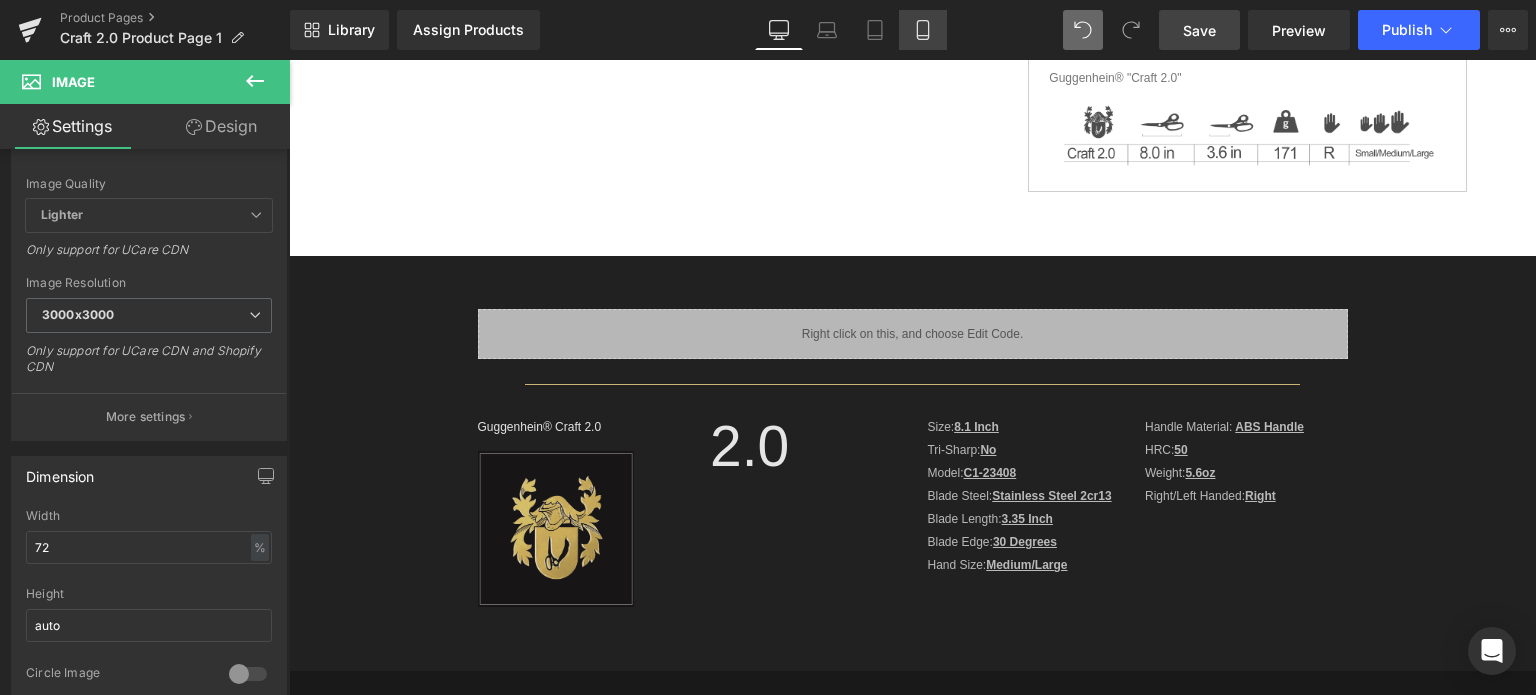 click 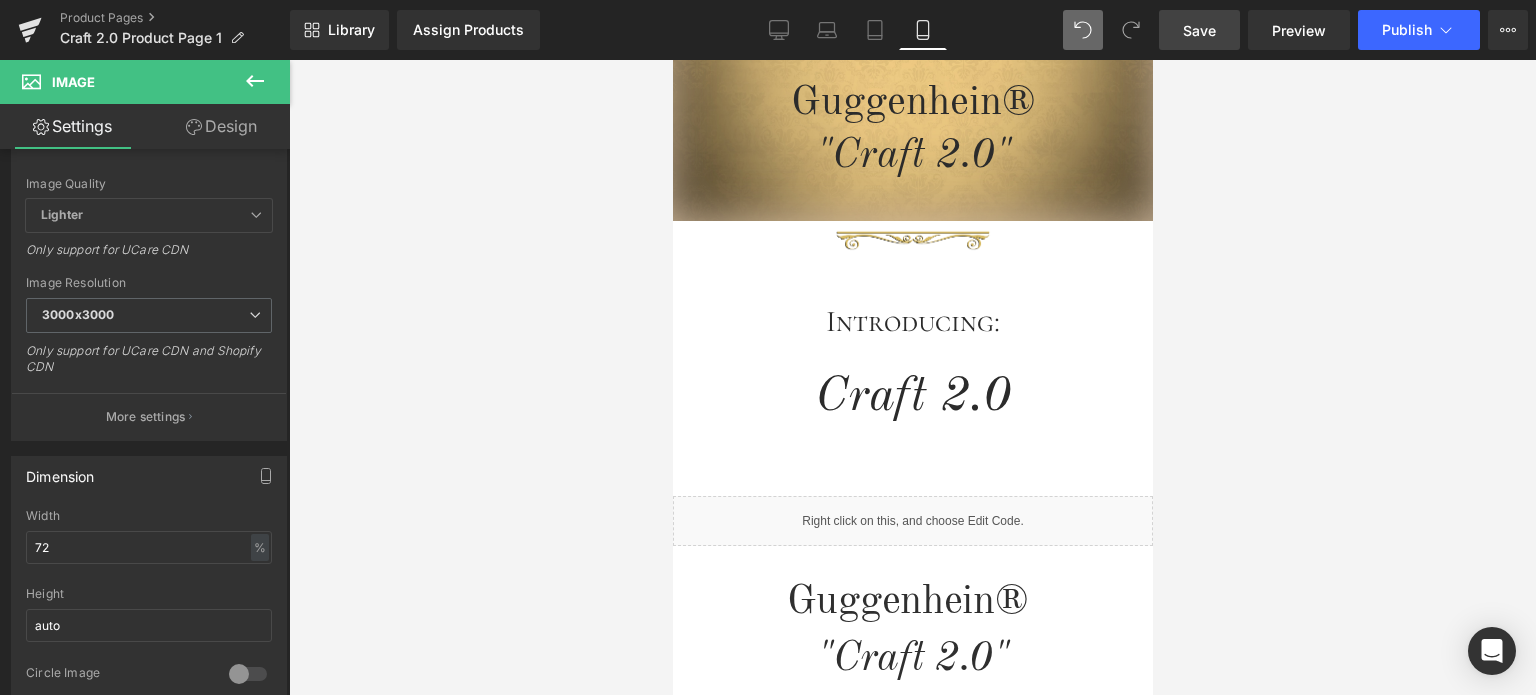 scroll, scrollTop: 586, scrollLeft: 0, axis: vertical 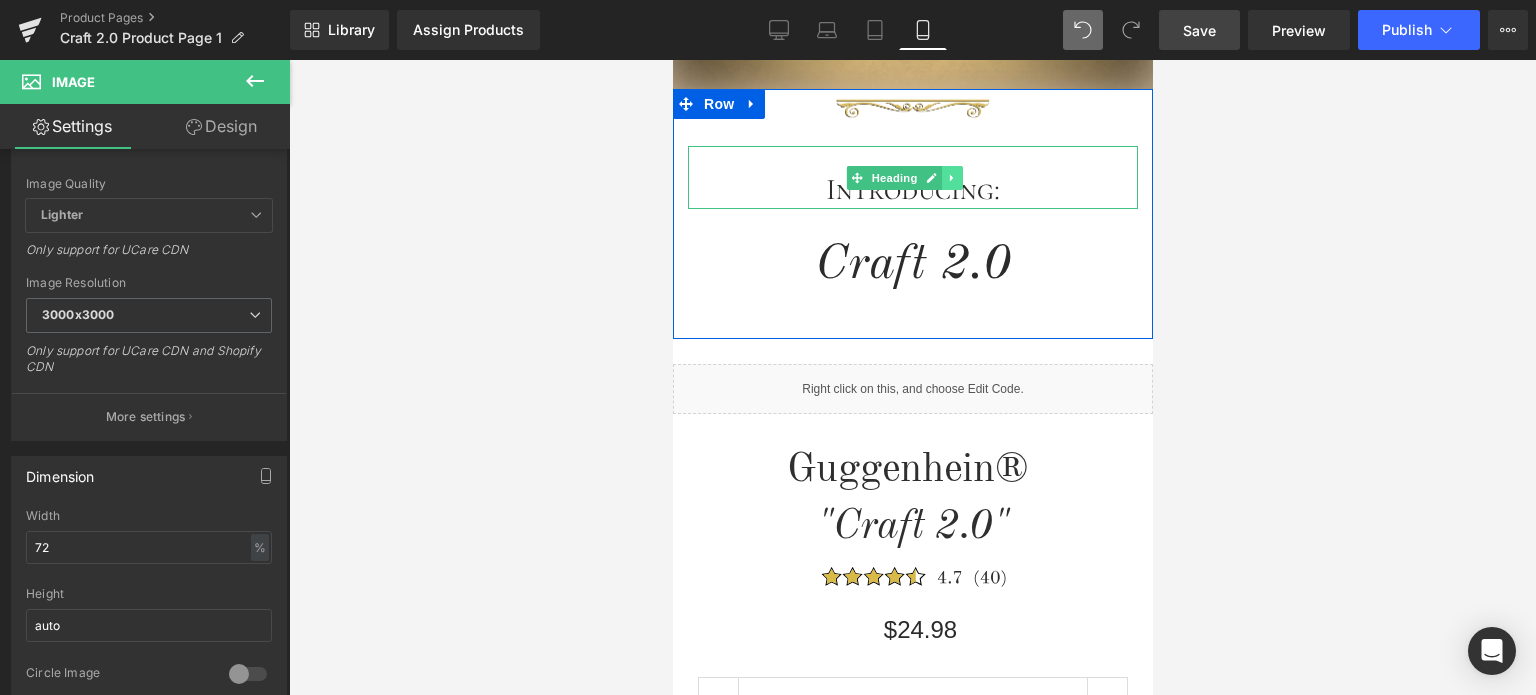 click 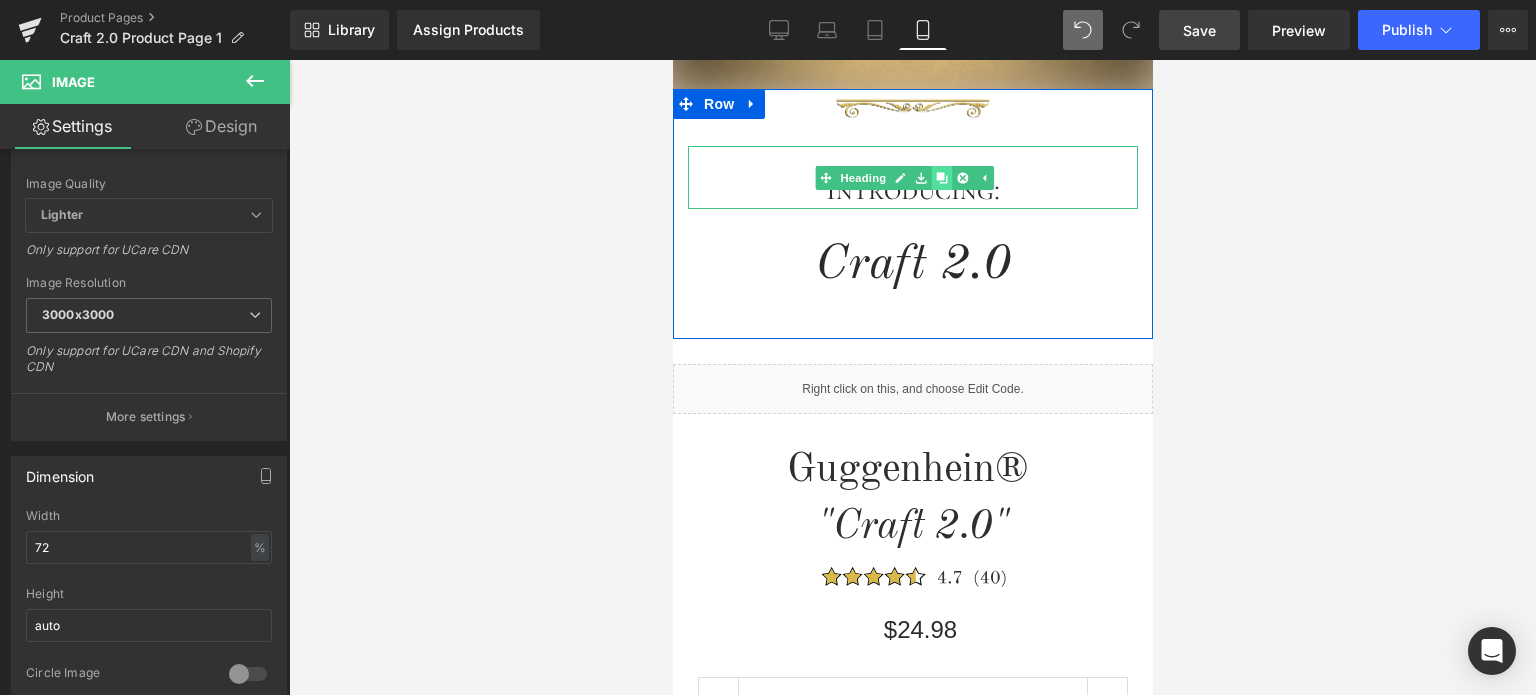 click 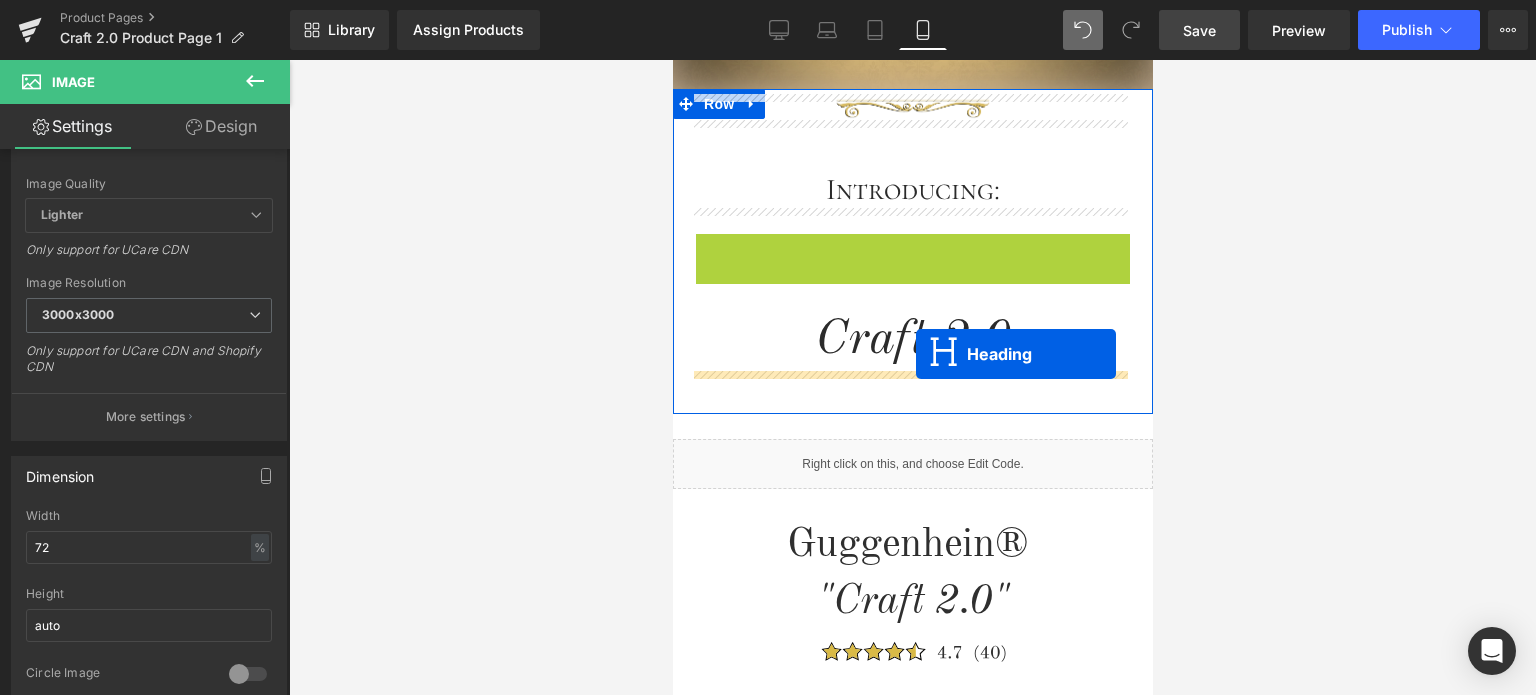 drag, startPoint x: 857, startPoint y: 256, endPoint x: 915, endPoint y: 354, distance: 113.87713 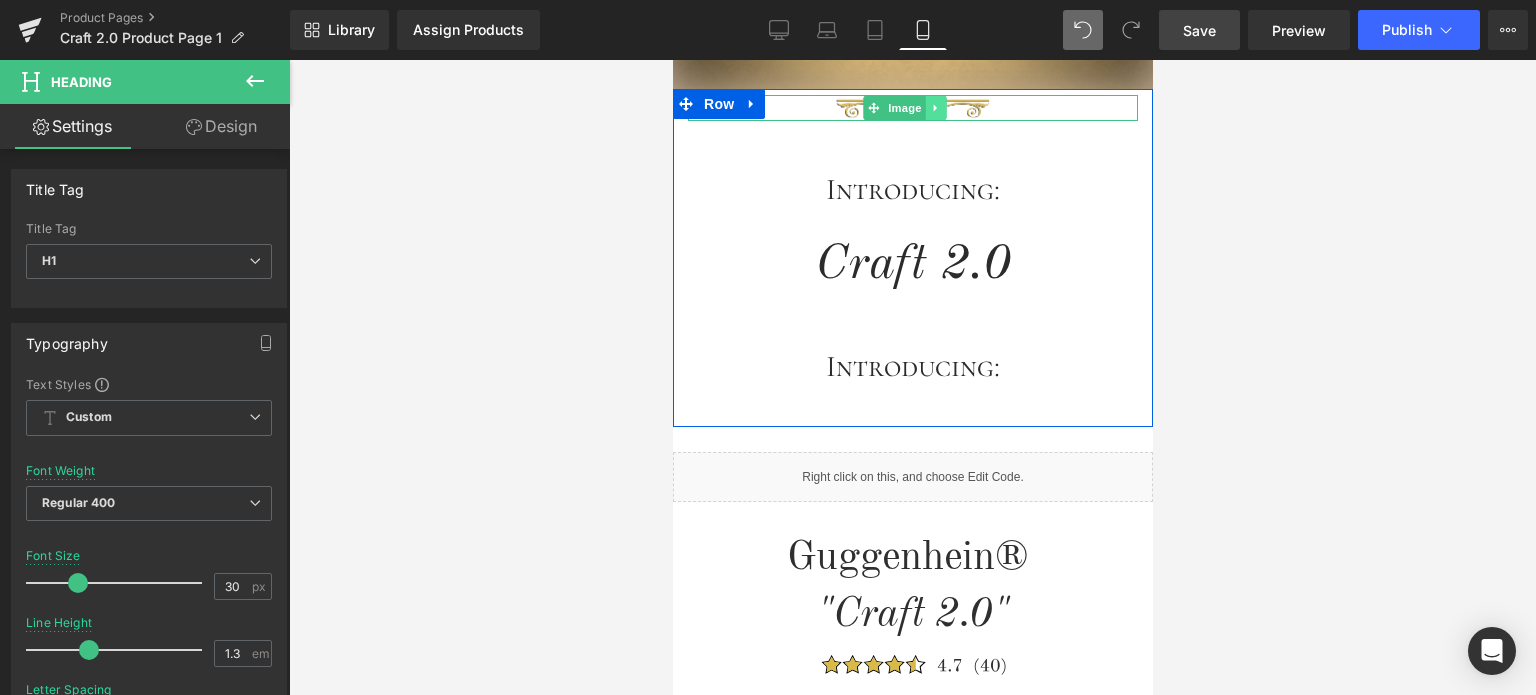 click 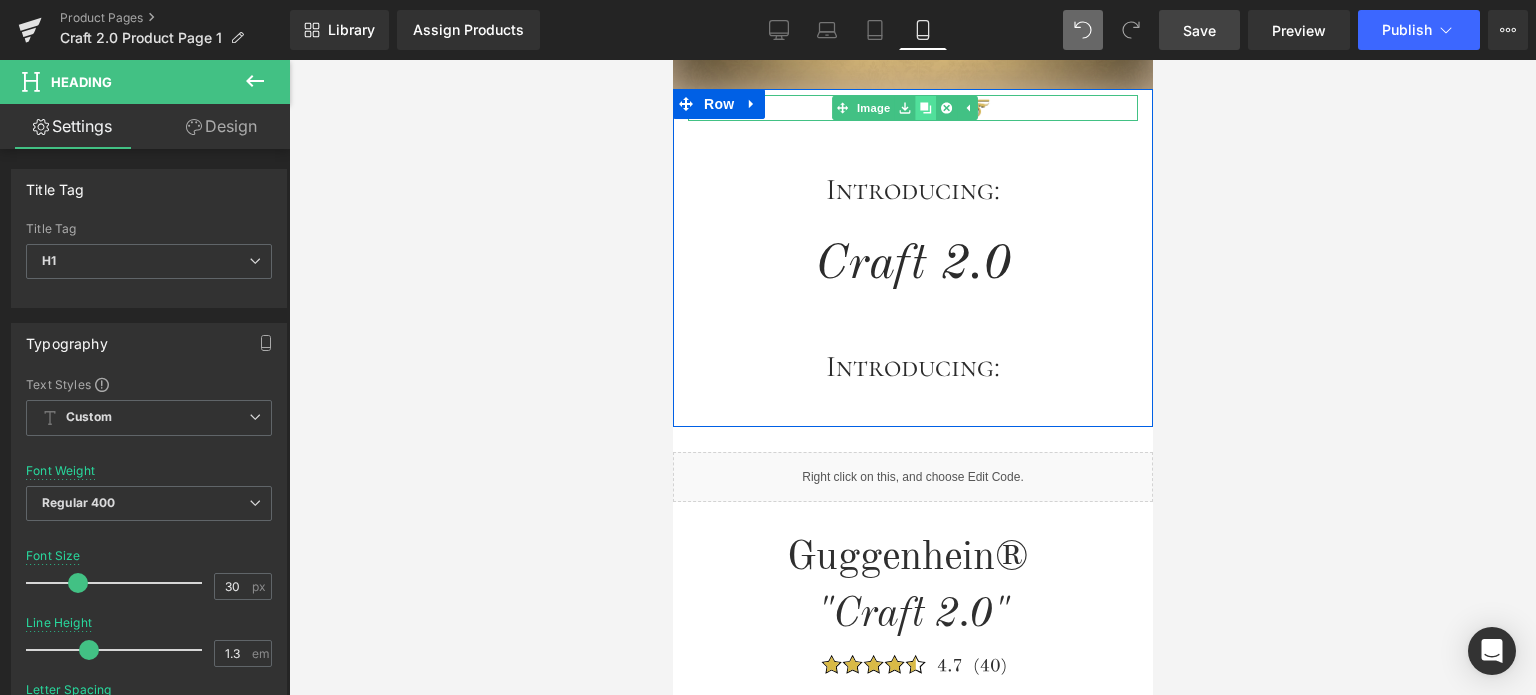 click 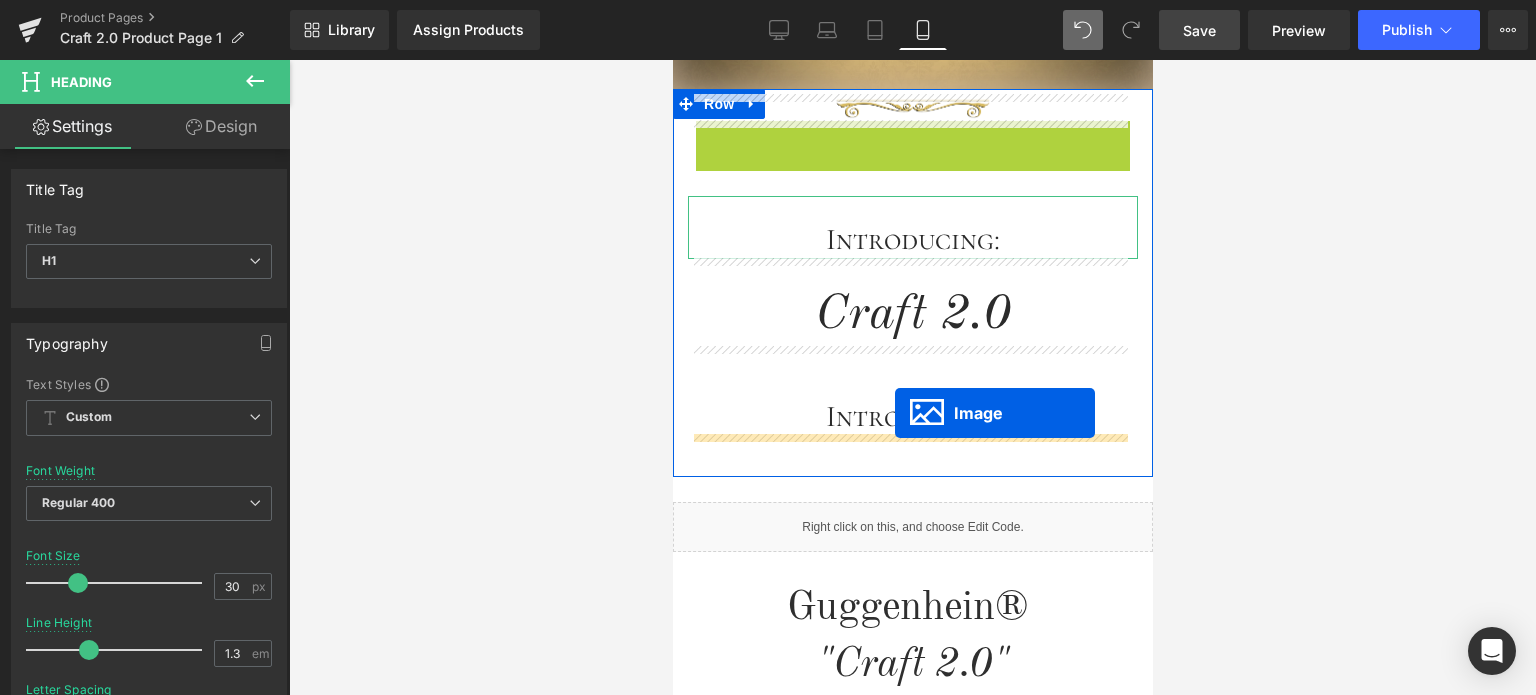 drag, startPoint x: 871, startPoint y: 130, endPoint x: 891, endPoint y: 379, distance: 249.80193 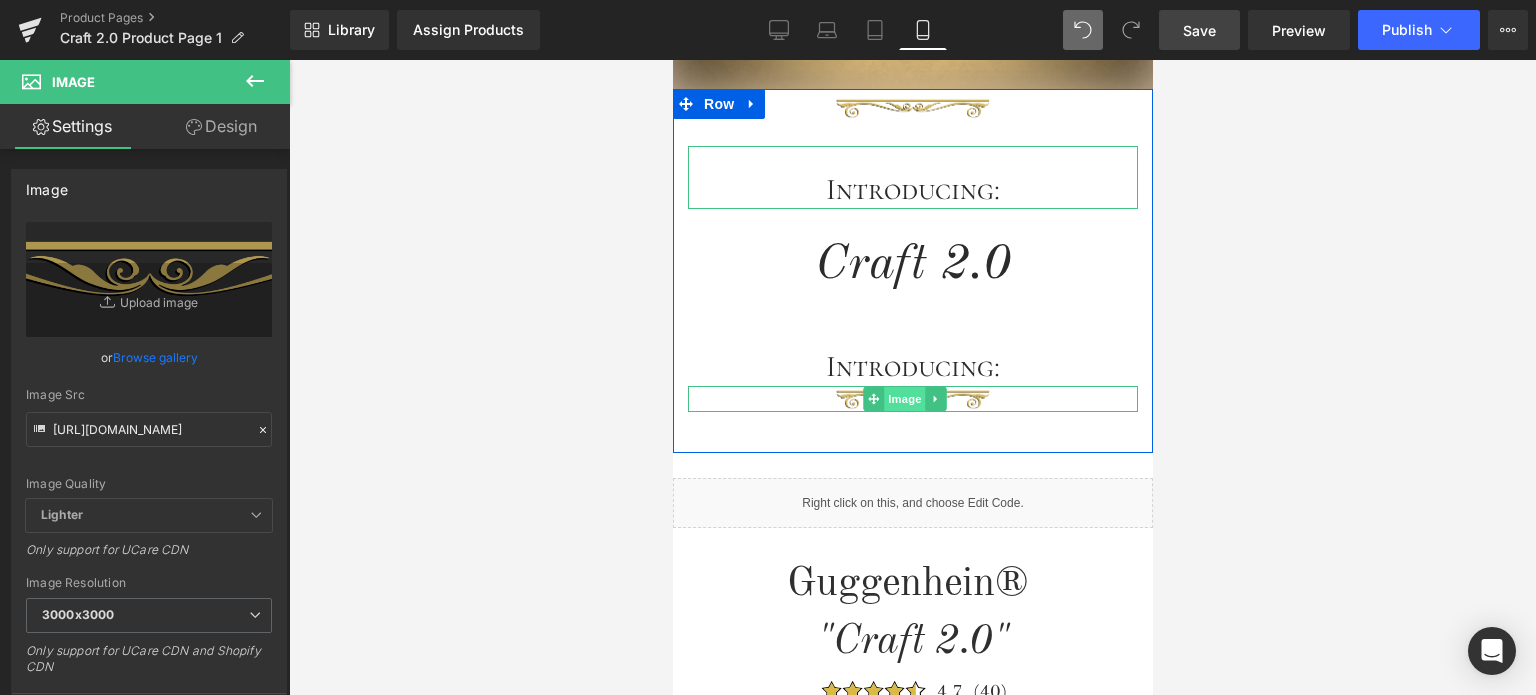 click on "Image" at bounding box center [905, 399] 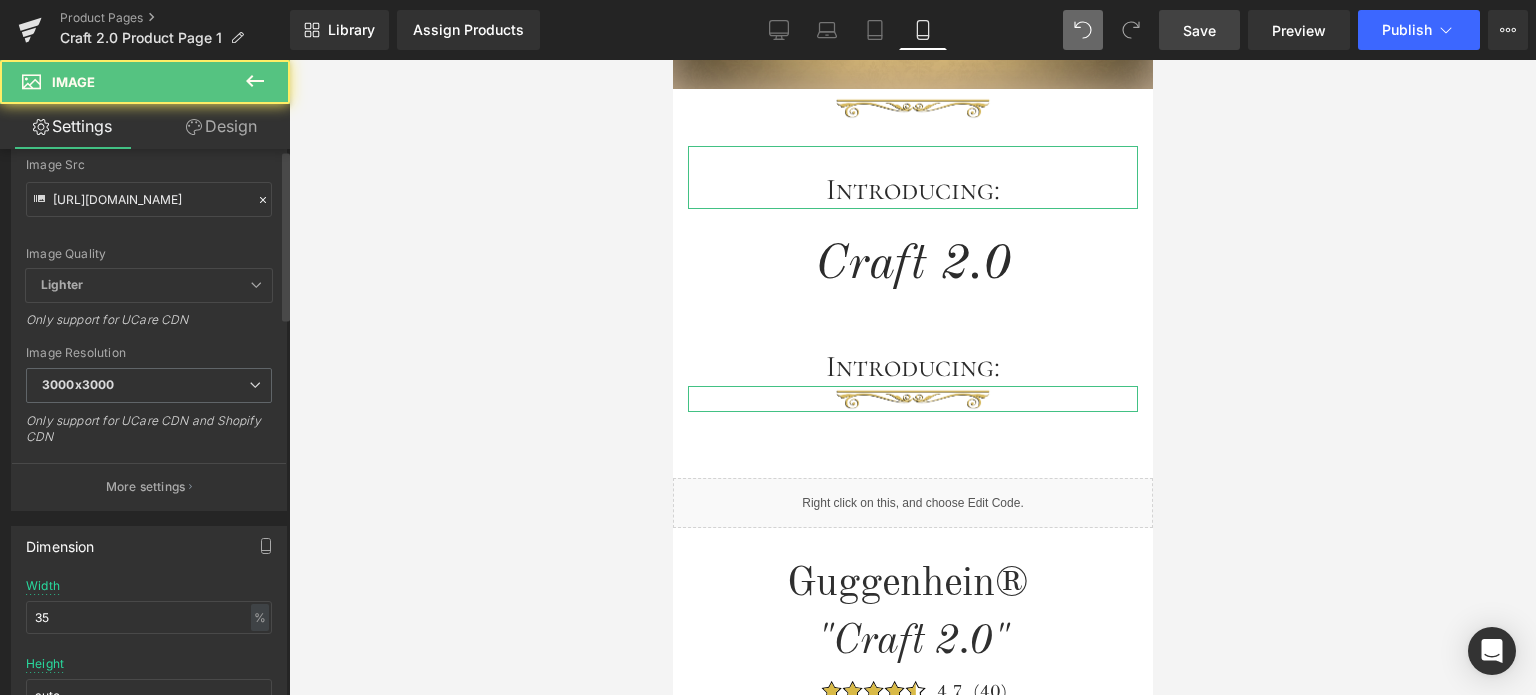 scroll, scrollTop: 500, scrollLeft: 0, axis: vertical 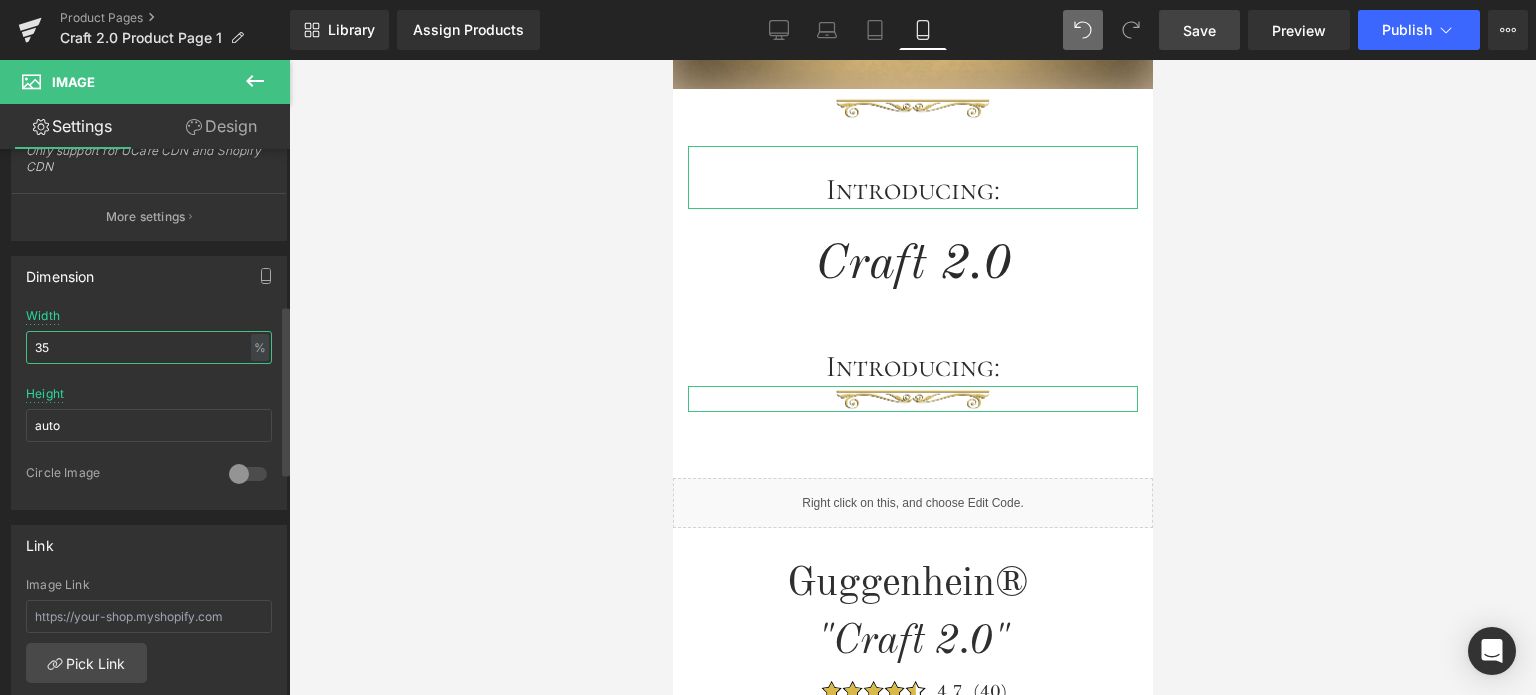 click on "35" at bounding box center (149, 347) 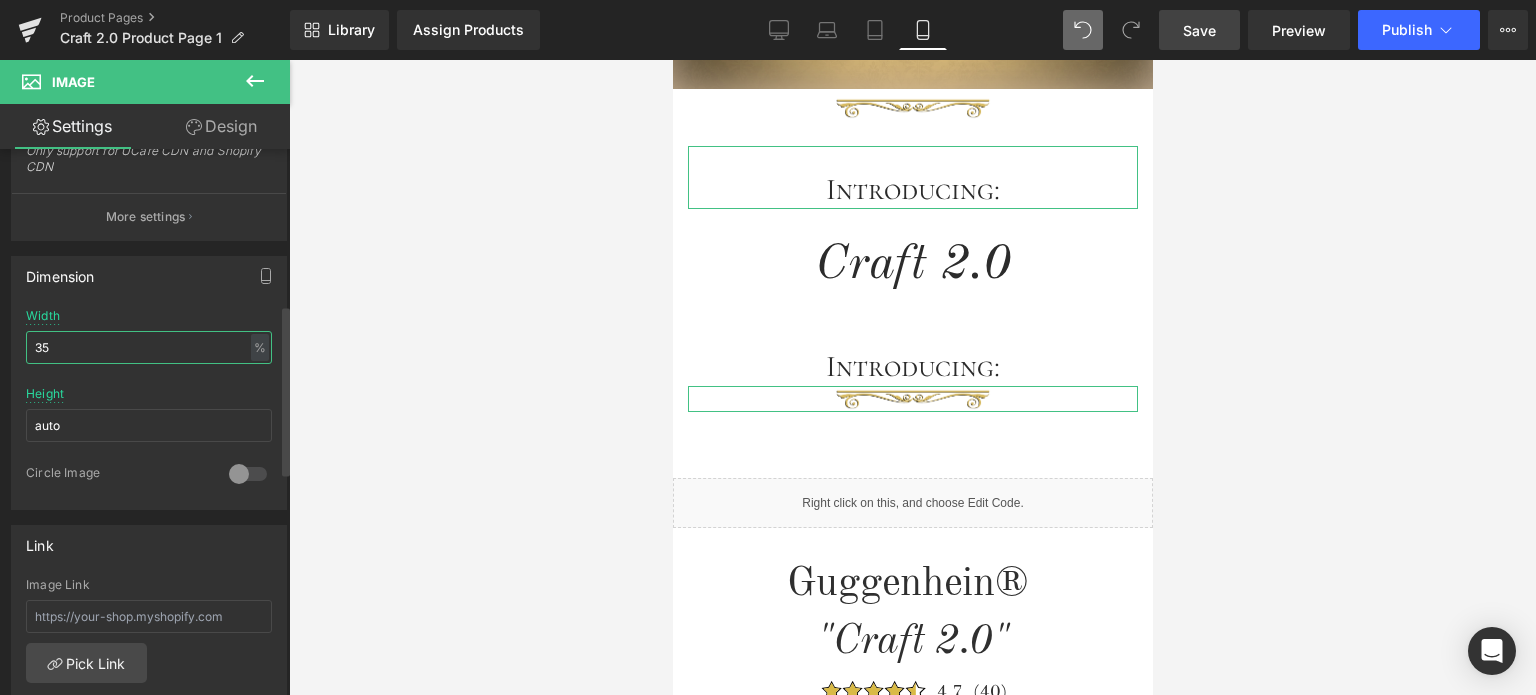 type on "15" 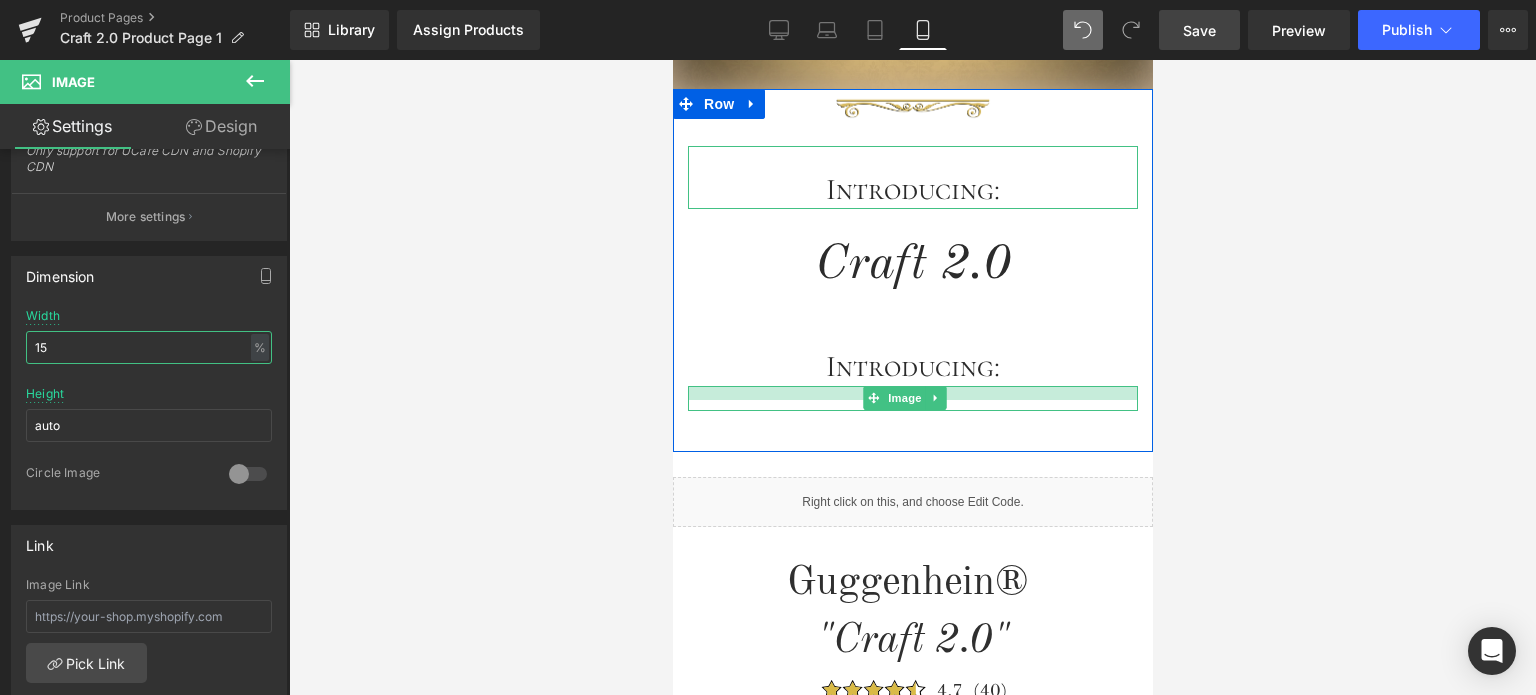 drag, startPoint x: 959, startPoint y: 384, endPoint x: 961, endPoint y: 398, distance: 14.142136 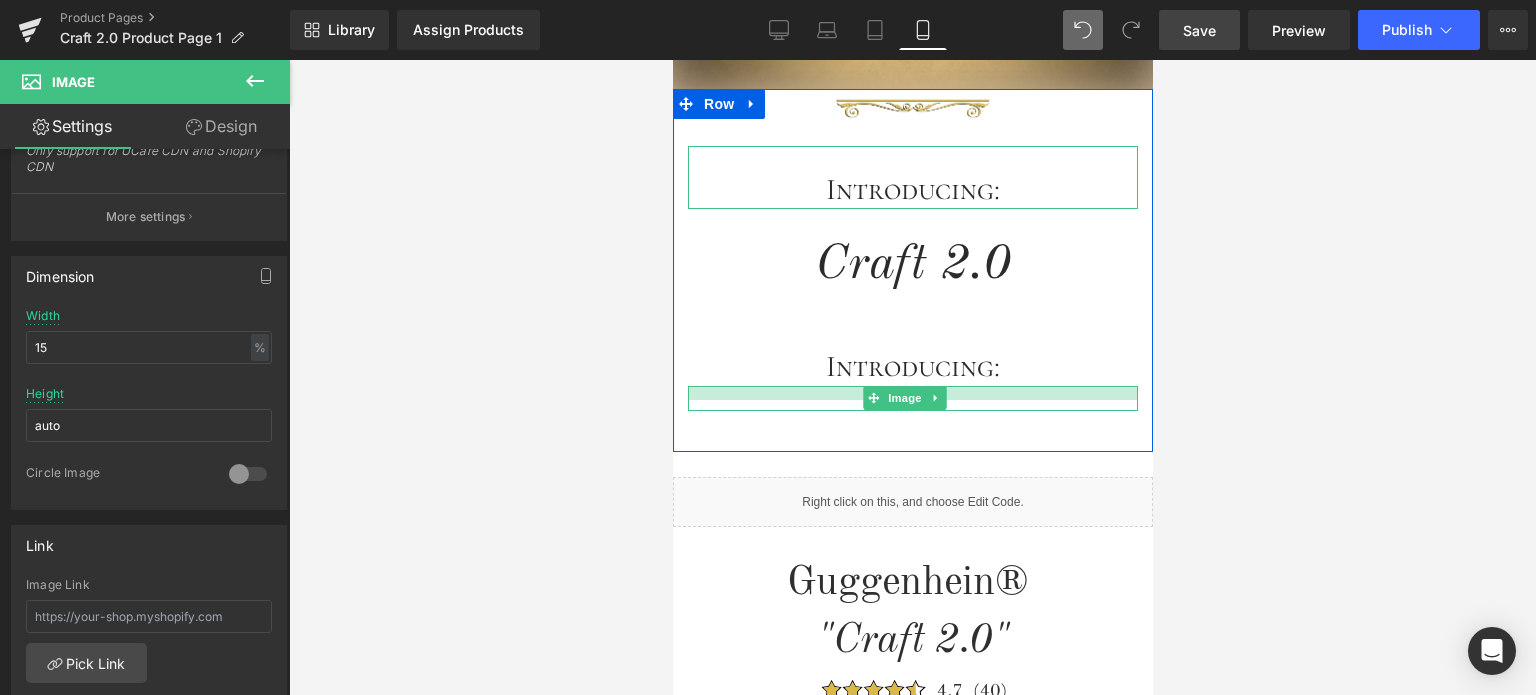 click on "Image" at bounding box center (912, 398) 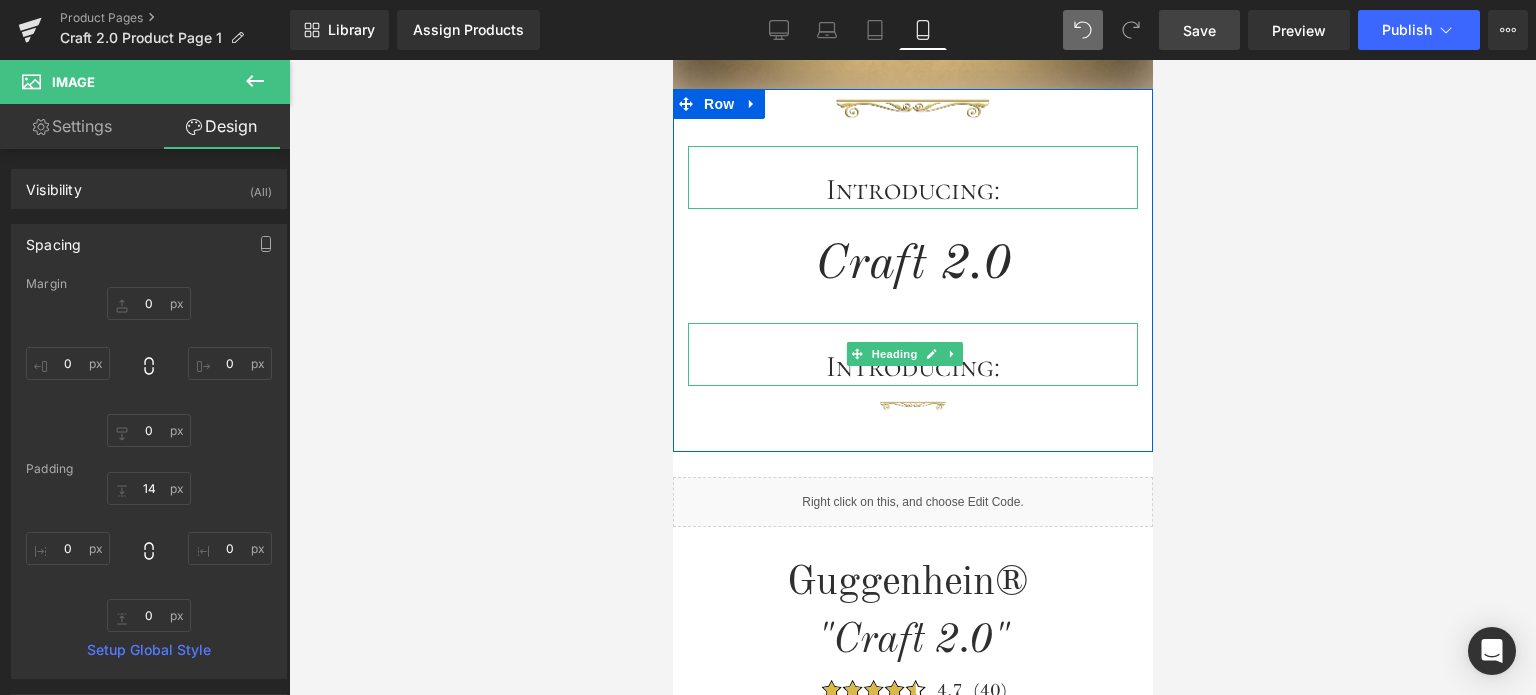 click on "Introducing:" at bounding box center (912, 366) 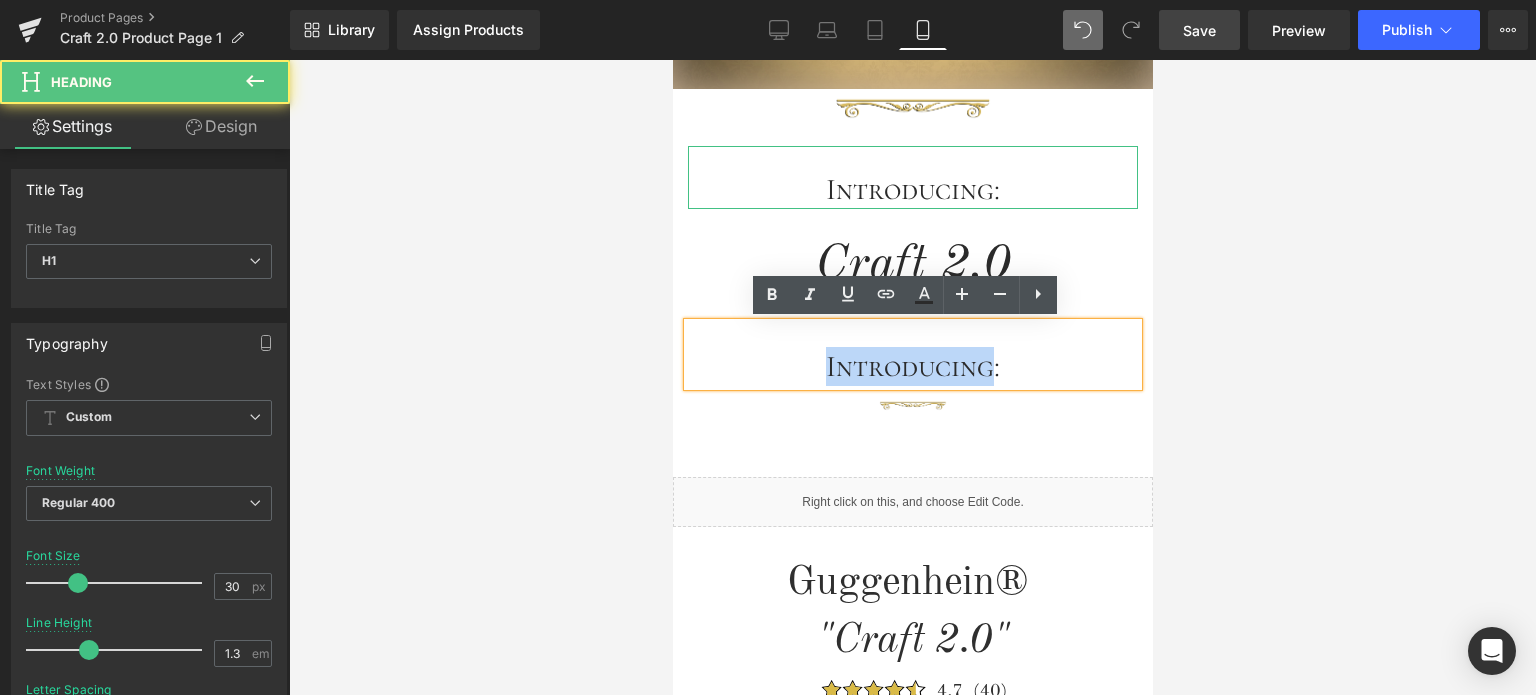 drag, startPoint x: 988, startPoint y: 364, endPoint x: 790, endPoint y: 365, distance: 198.00252 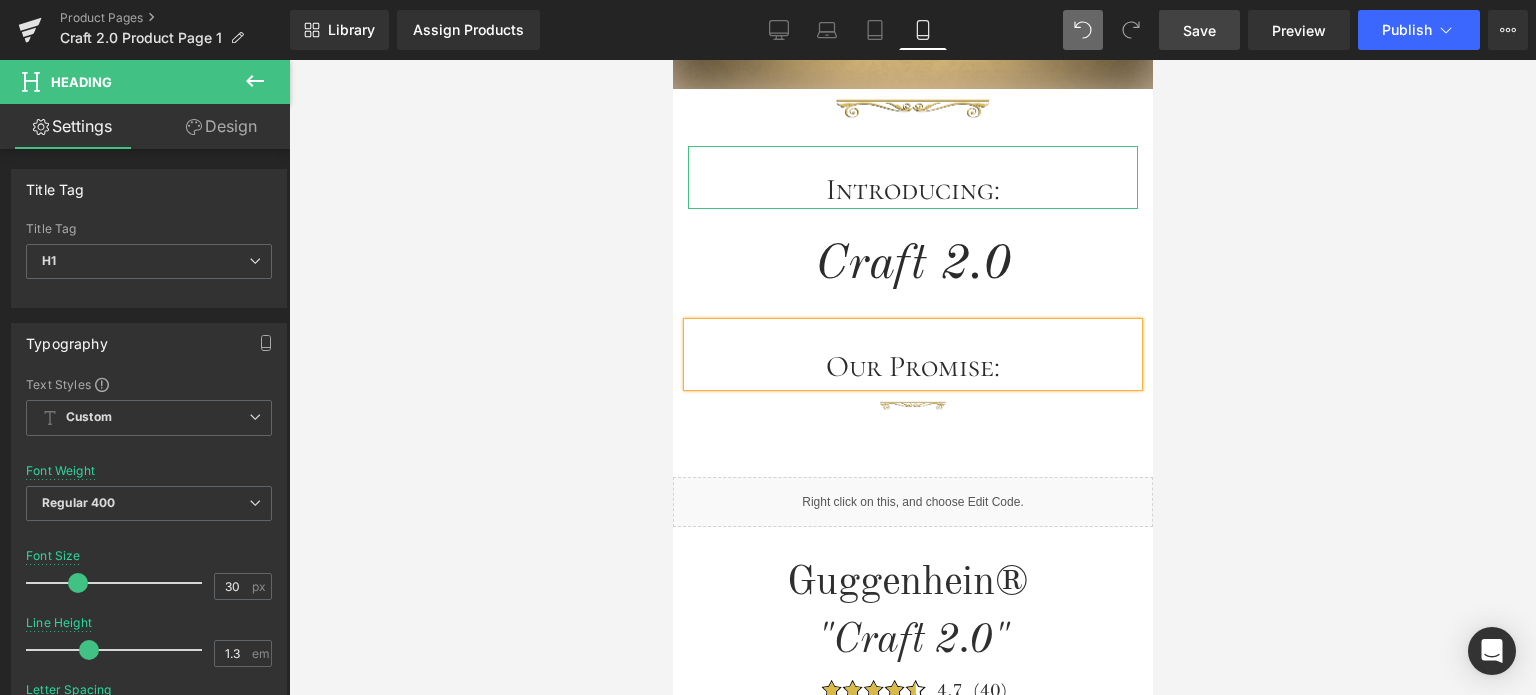 click at bounding box center [912, 377] 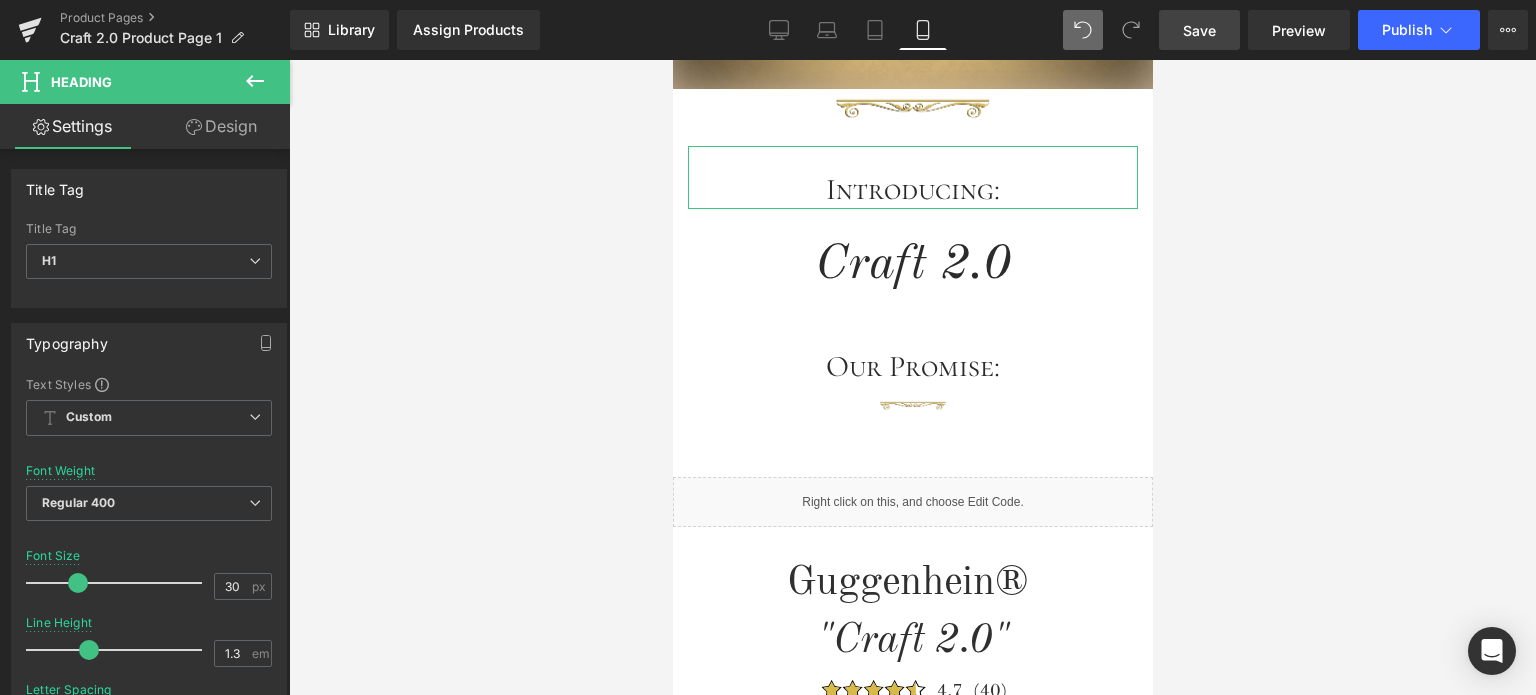 click on "Save" at bounding box center [1199, 30] 